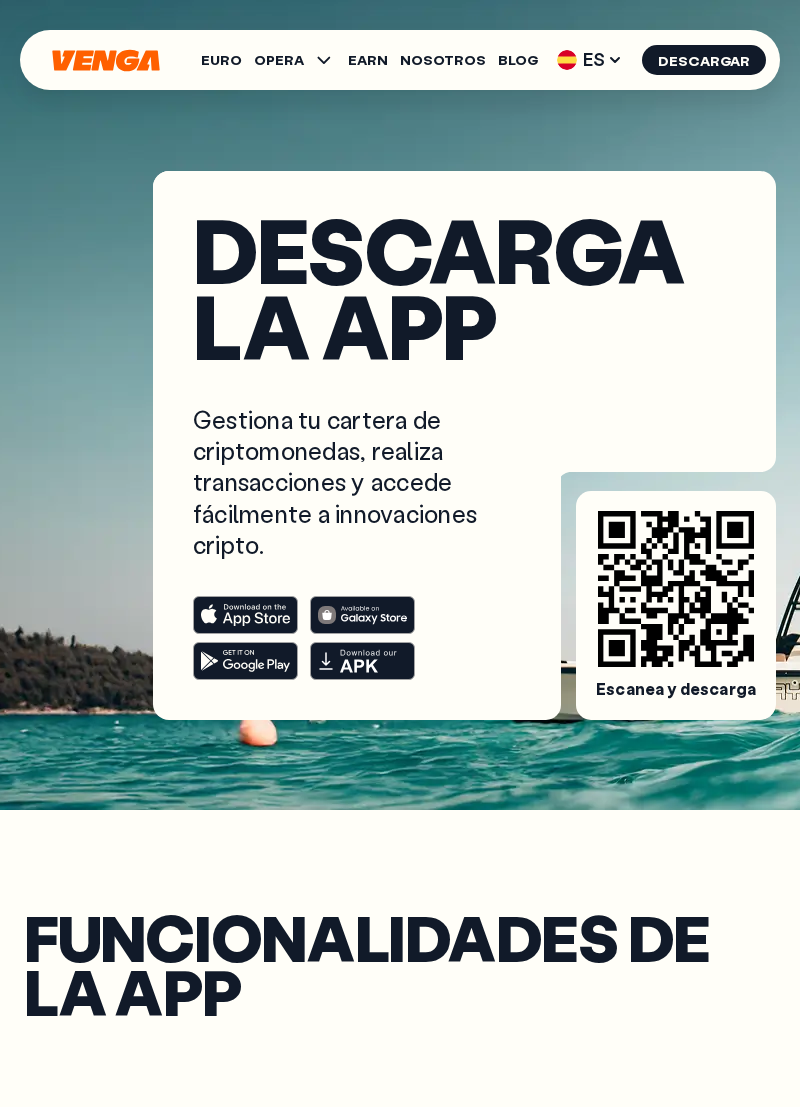 scroll, scrollTop: 0, scrollLeft: 0, axis: both 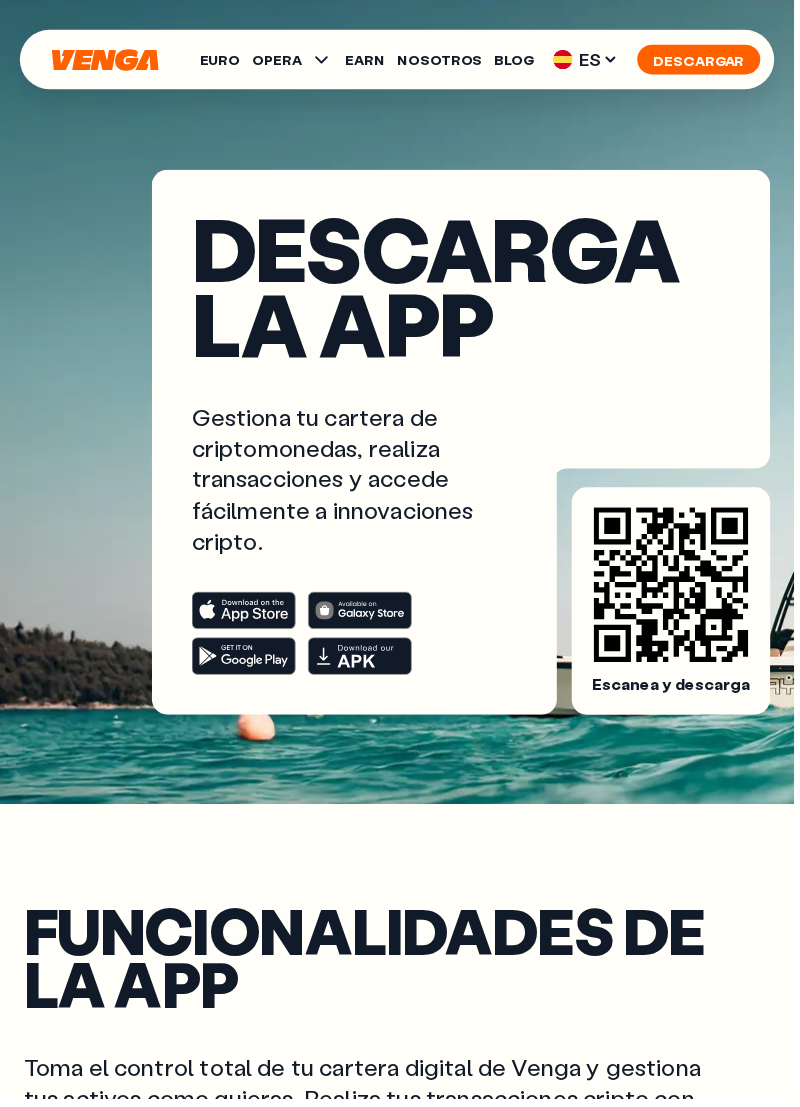 click on "Descargar" at bounding box center [704, 60] 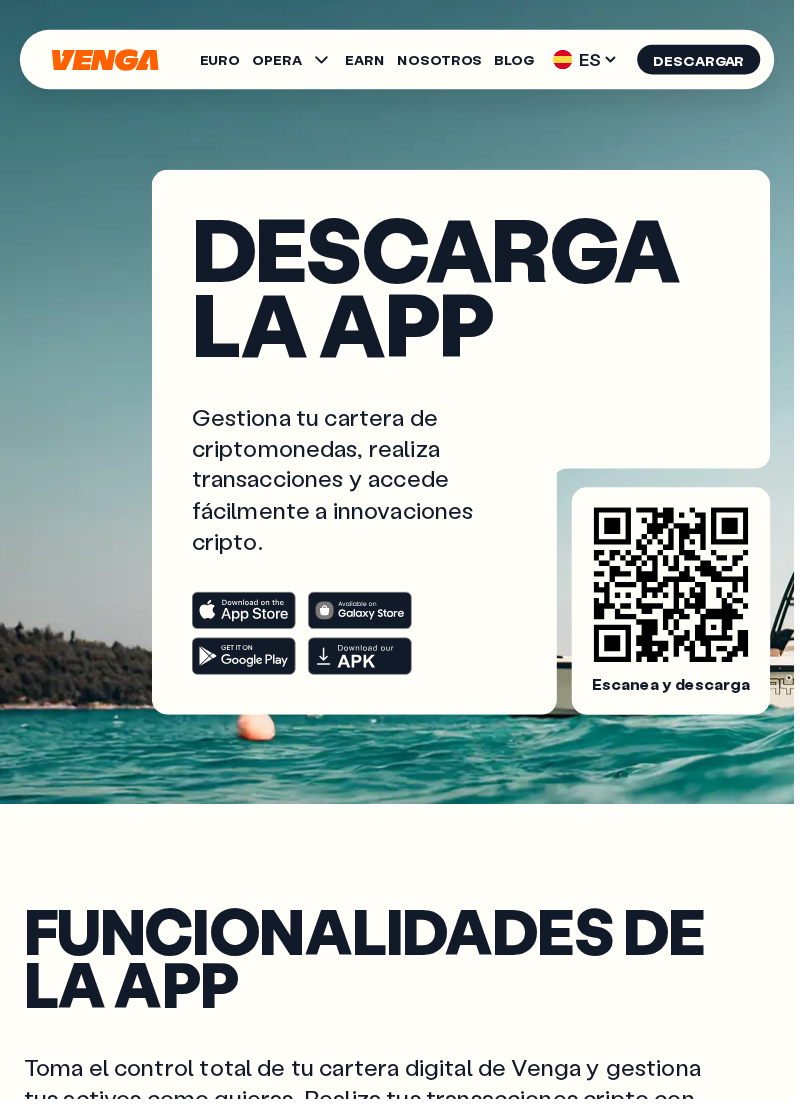 click on "Escanea y descarga" at bounding box center (676, 689) 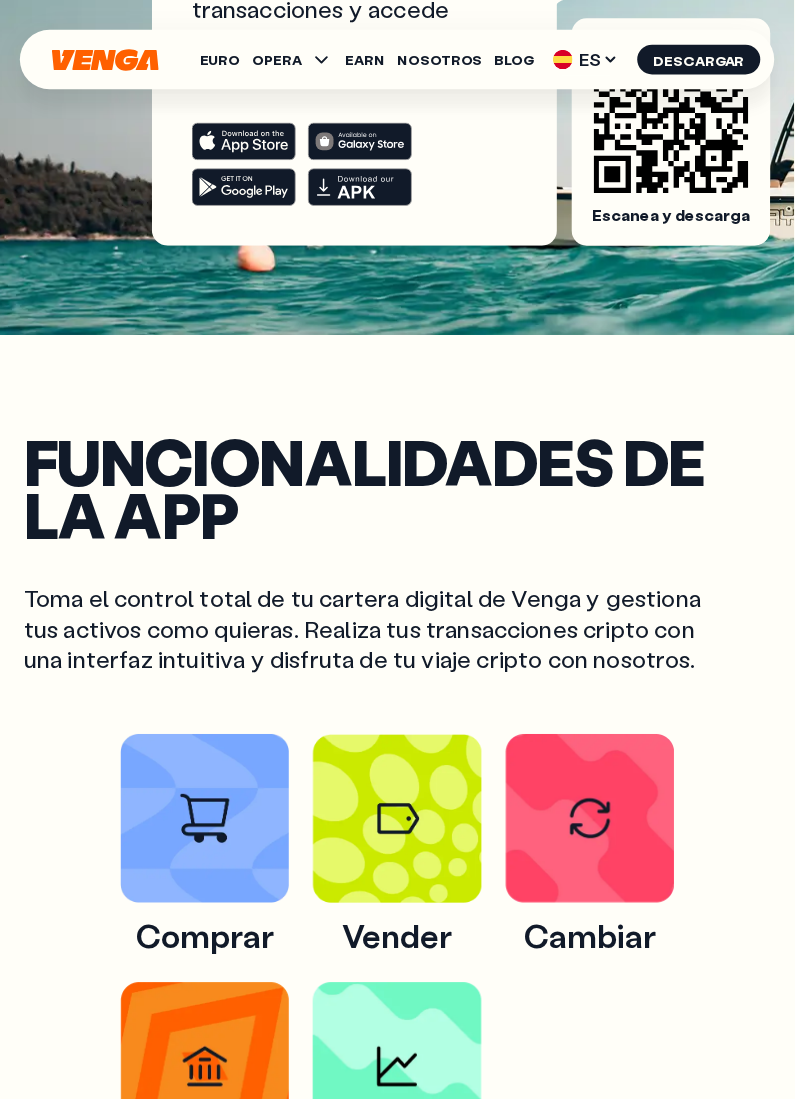 scroll, scrollTop: 497, scrollLeft: 0, axis: vertical 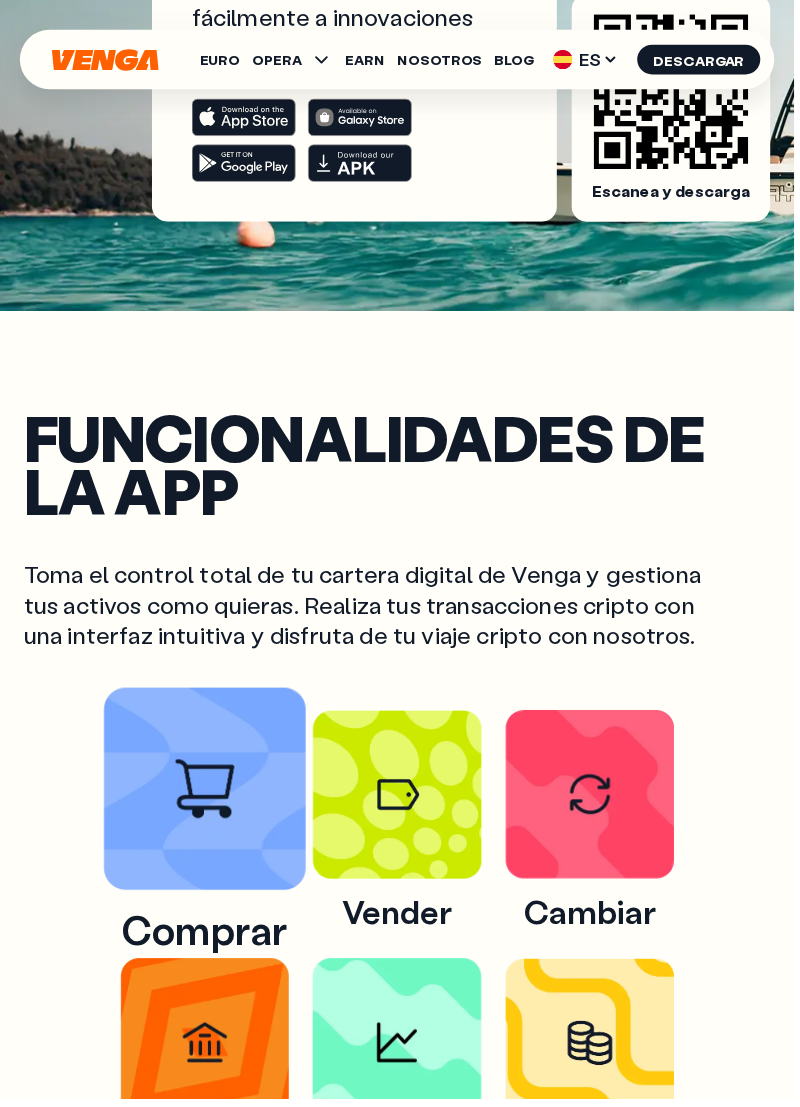 click at bounding box center [206, 795] 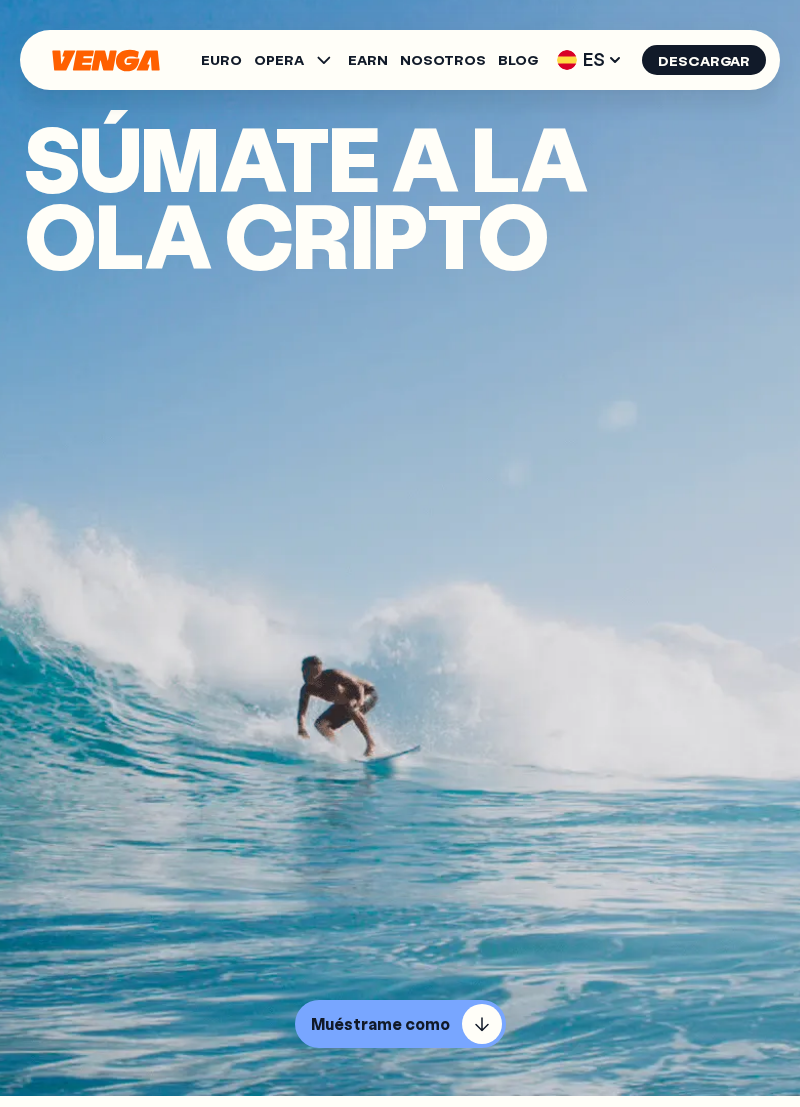 scroll, scrollTop: 0, scrollLeft: 0, axis: both 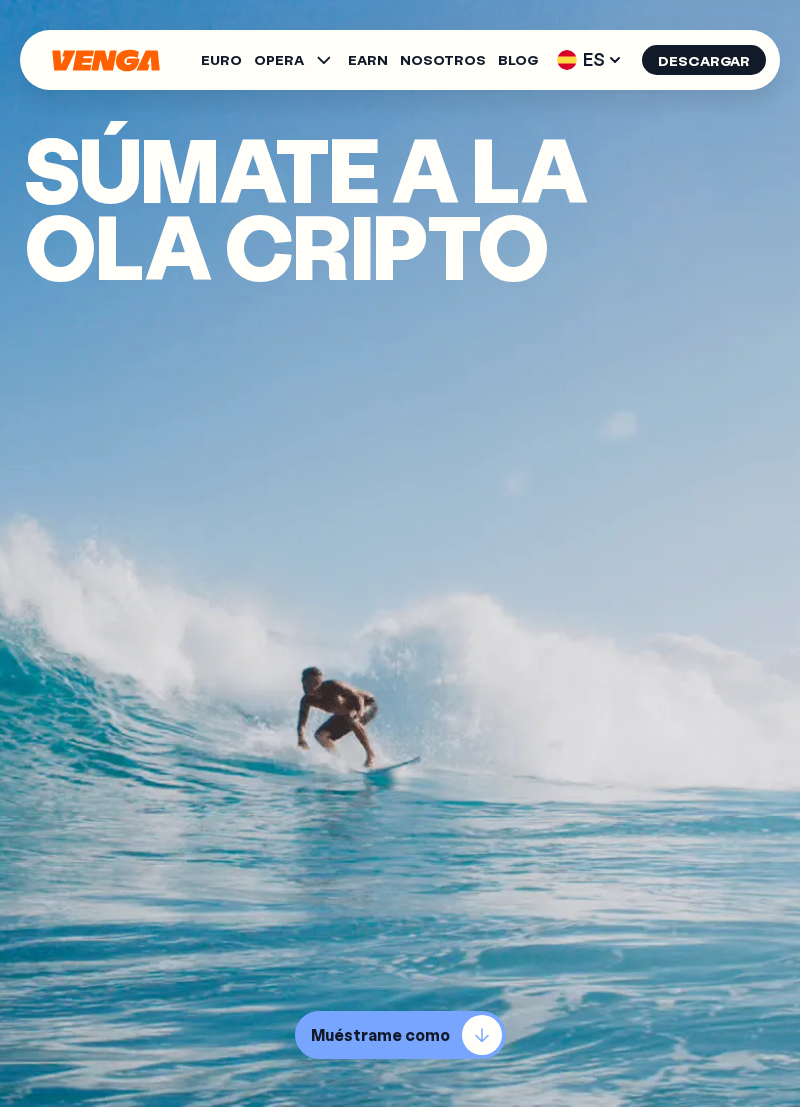 click on "Muéstrame como" at bounding box center (380, 1035) 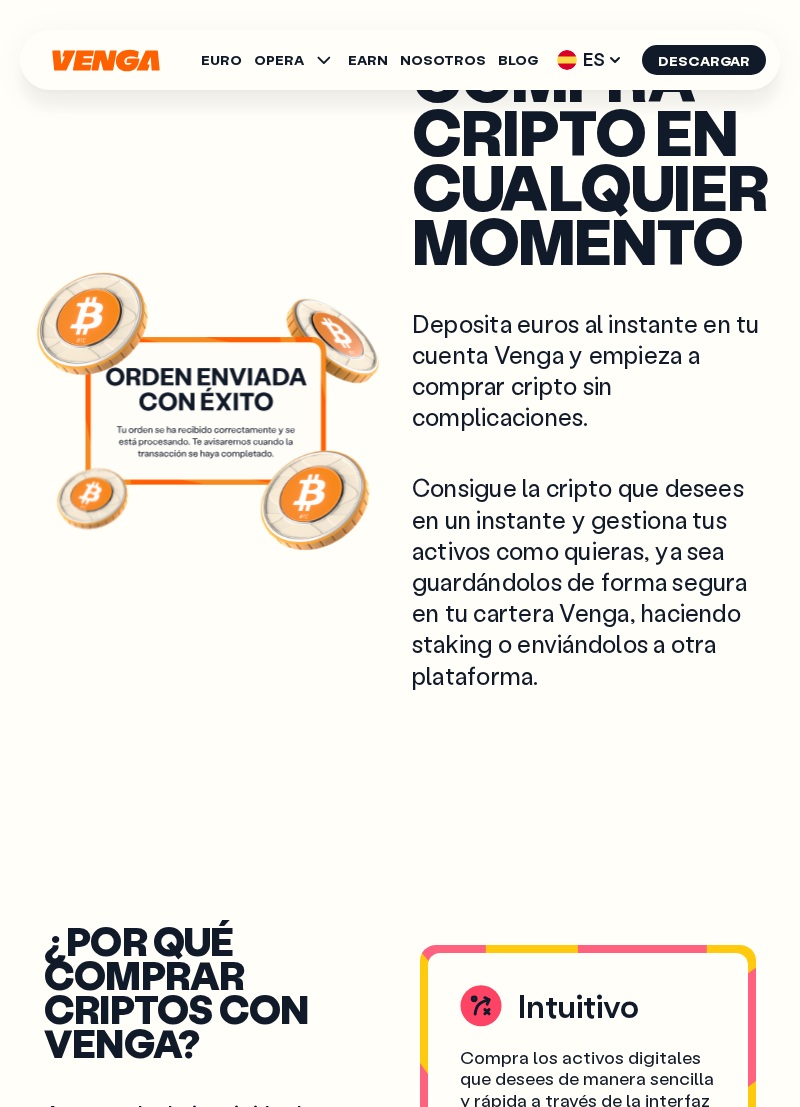 scroll, scrollTop: 1153, scrollLeft: 0, axis: vertical 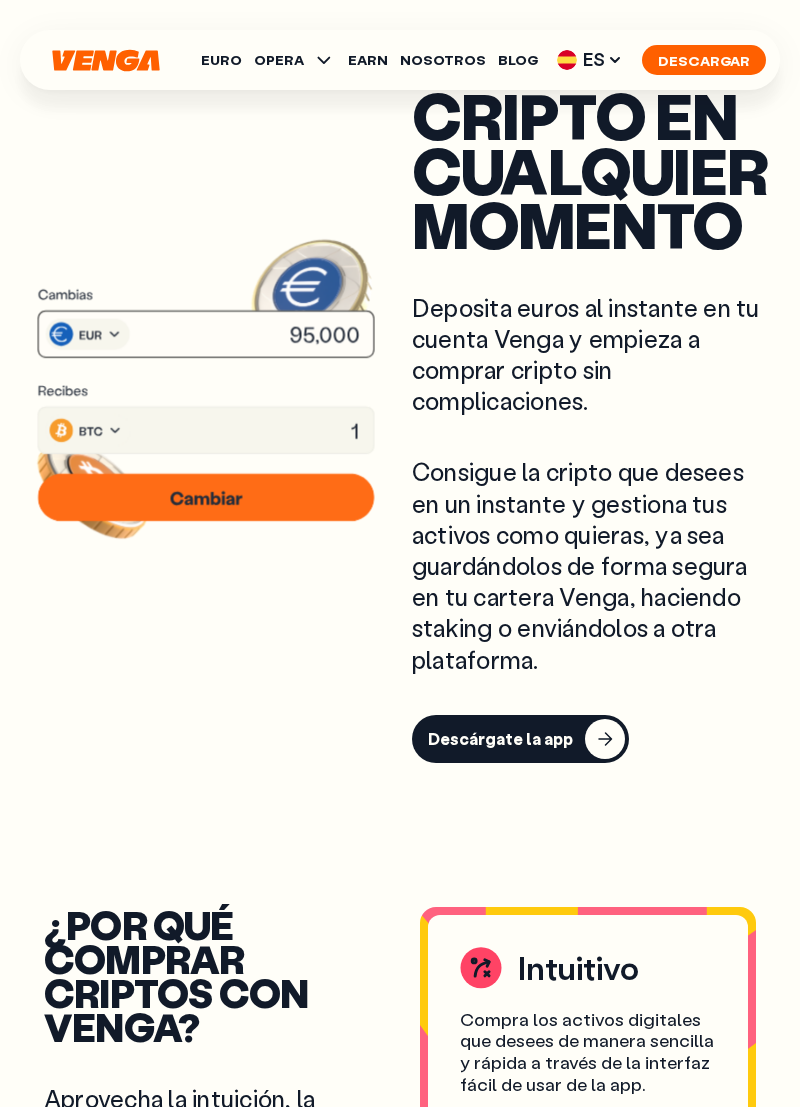 click on "Descargar" at bounding box center [704, 60] 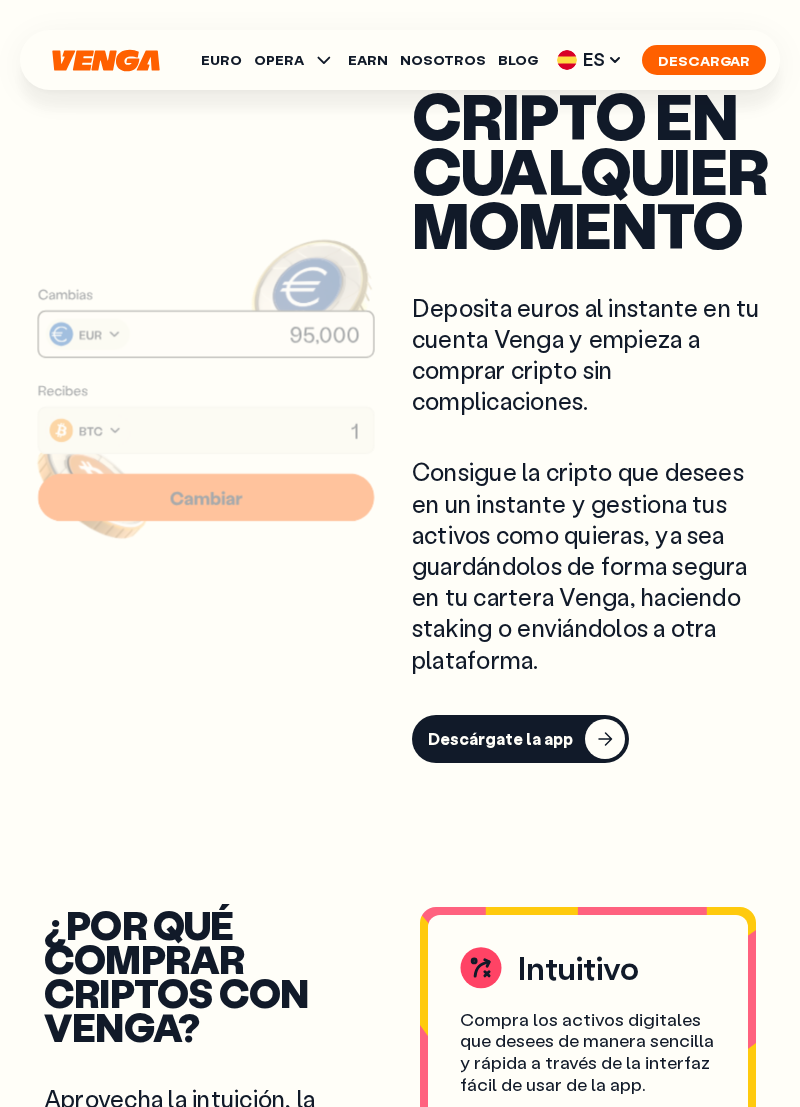 click on "Descargar" at bounding box center (704, 60) 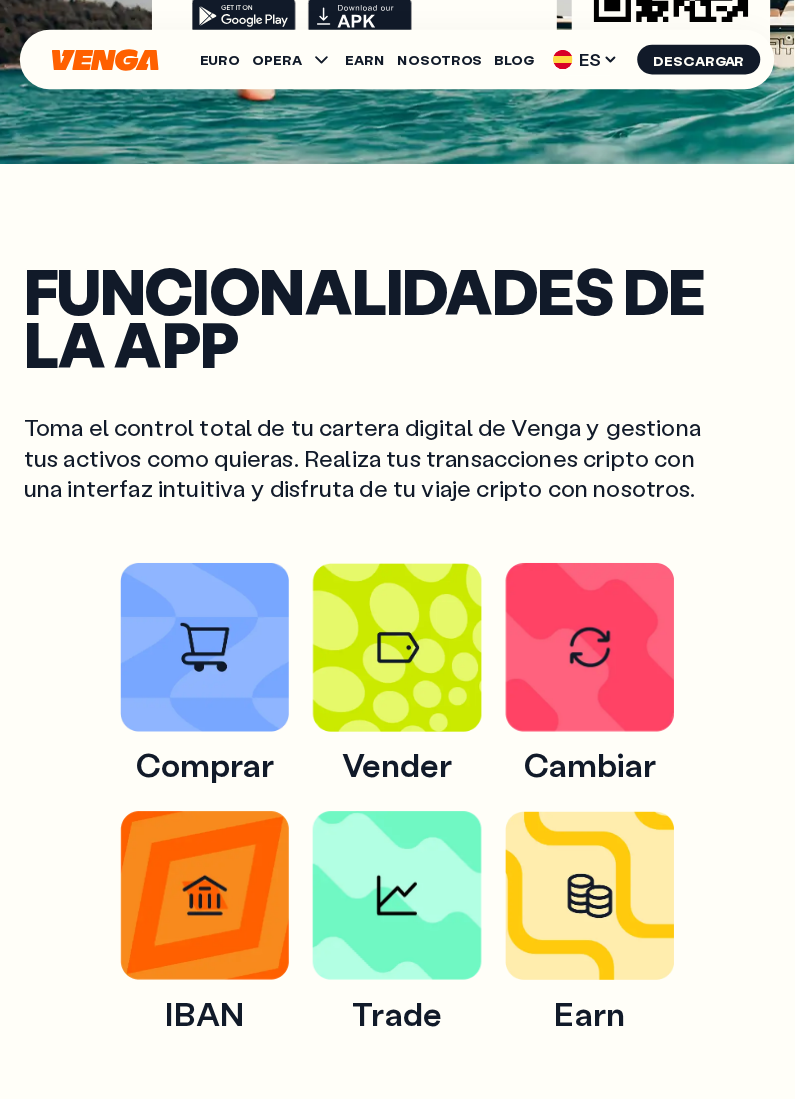 scroll, scrollTop: 645, scrollLeft: 0, axis: vertical 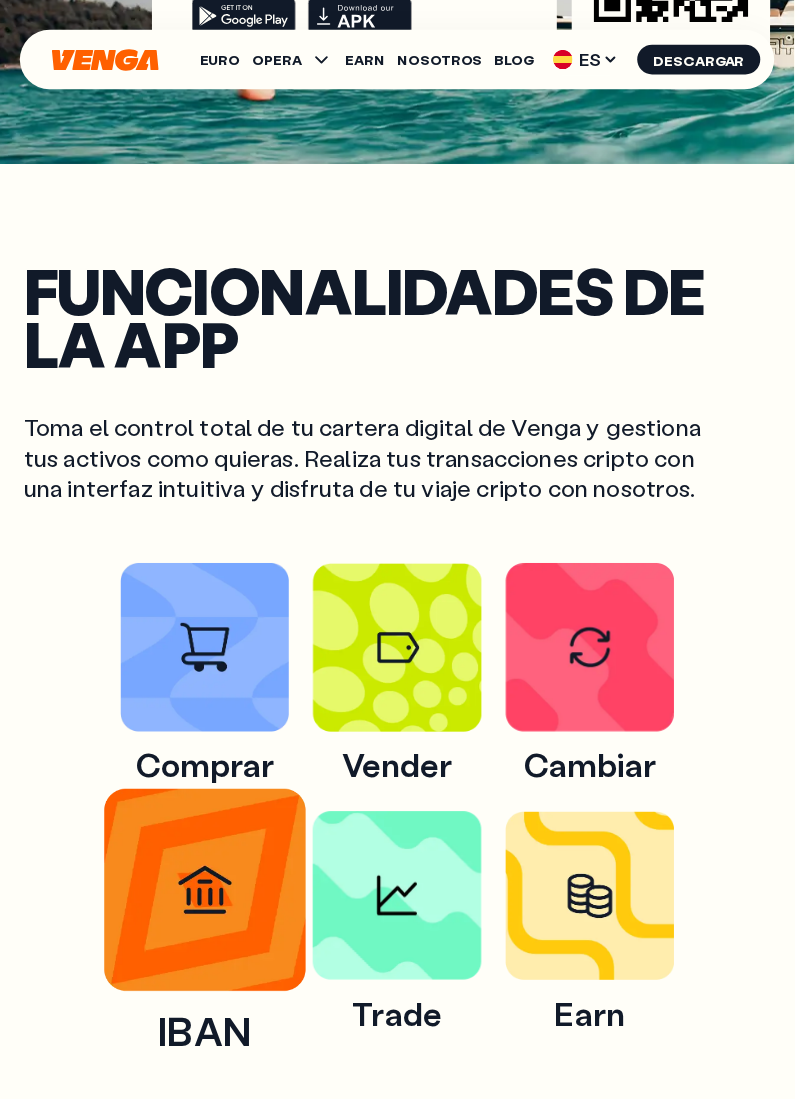 click at bounding box center (206, 896) 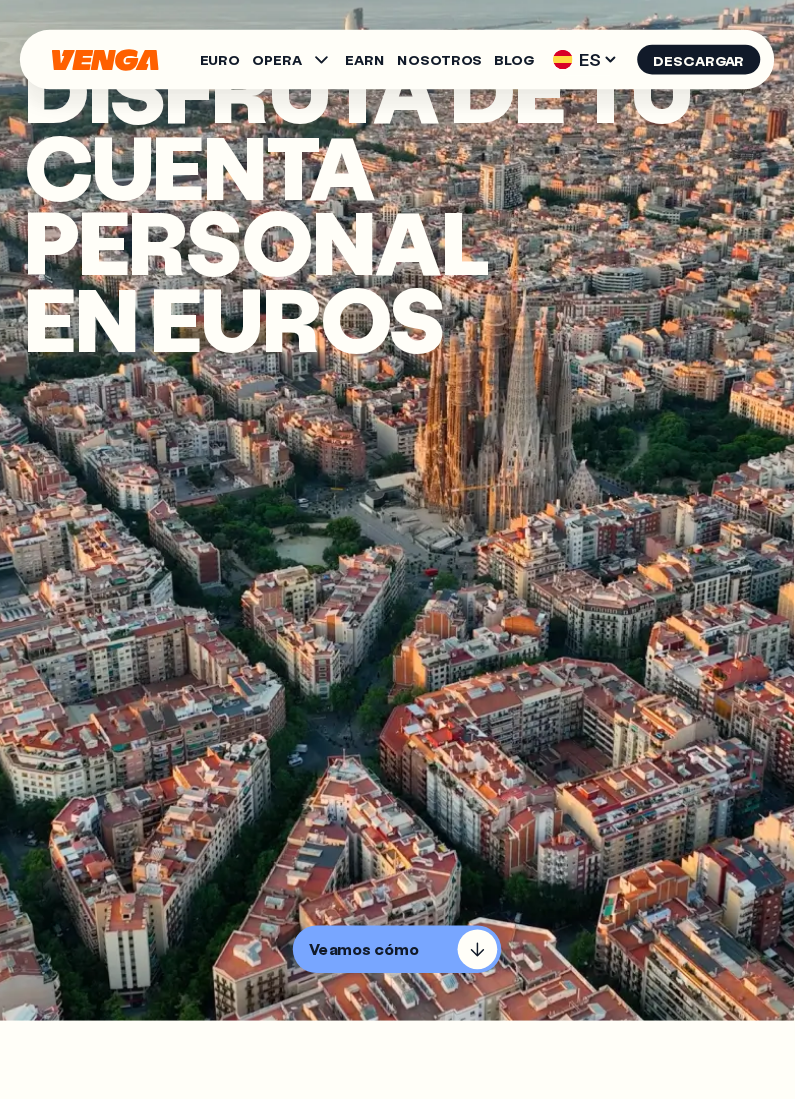 scroll, scrollTop: 90, scrollLeft: 0, axis: vertical 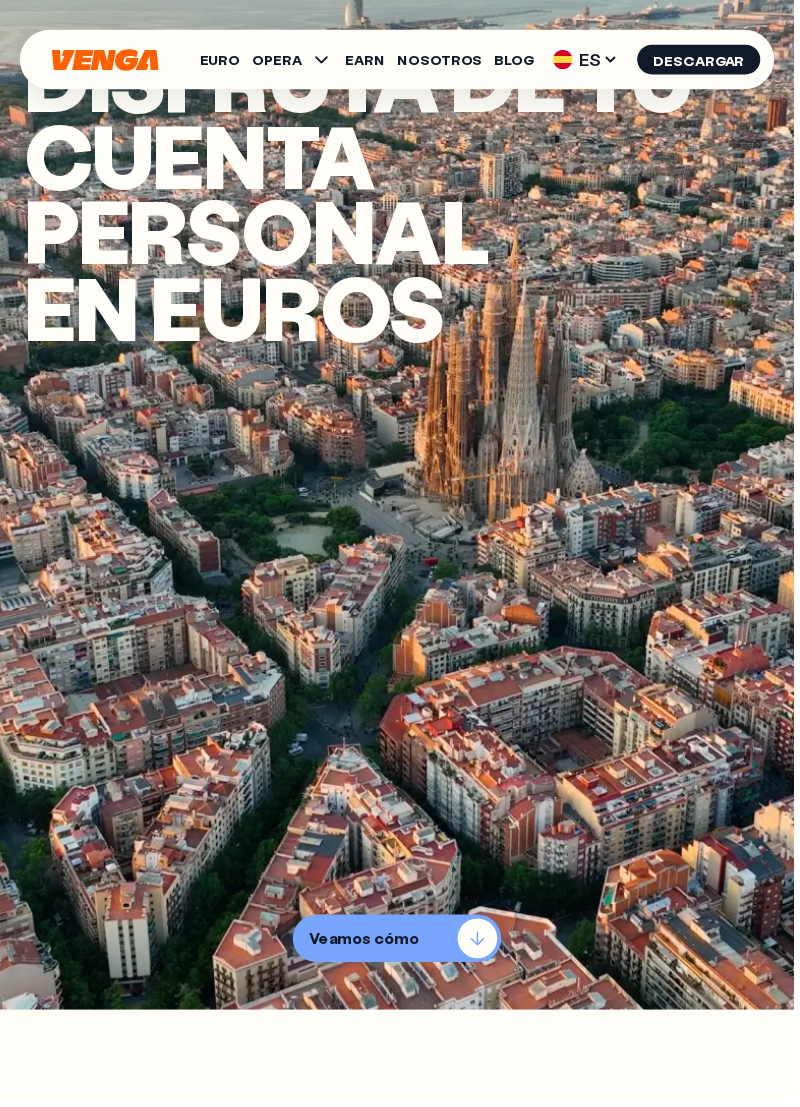click on "Veamos cómo" at bounding box center (366, 945) 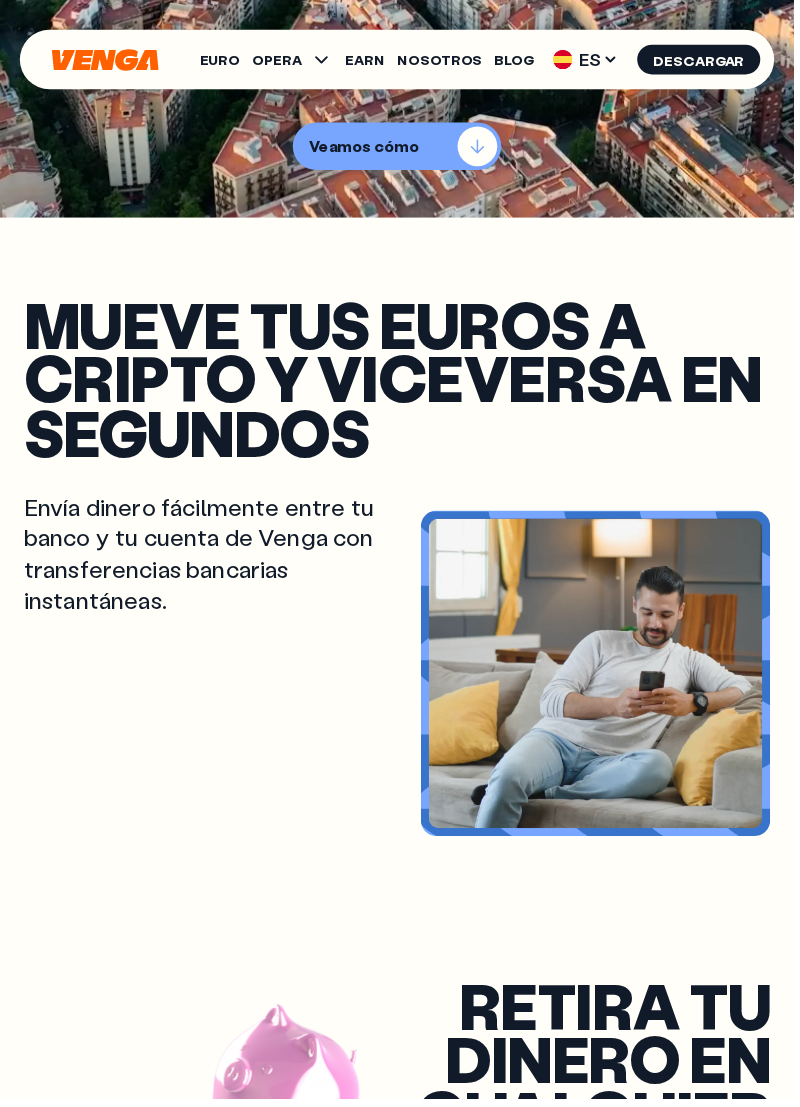 scroll, scrollTop: 1153, scrollLeft: 0, axis: vertical 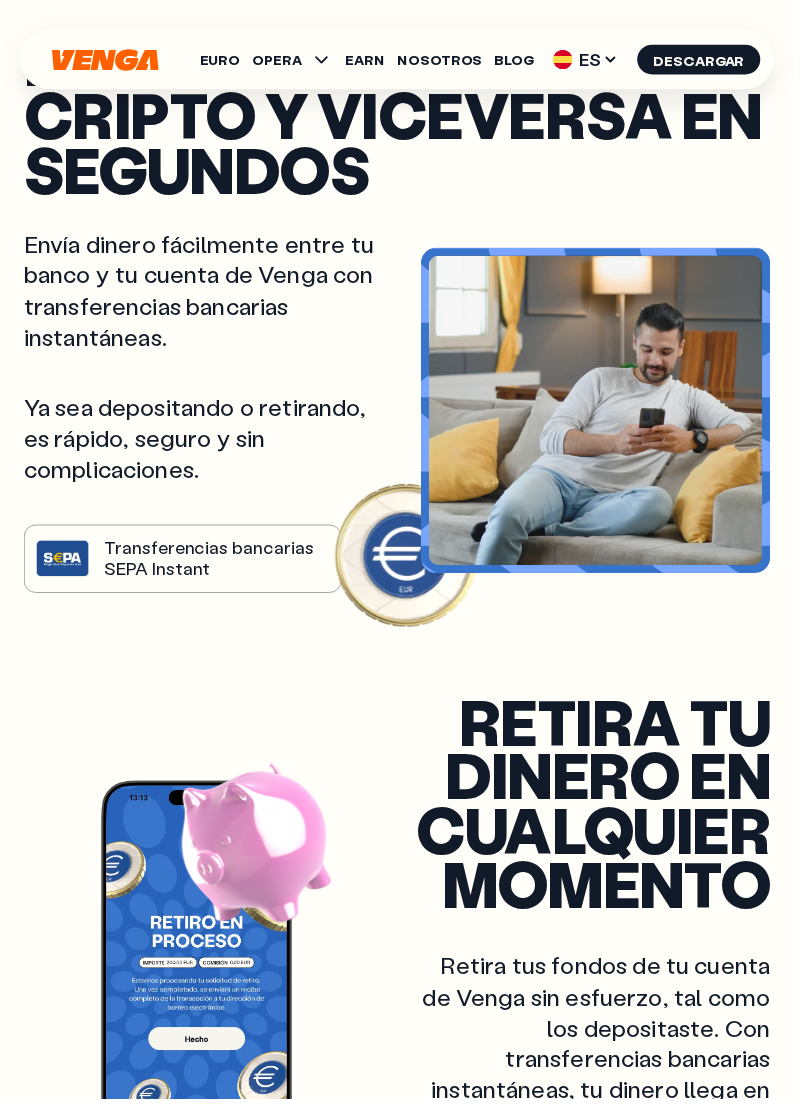click on "Envía dinero fácilmente entre tu banco y tu cuenta de Venga con transferencias bancarias instantáneas. Ya sea depositando o retirando, es rápido, seguro y sin complicaciones. Transferencias bancarias SEPA Instant" at bounding box center (212, 413) 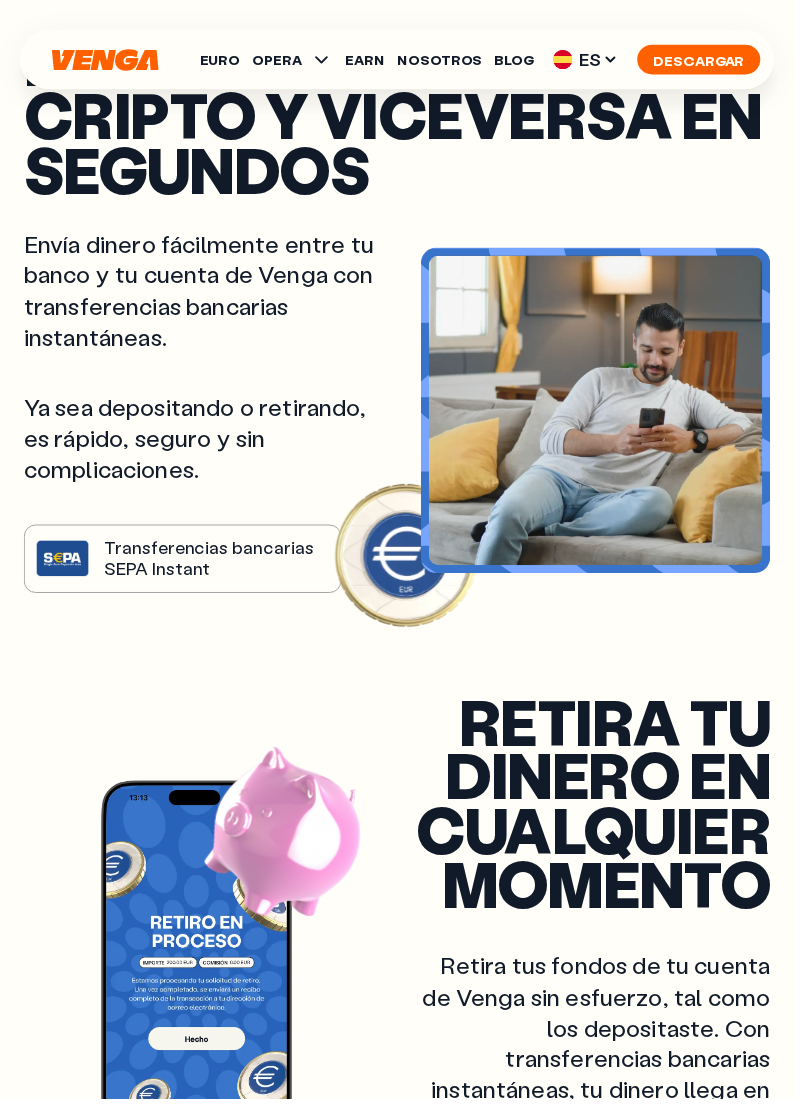 click on "Descargar" at bounding box center [704, 60] 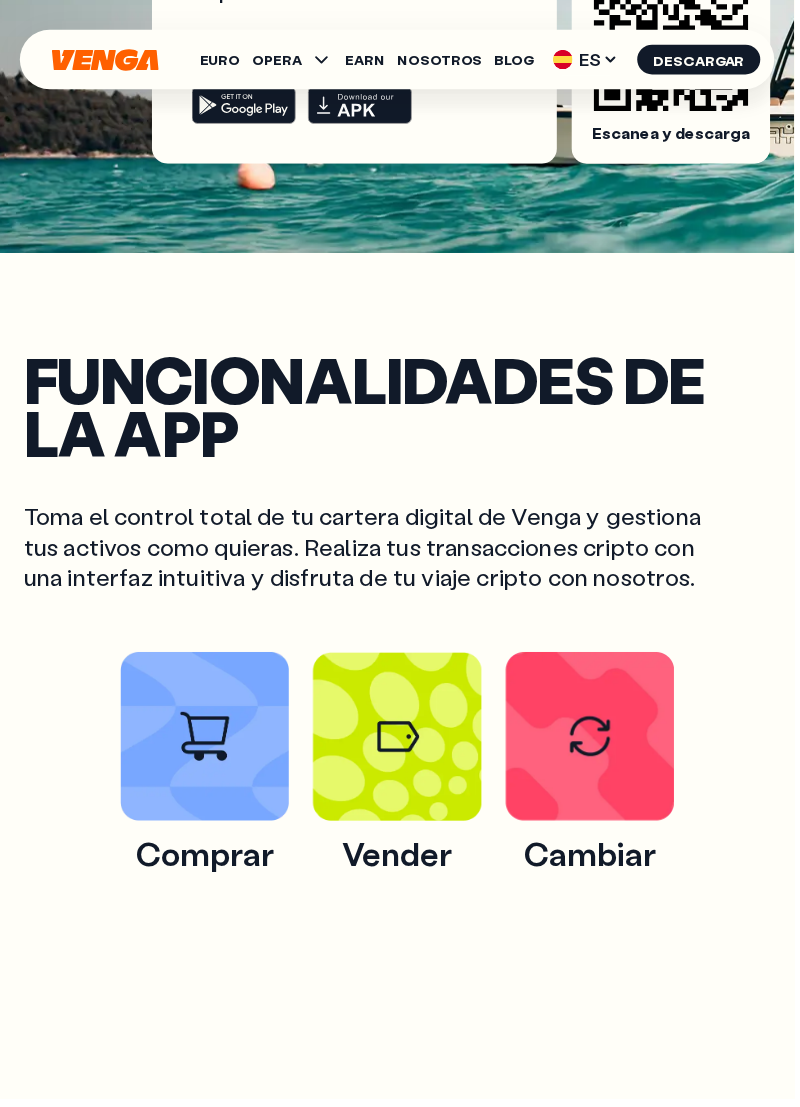 scroll, scrollTop: 569, scrollLeft: 0, axis: vertical 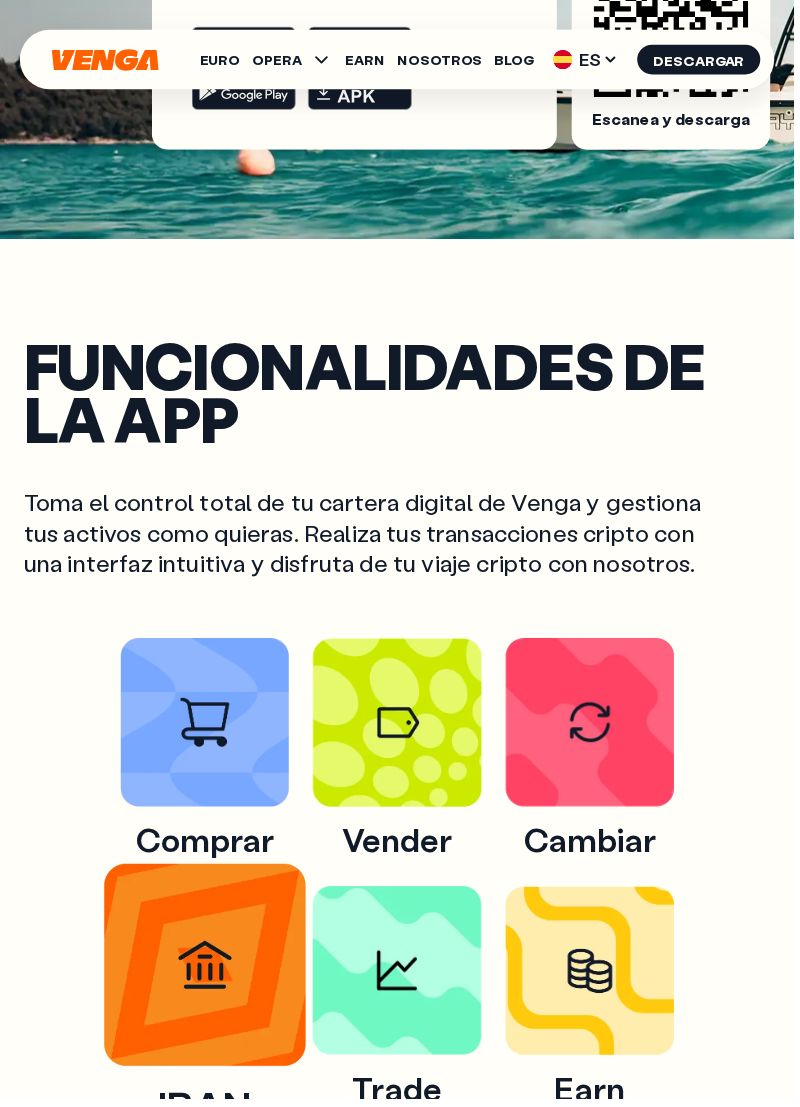 click at bounding box center [206, 972] 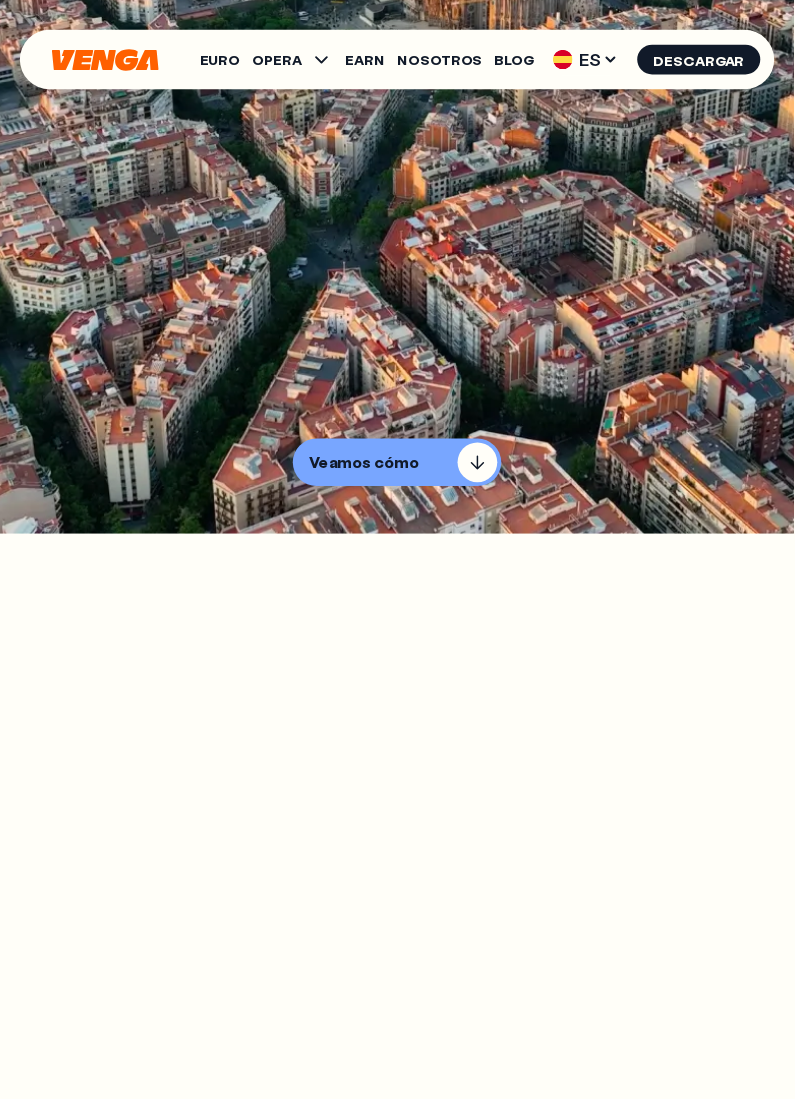 scroll, scrollTop: 0, scrollLeft: 0, axis: both 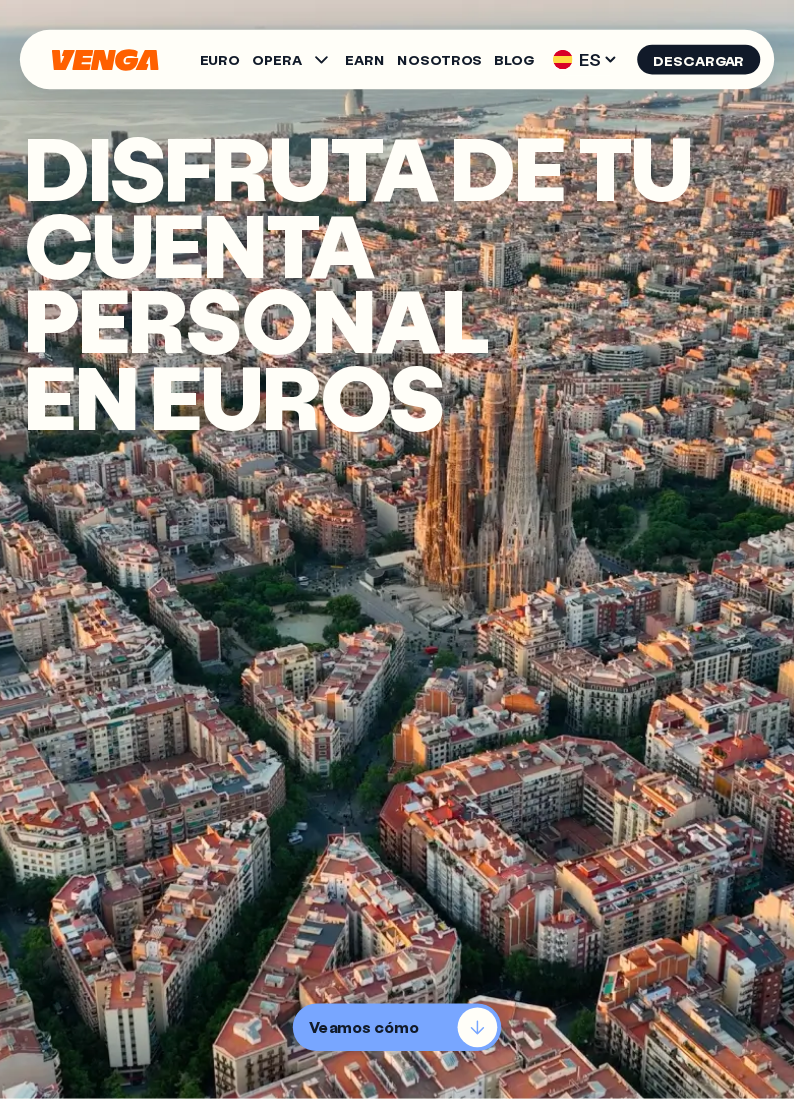 click on "Veamos cómo" at bounding box center (400, 1035) 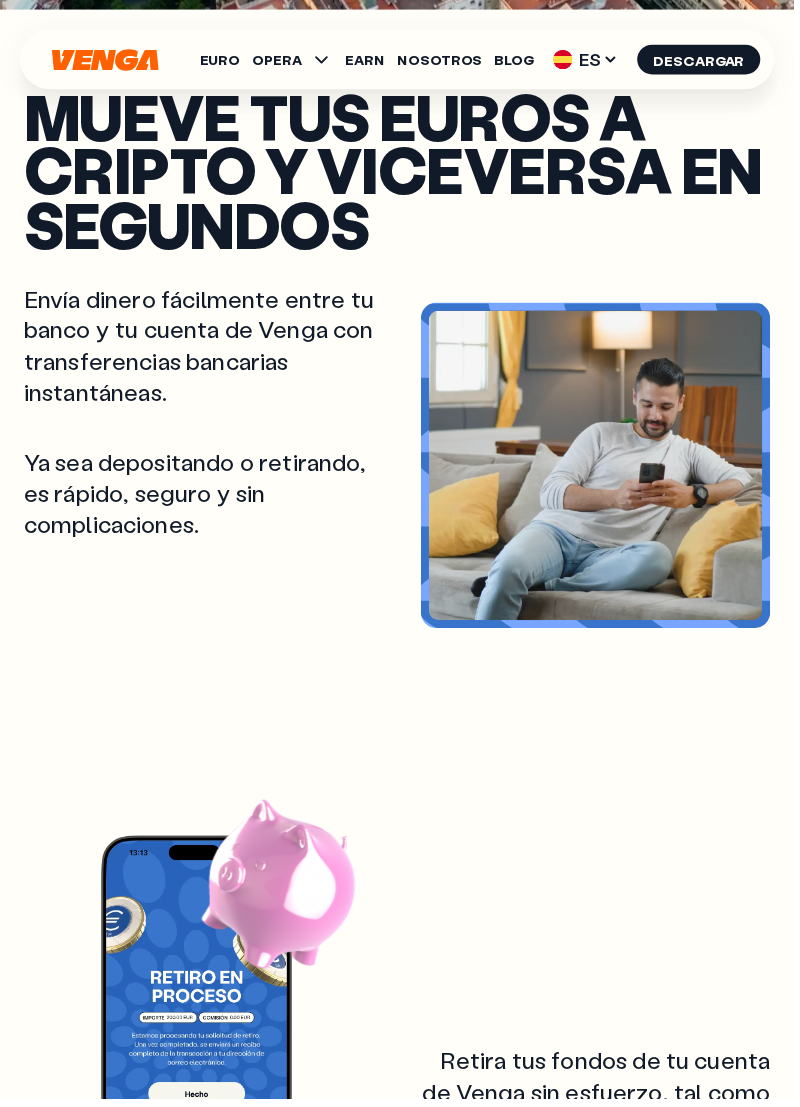 scroll, scrollTop: 1153, scrollLeft: 0, axis: vertical 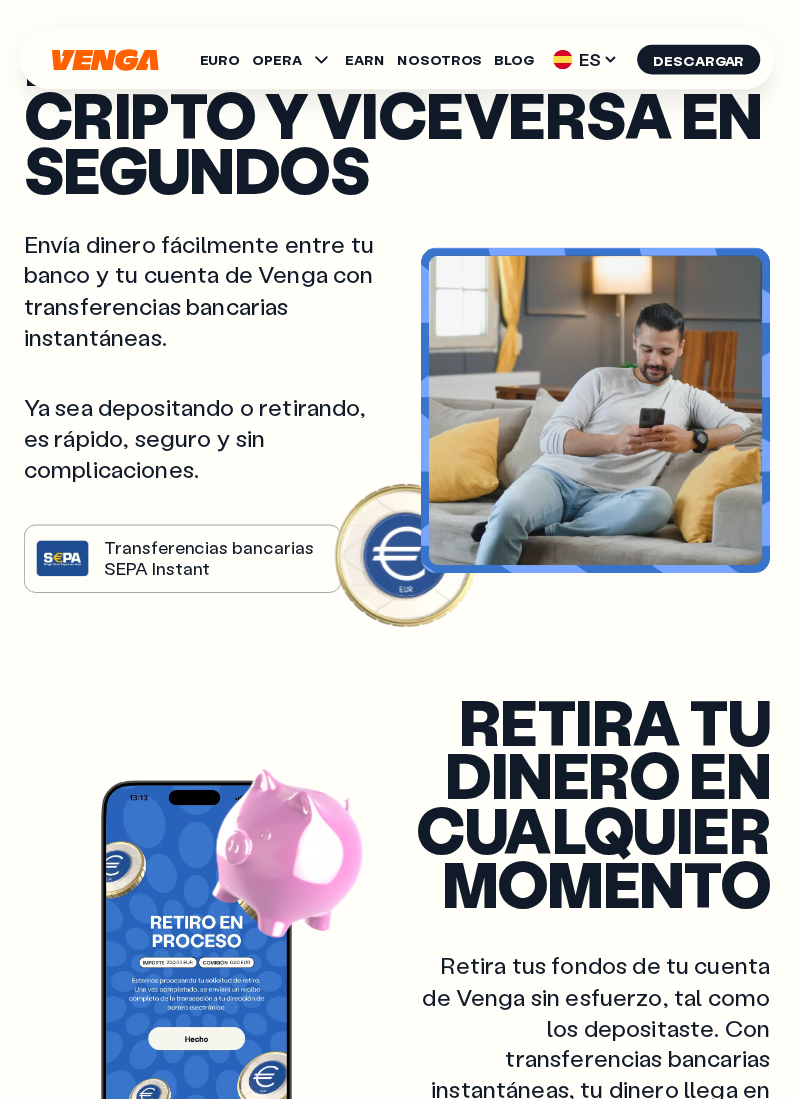 click on "Retira tu dinero en cualquier momento" at bounding box center (594, 808) 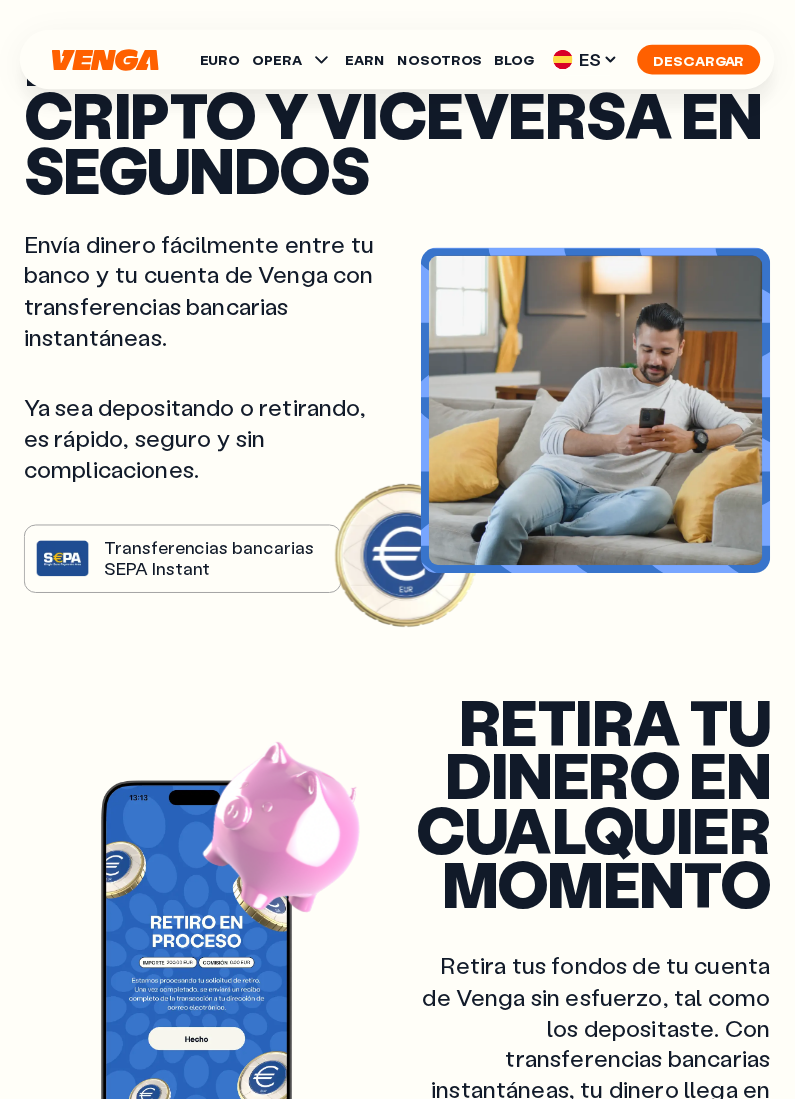 click on "Descargar" at bounding box center [704, 60] 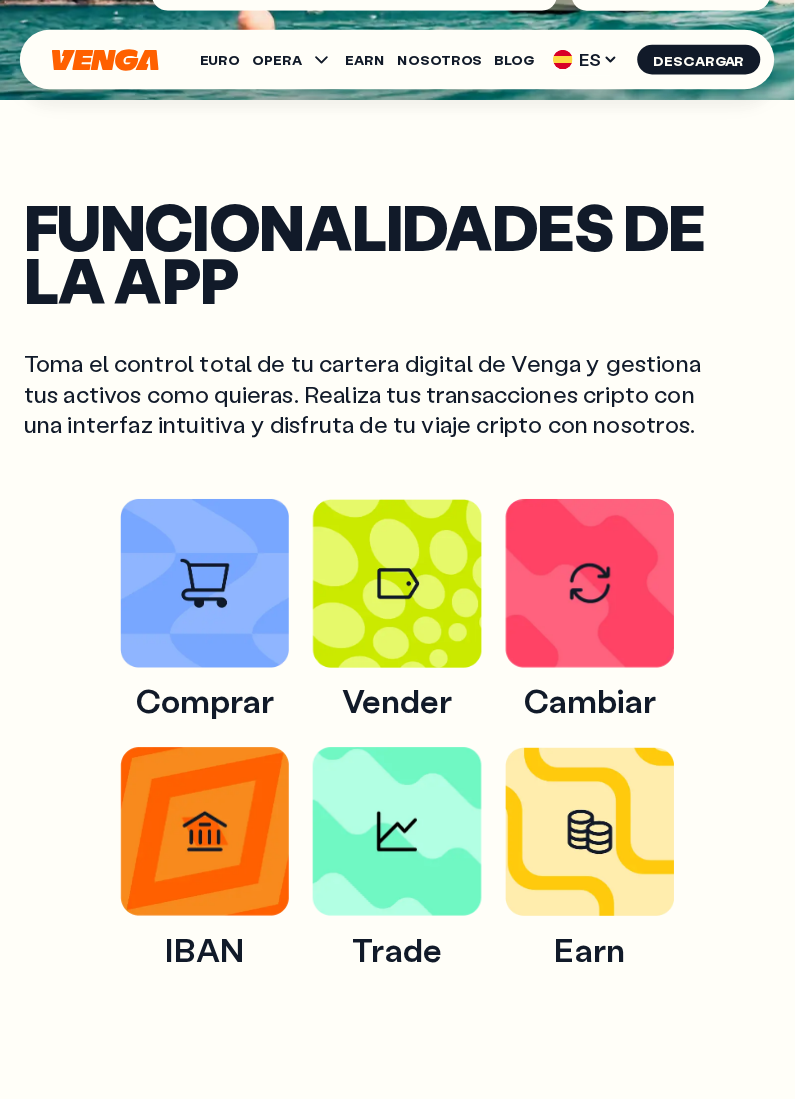 scroll, scrollTop: 719, scrollLeft: 0, axis: vertical 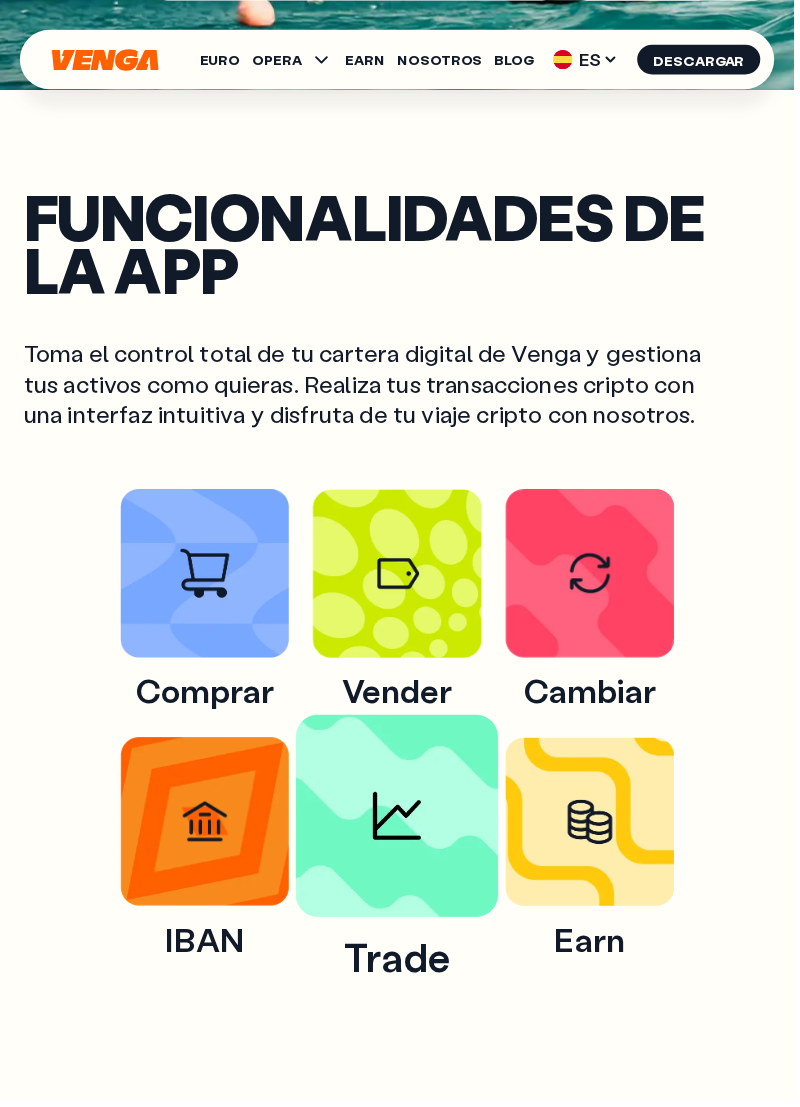click at bounding box center (400, 822) 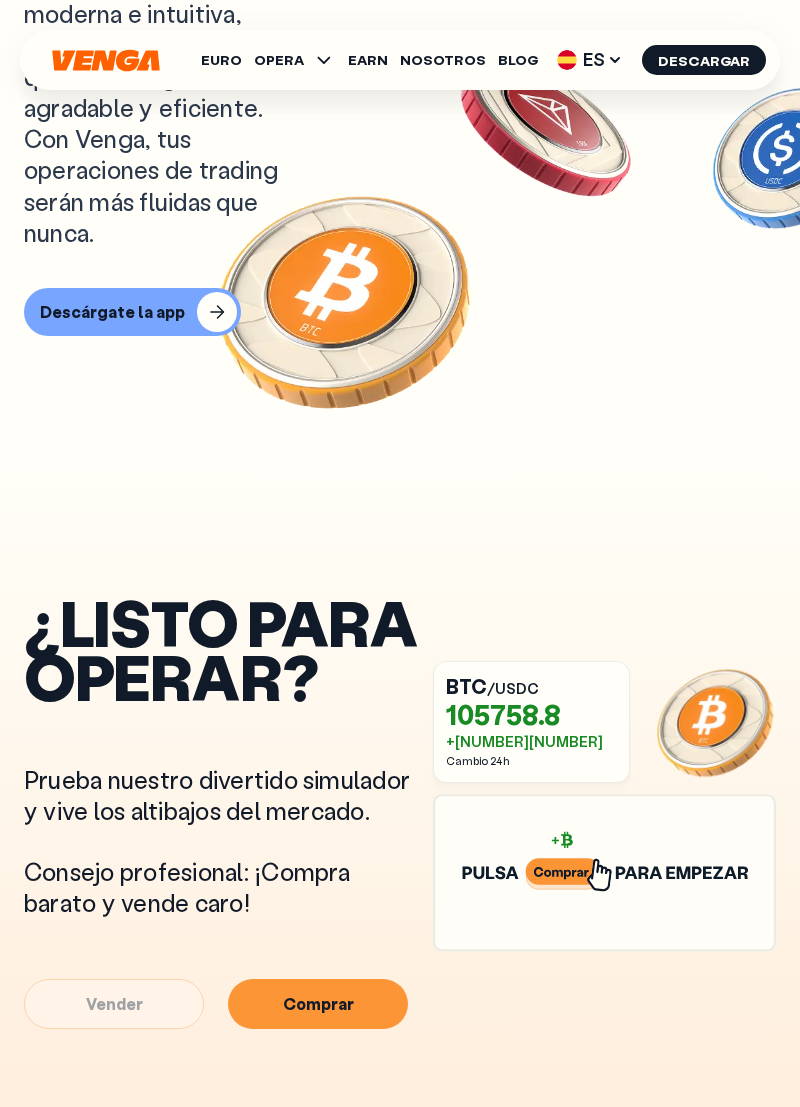 scroll, scrollTop: 543, scrollLeft: 0, axis: vertical 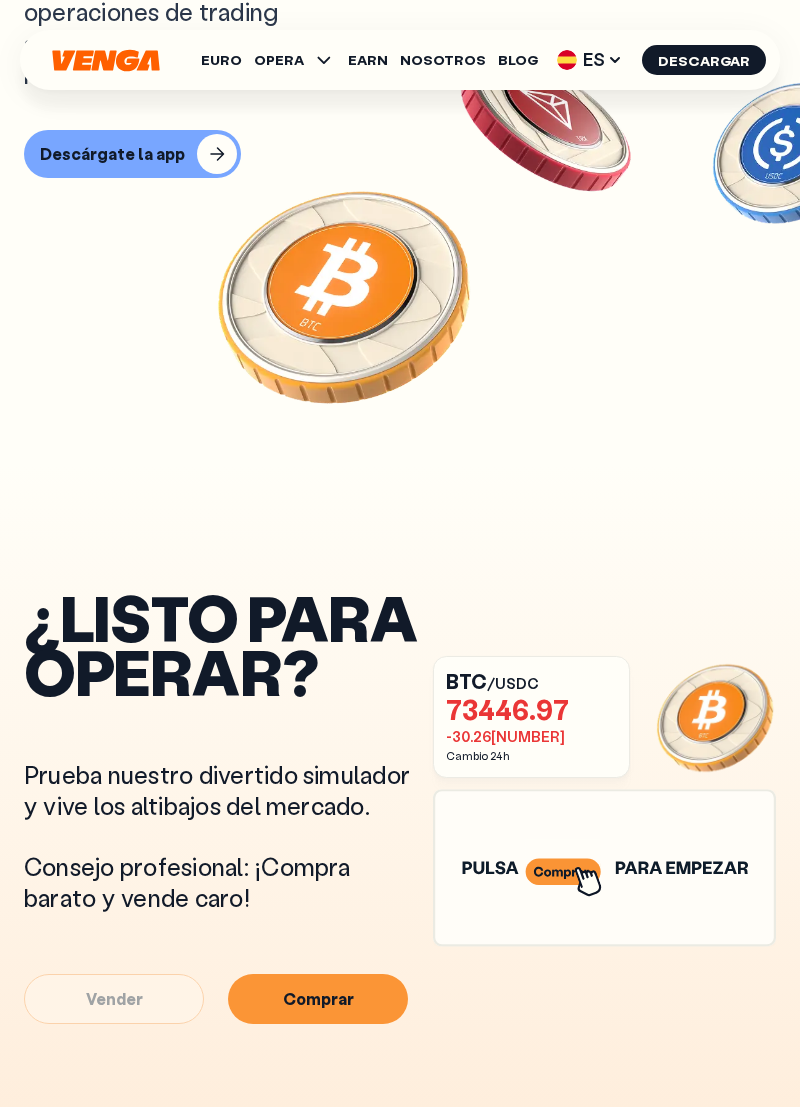 click 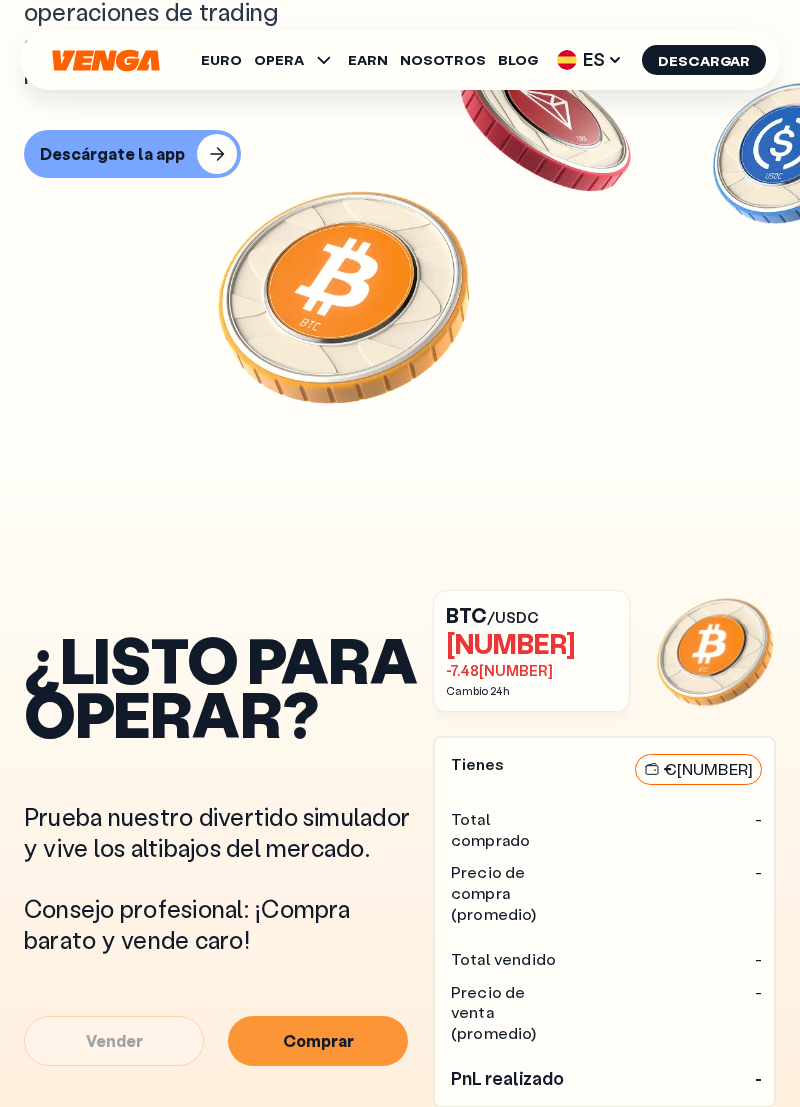click on "[NUMBER]" at bounding box center (529, 643) 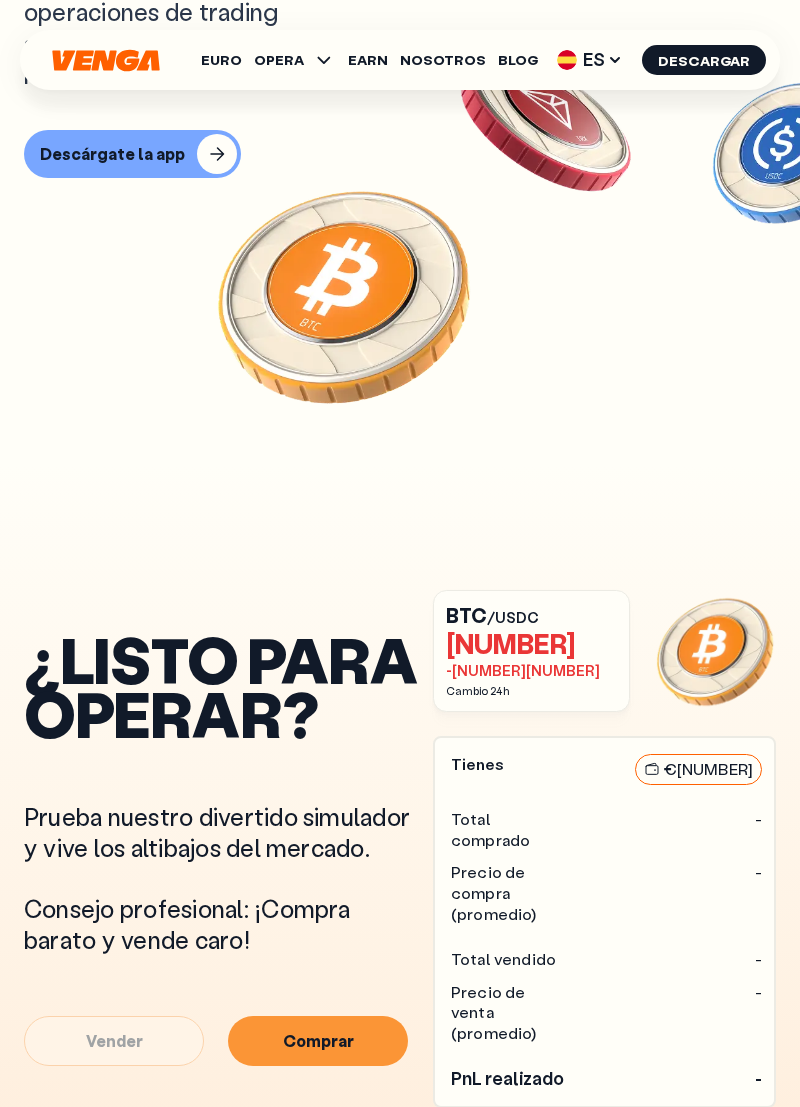 click on "[CURRENCY] [NUMBER]" at bounding box center (698, 769) 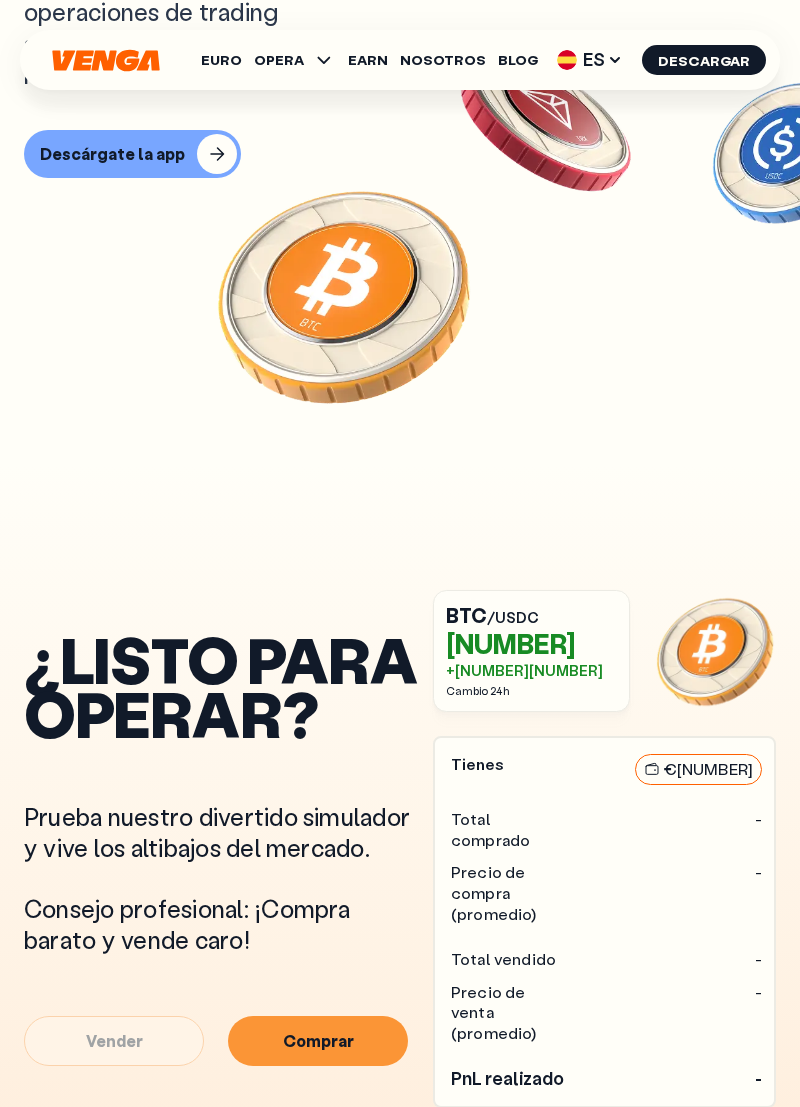 click on "Total comprado" at bounding box center [511, 830] 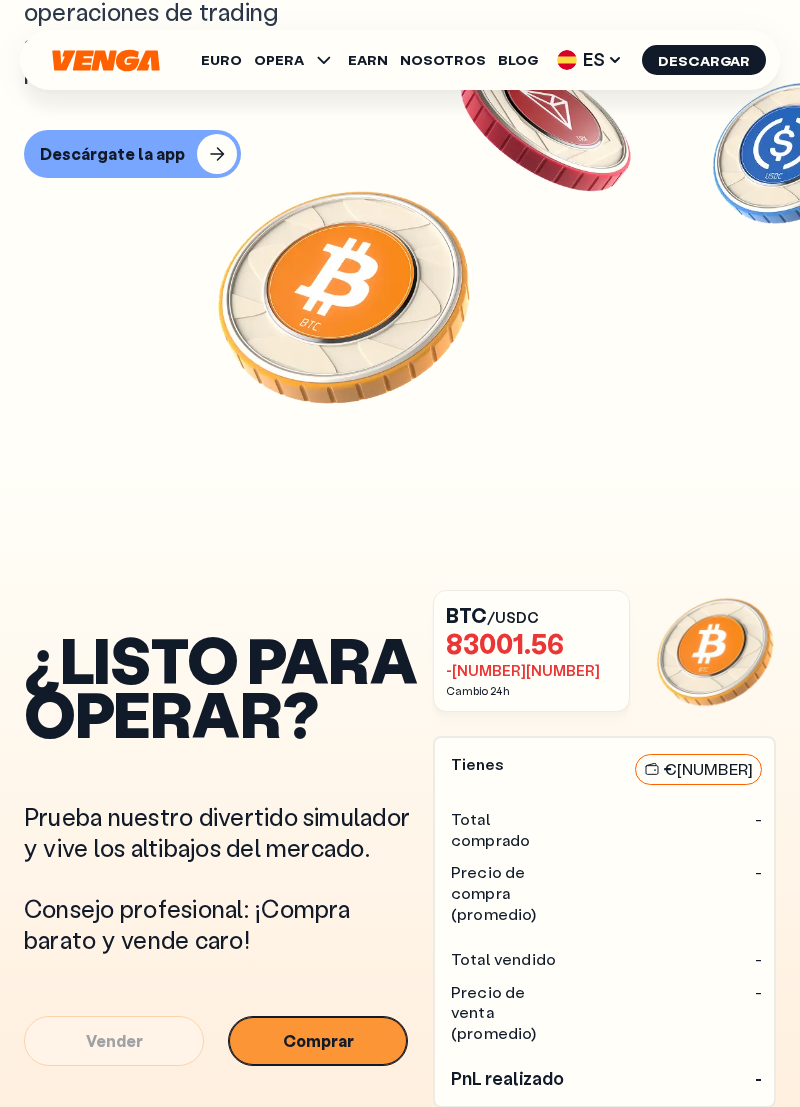 click on "Comprar" at bounding box center (318, 1041) 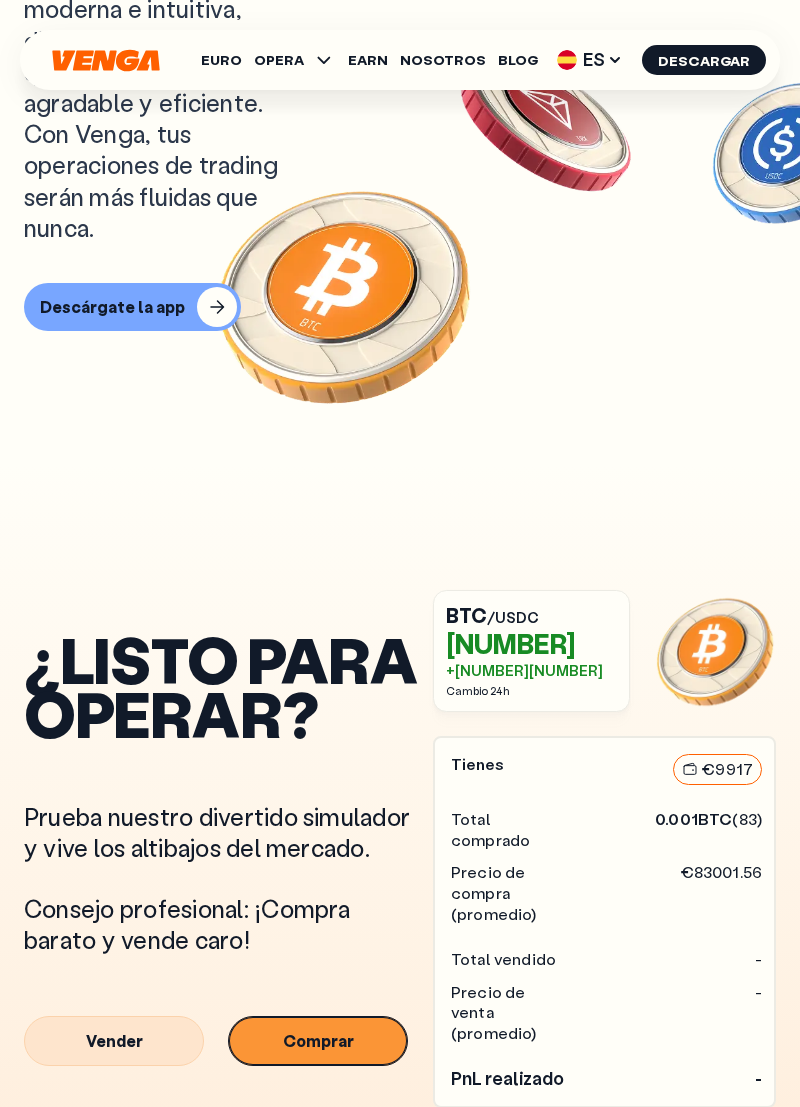 click on "Comprar" at bounding box center [318, 1041] 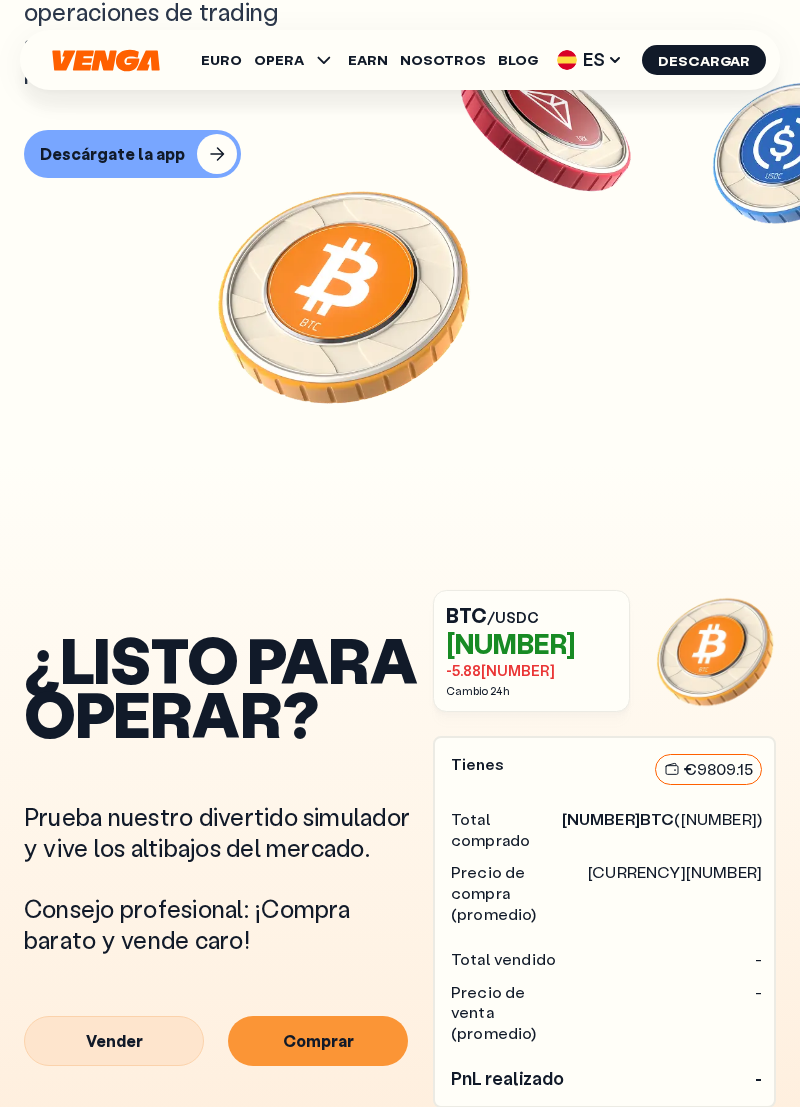 click at bounding box center (715, 651) 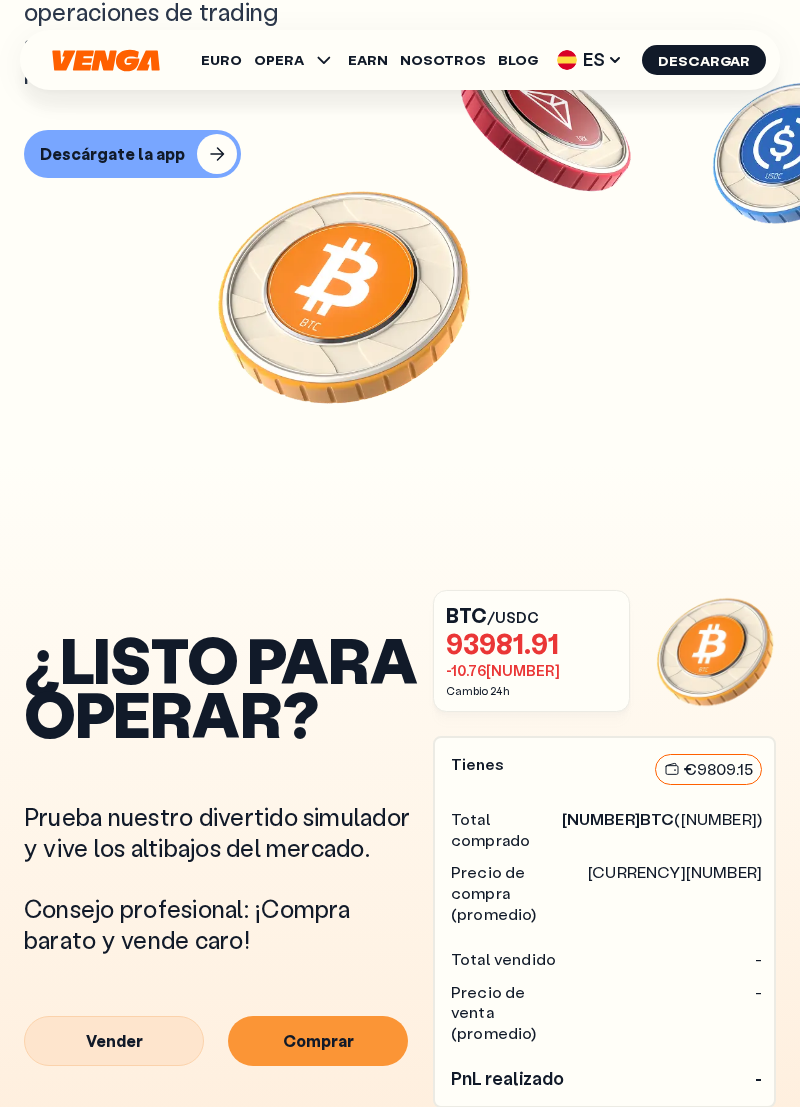 click on "€ [PRECIO]" at bounding box center (708, 769) 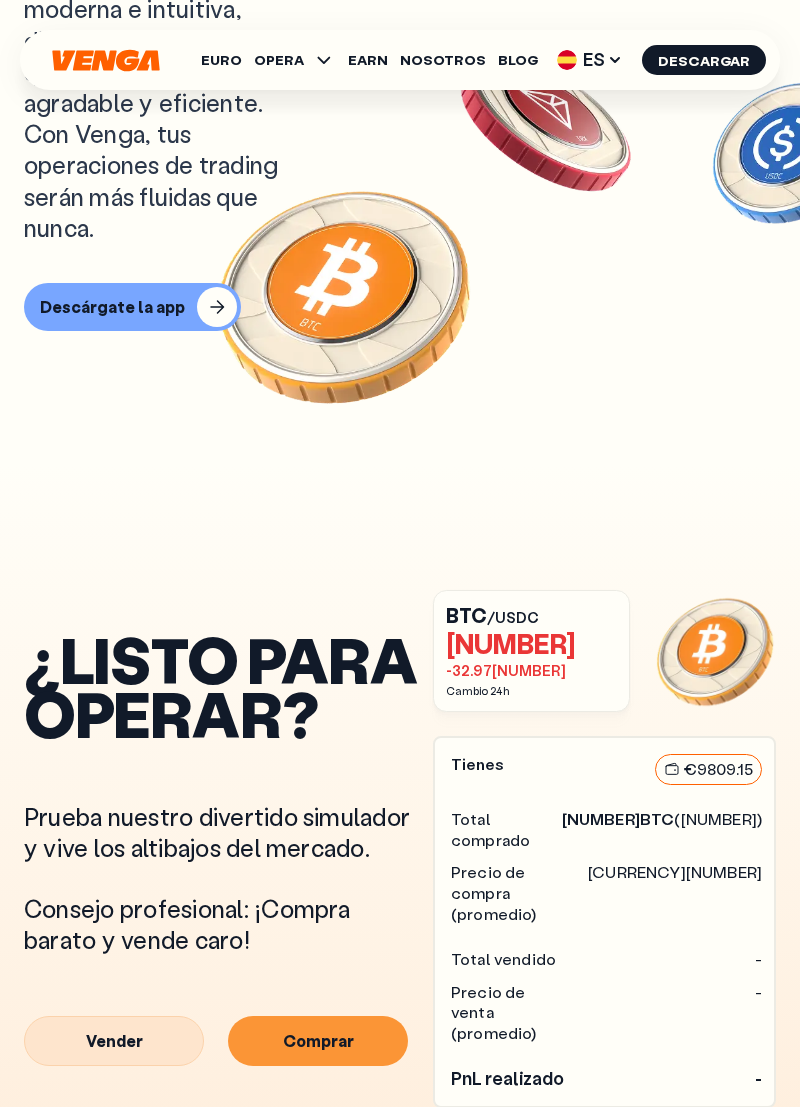 click on "-" at bounding box center (758, 959) 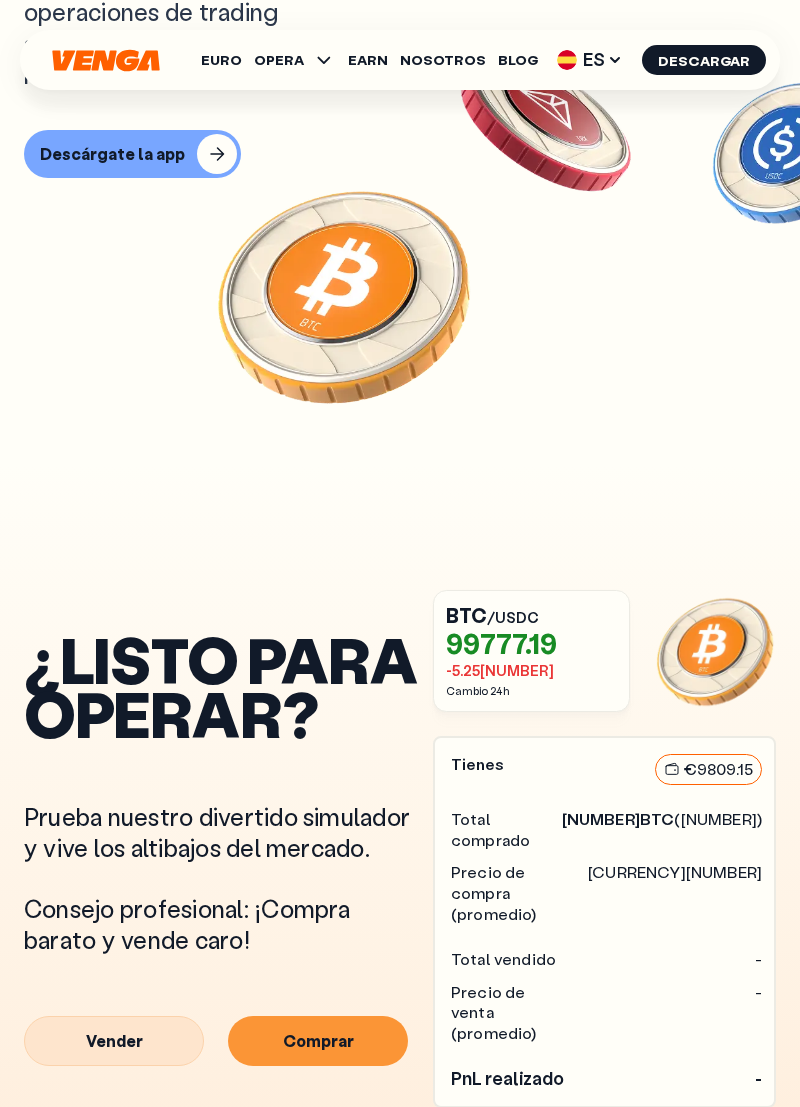 click on "Precio de venta (promedio)" at bounding box center [511, 1013] 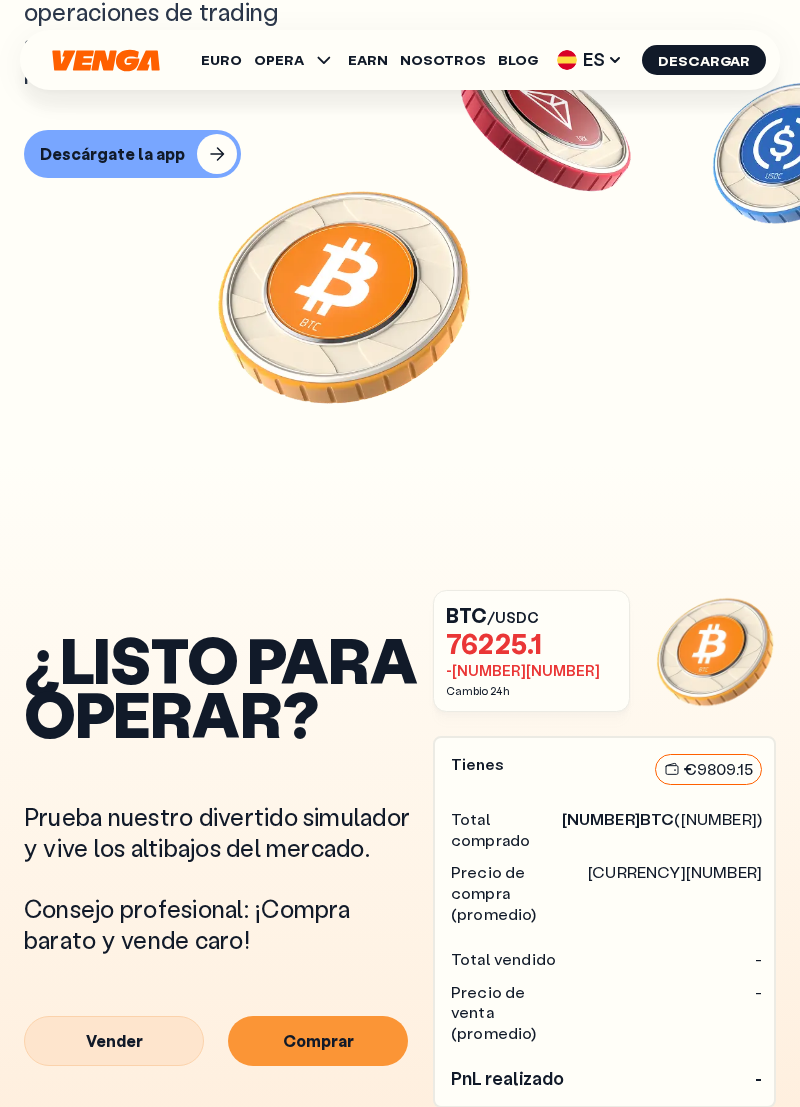 click on "PnL realizado" at bounding box center (511, 1079) 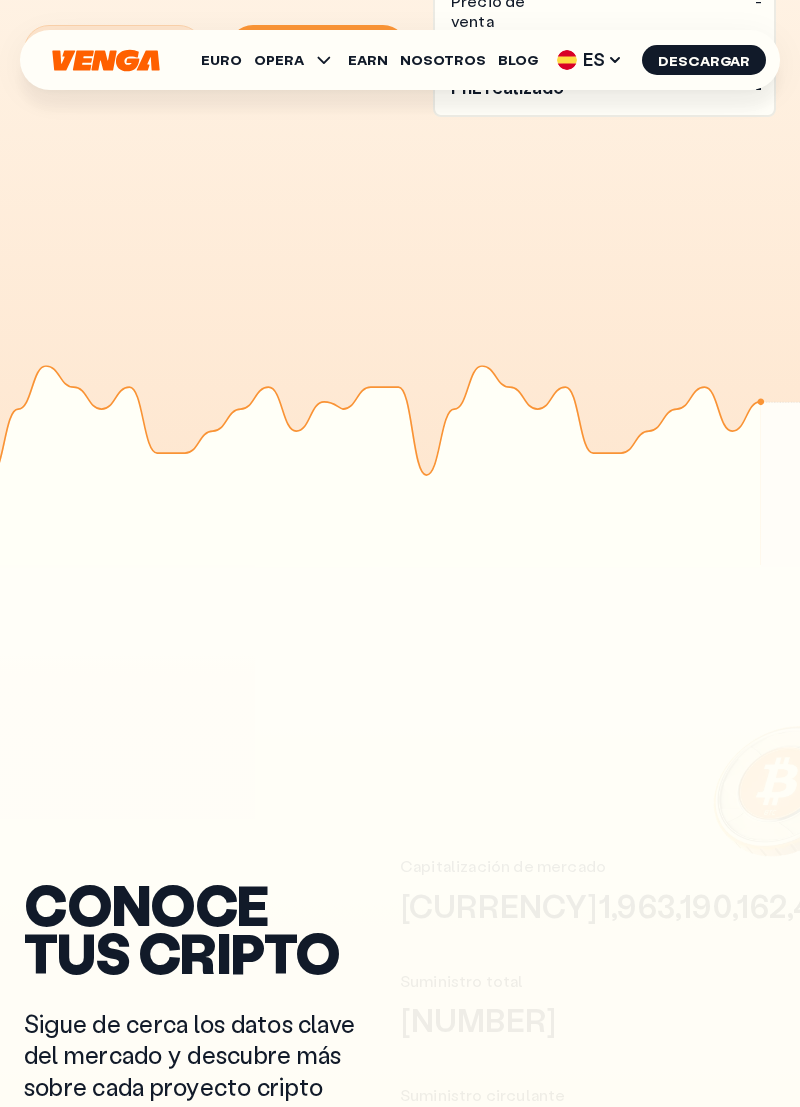 scroll, scrollTop: 1537, scrollLeft: 0, axis: vertical 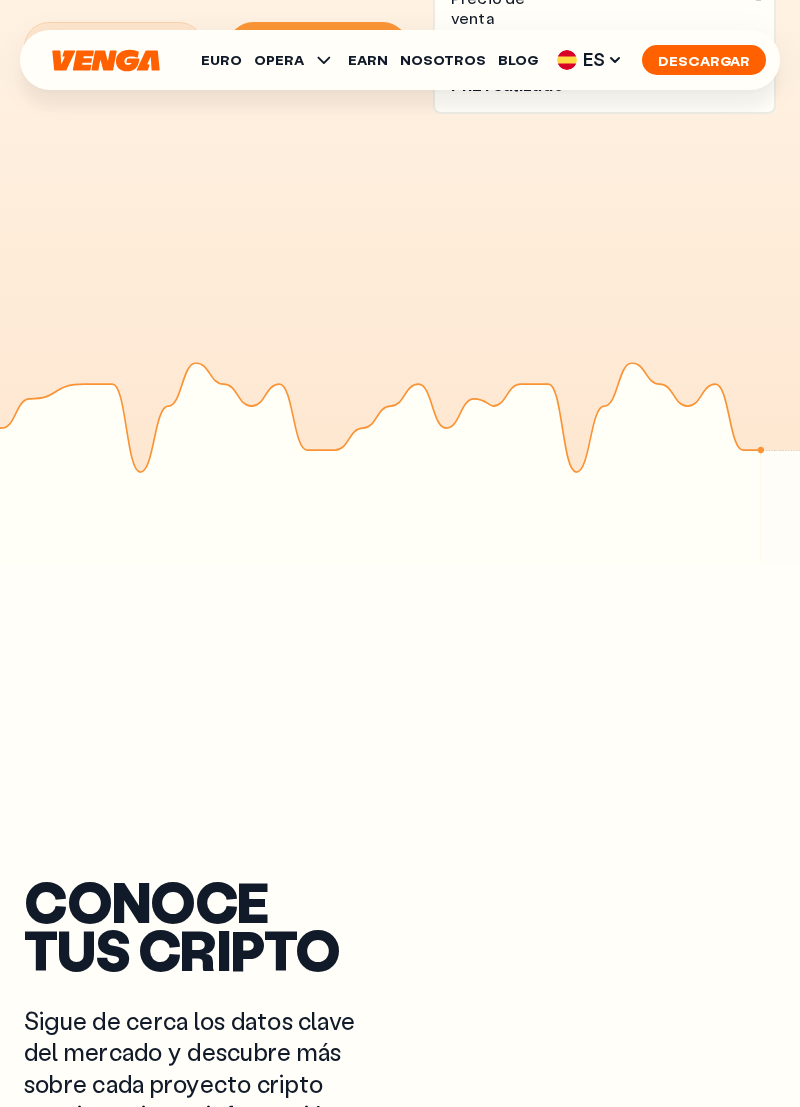 click on "Descargar" at bounding box center [704, 60] 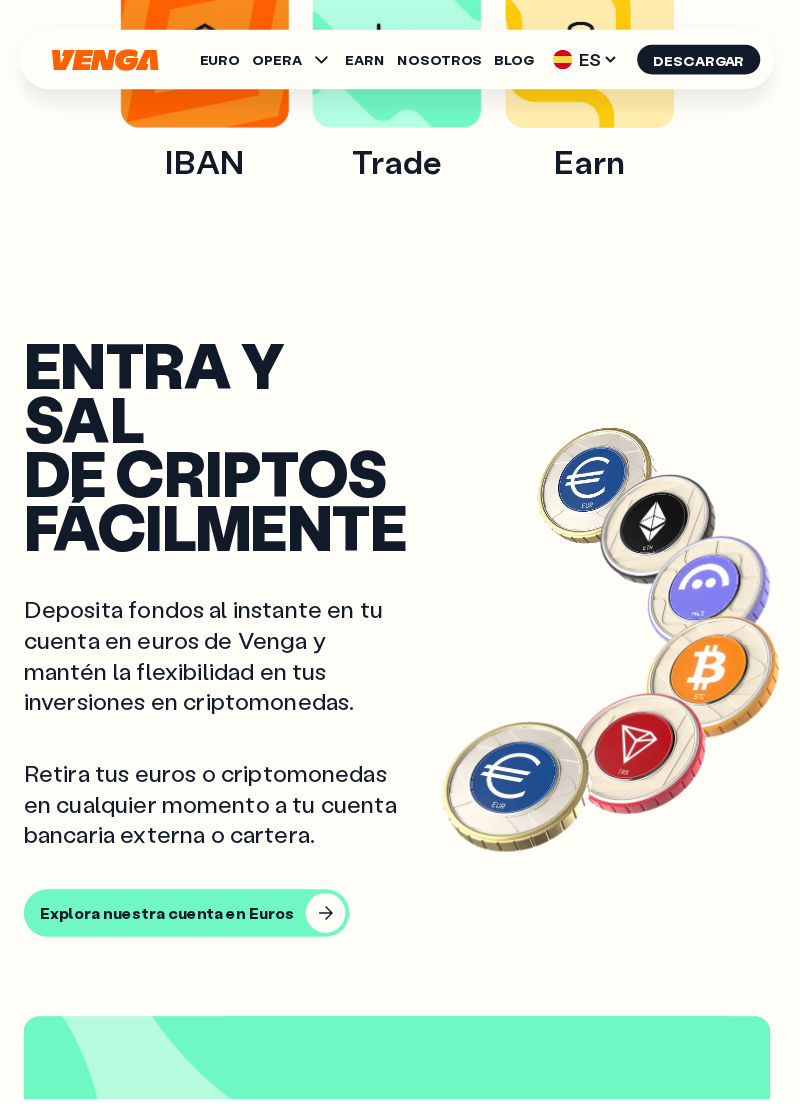 scroll, scrollTop: 1507, scrollLeft: 0, axis: vertical 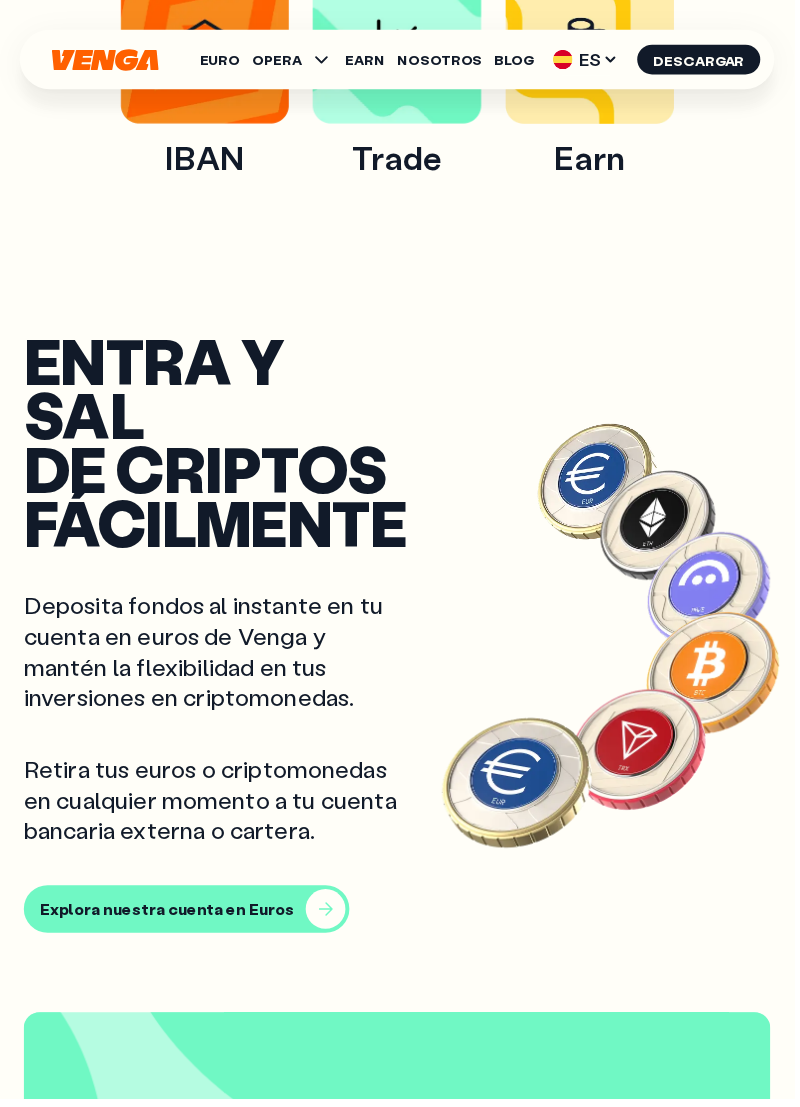 click on "Explora nuestra cuenta en Euros" at bounding box center (188, 916) 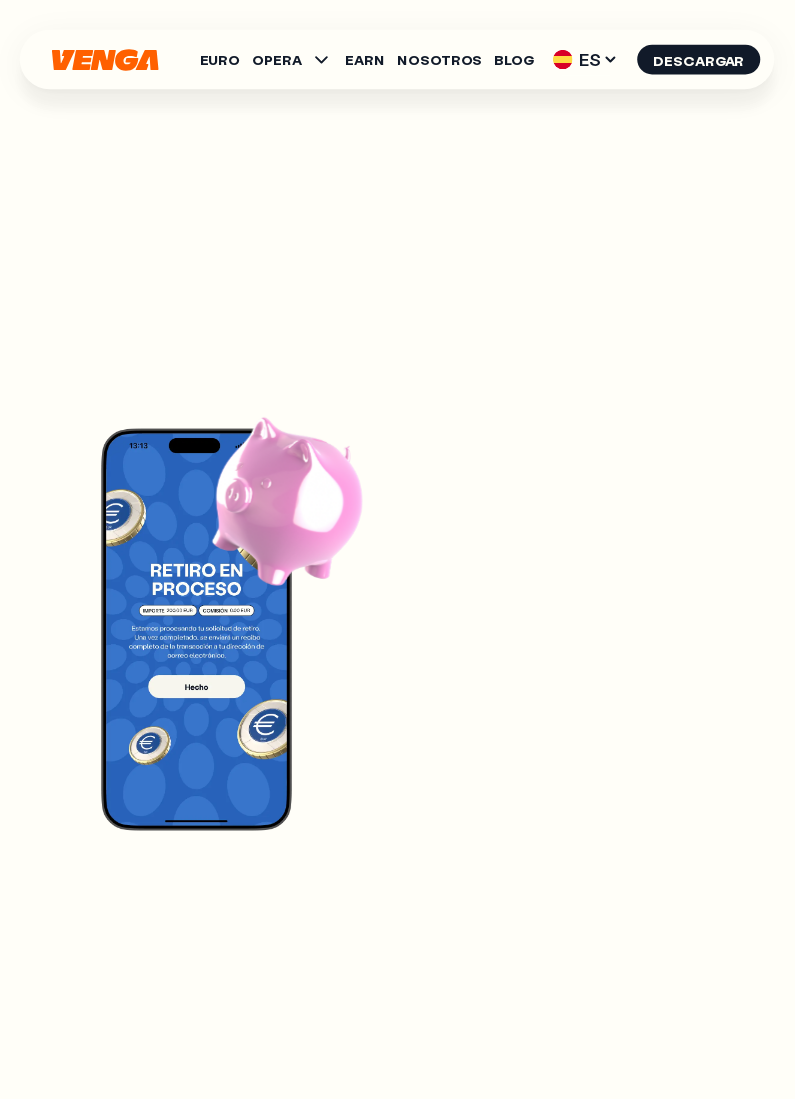 scroll, scrollTop: 0, scrollLeft: 0, axis: both 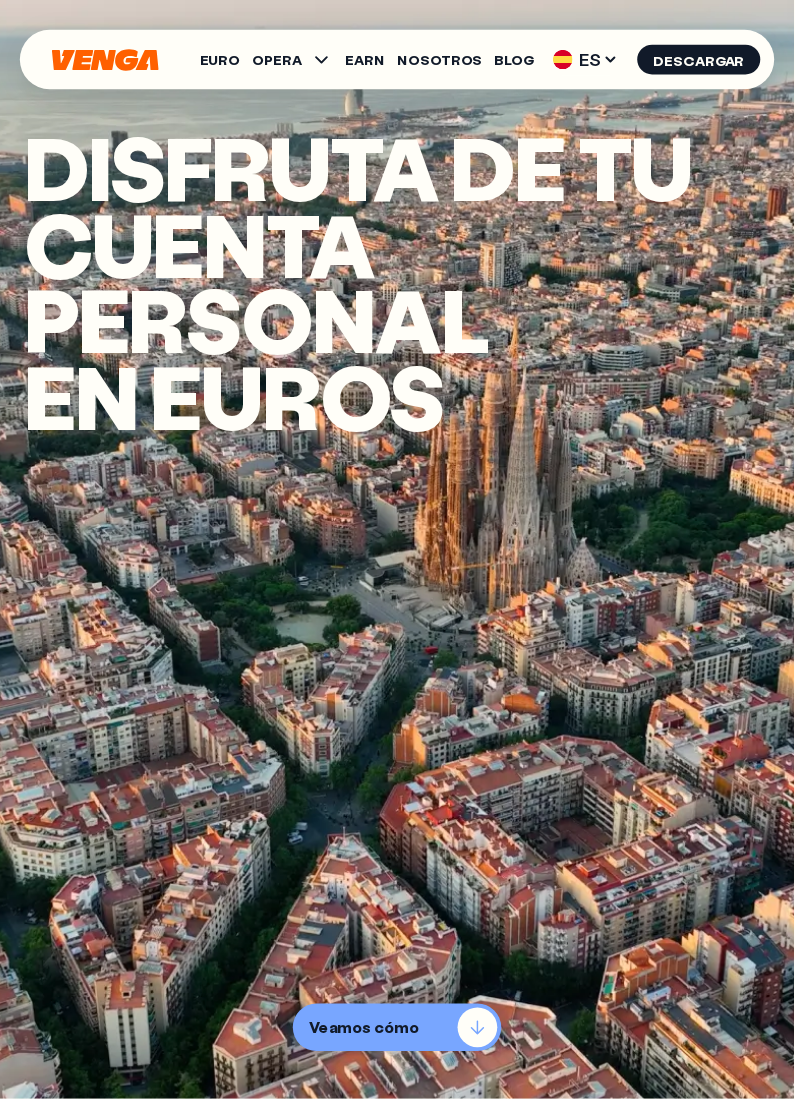 click on "Veamos cómo" at bounding box center (400, 1035) 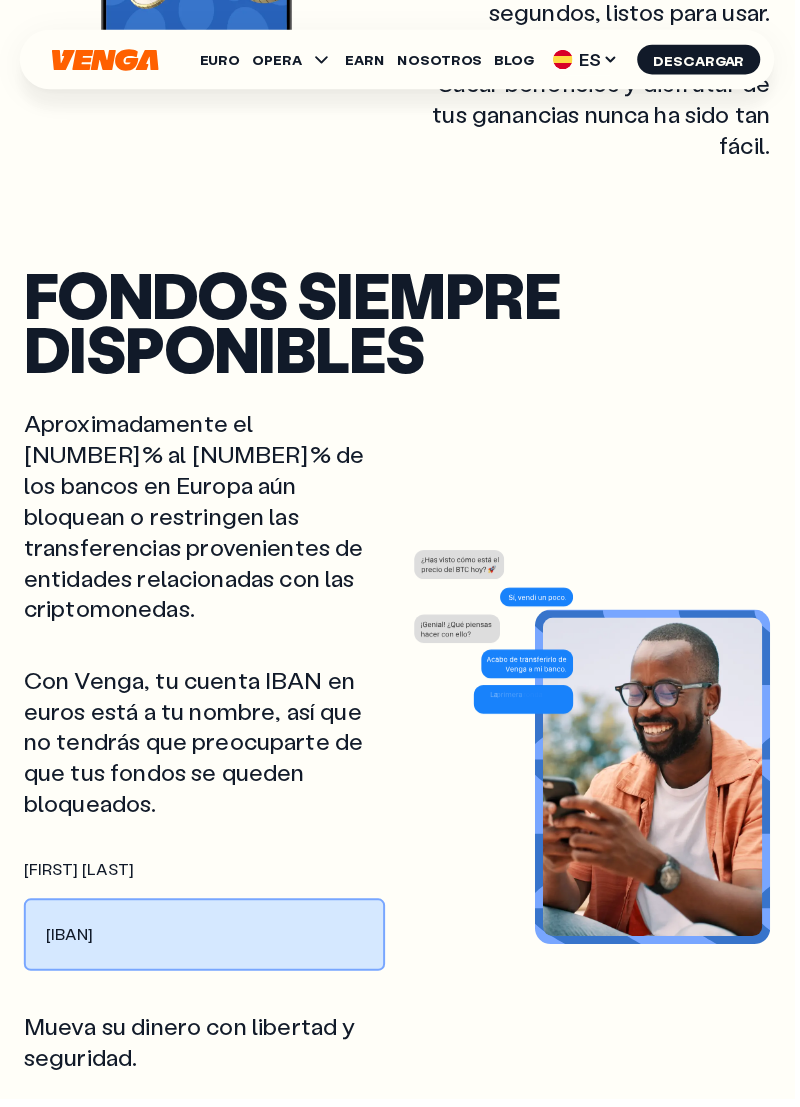 scroll, scrollTop: 2270, scrollLeft: 0, axis: vertical 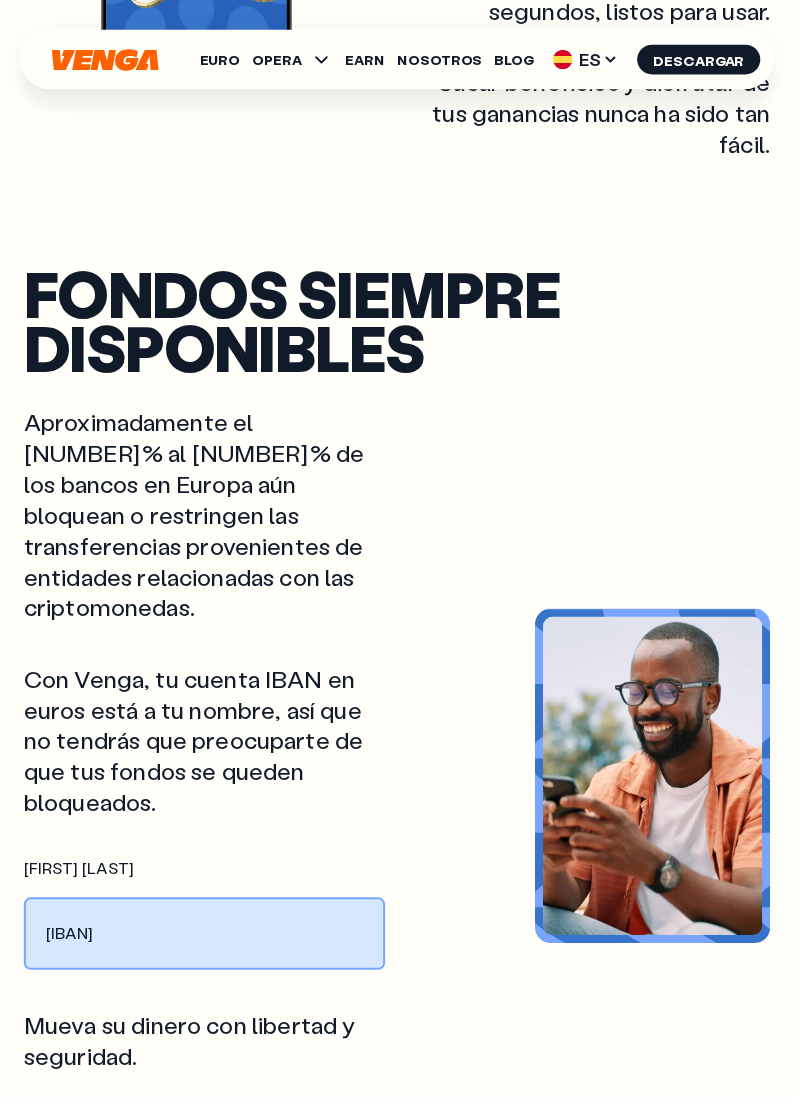 click on "[IBAN]" at bounding box center (206, 940) 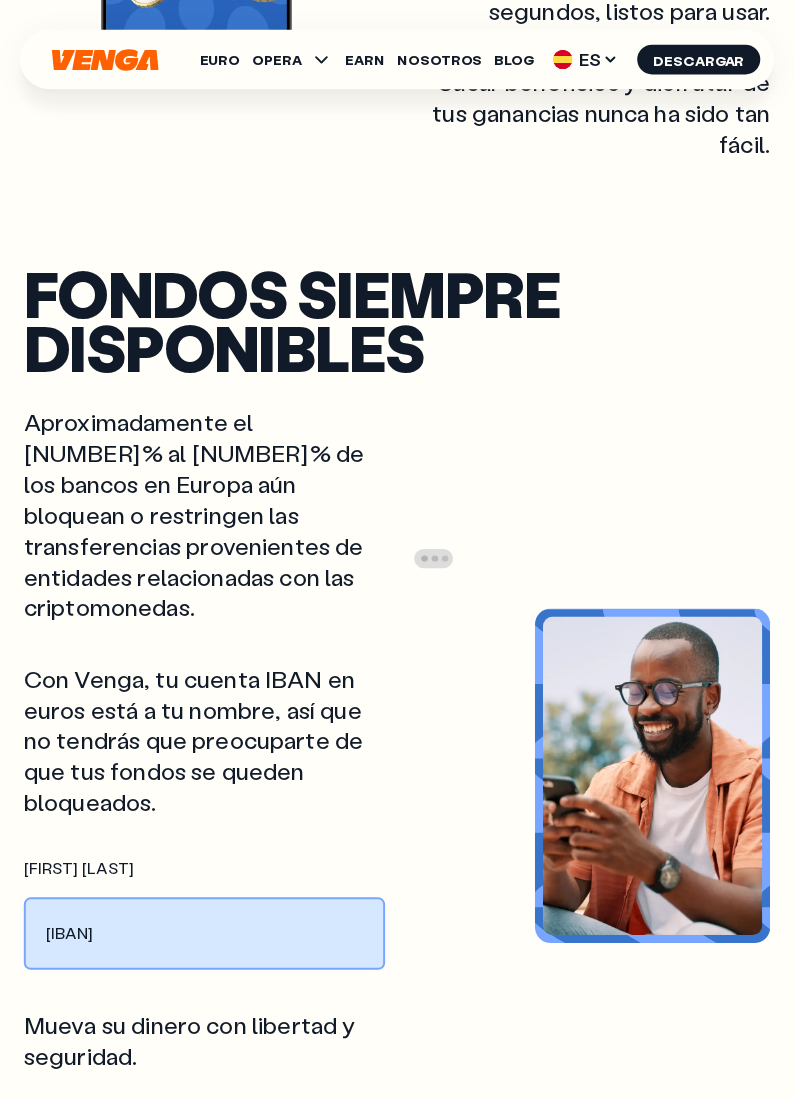 click on "[IBAN]" at bounding box center [206, 940] 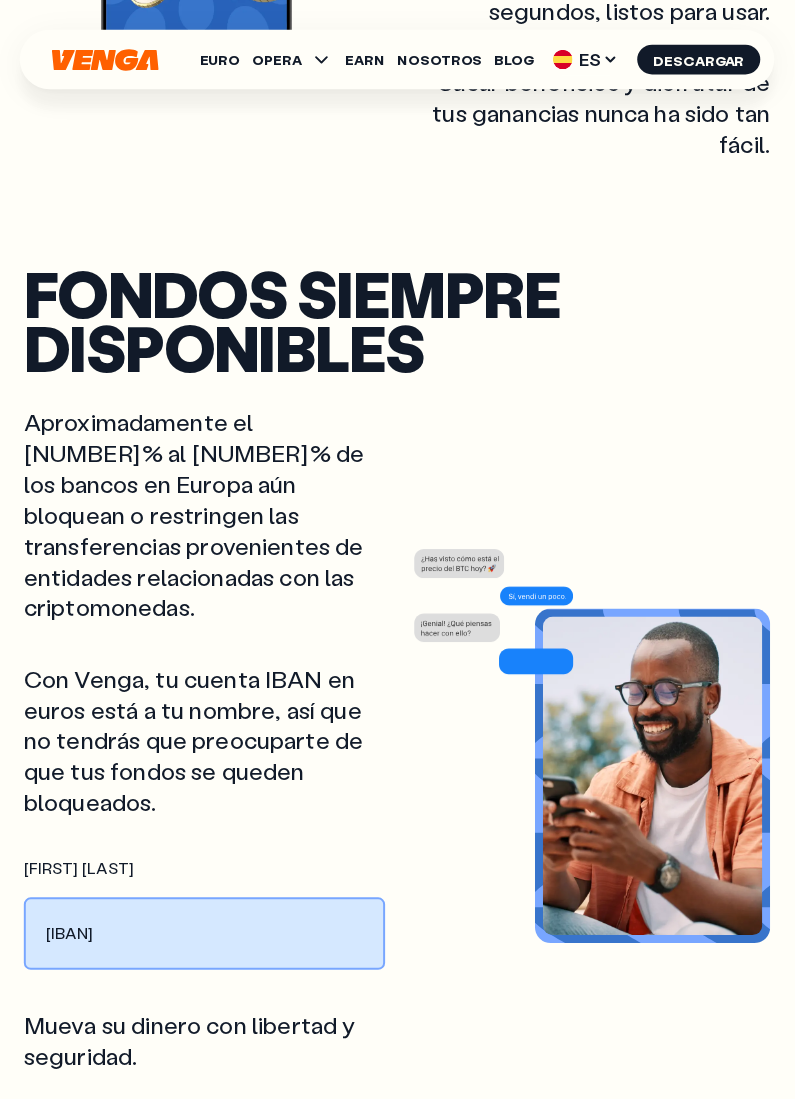 click 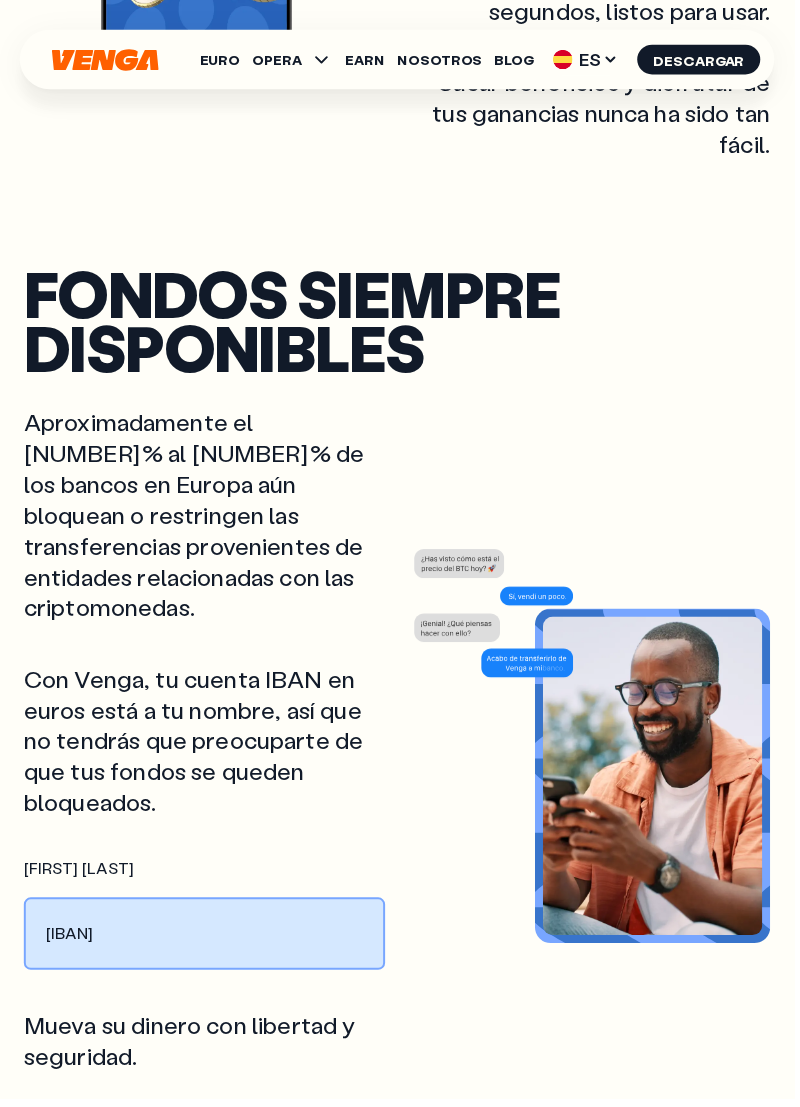 click 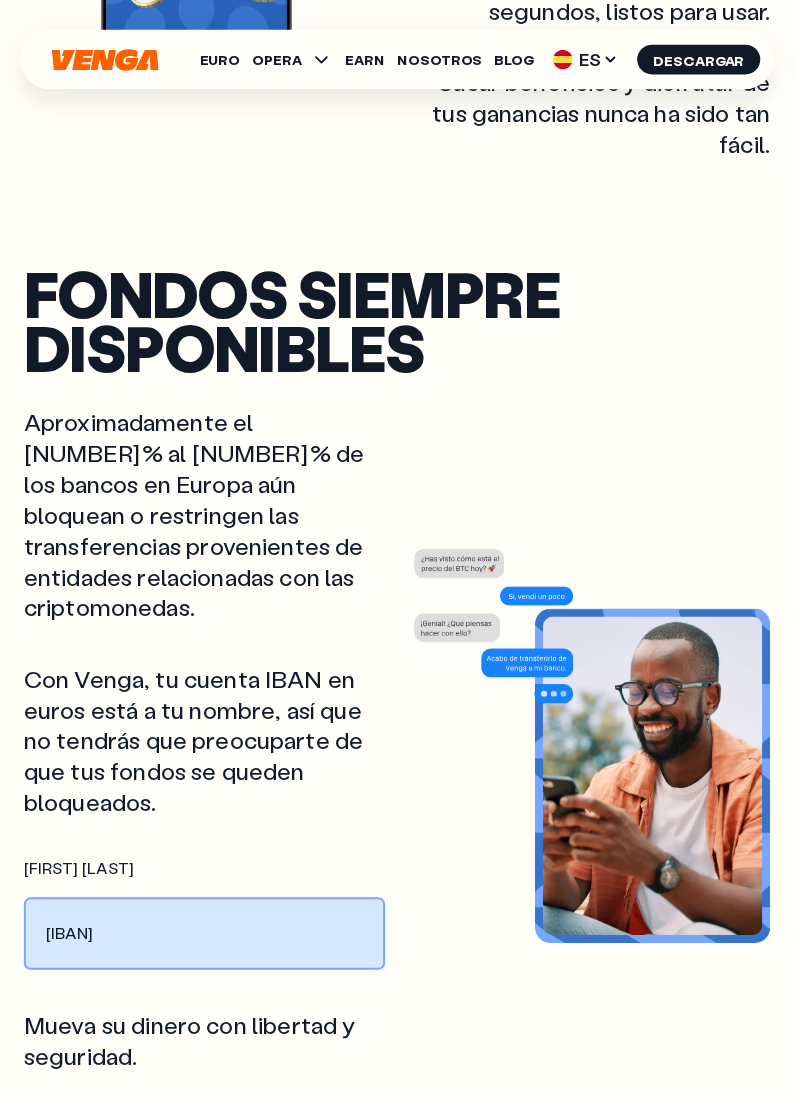 click 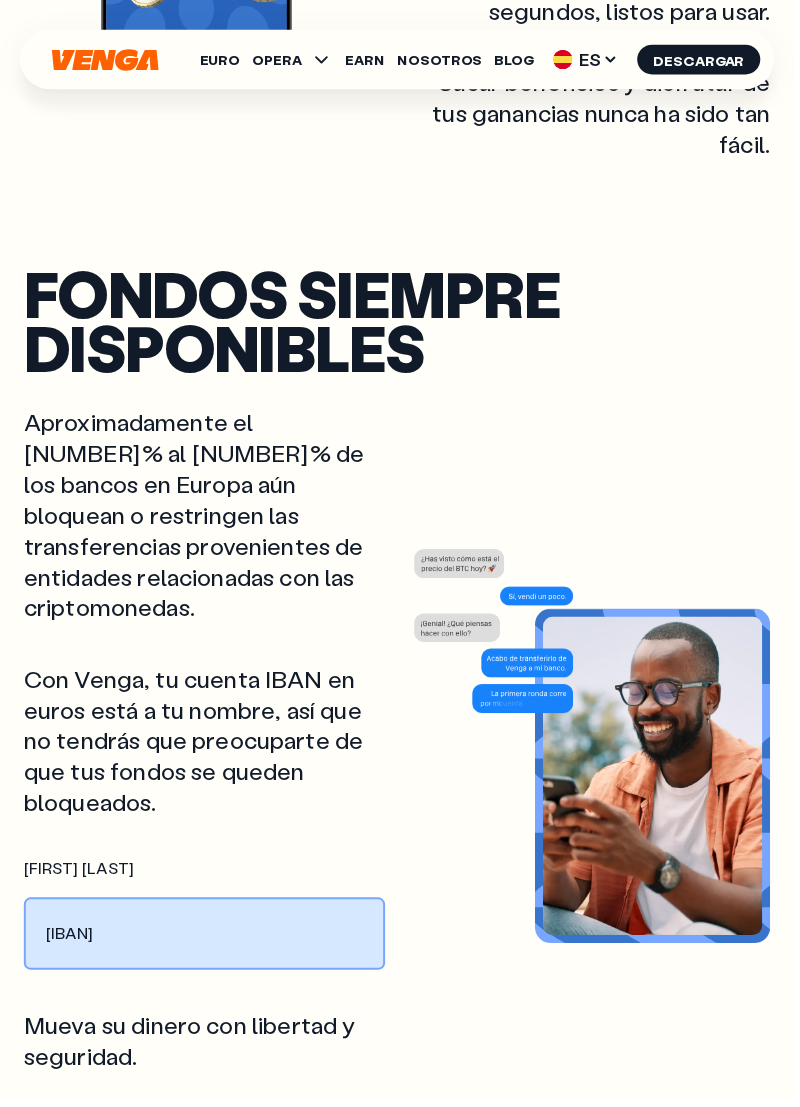 scroll, scrollTop: 2266, scrollLeft: 0, axis: vertical 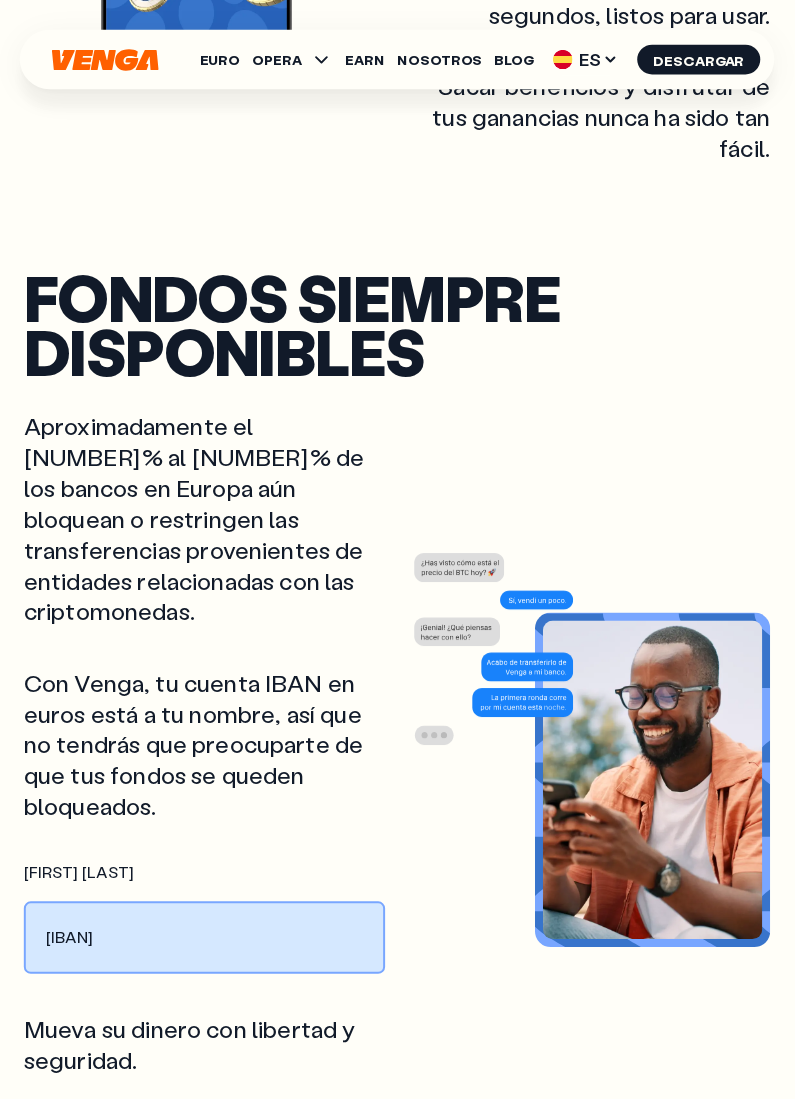 click 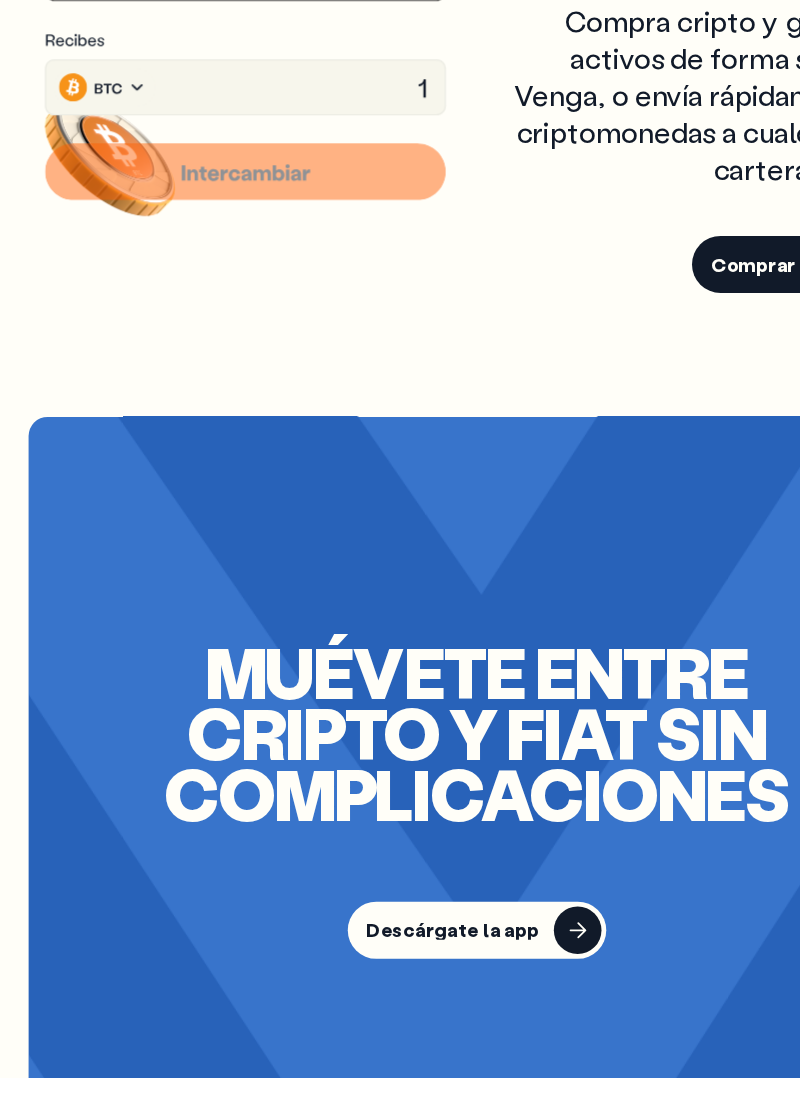 scroll, scrollTop: 3687, scrollLeft: 0, axis: vertical 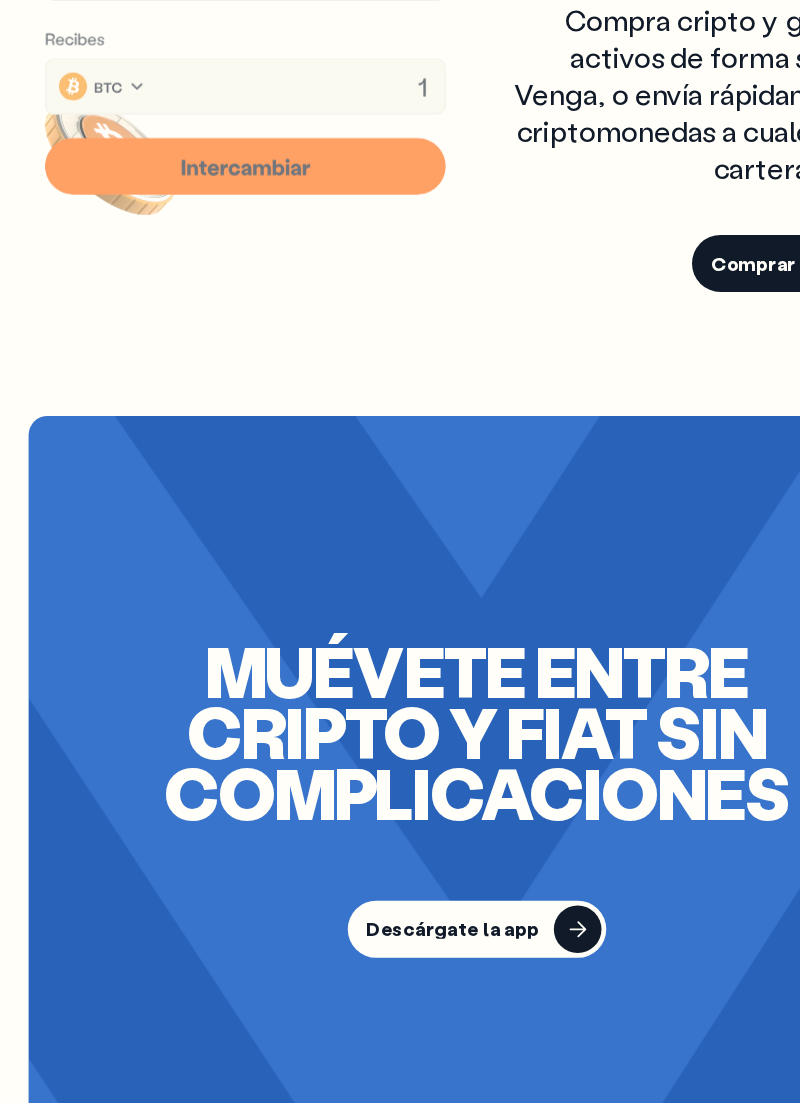 click on "Descárgate la app" at bounding box center [380, 962] 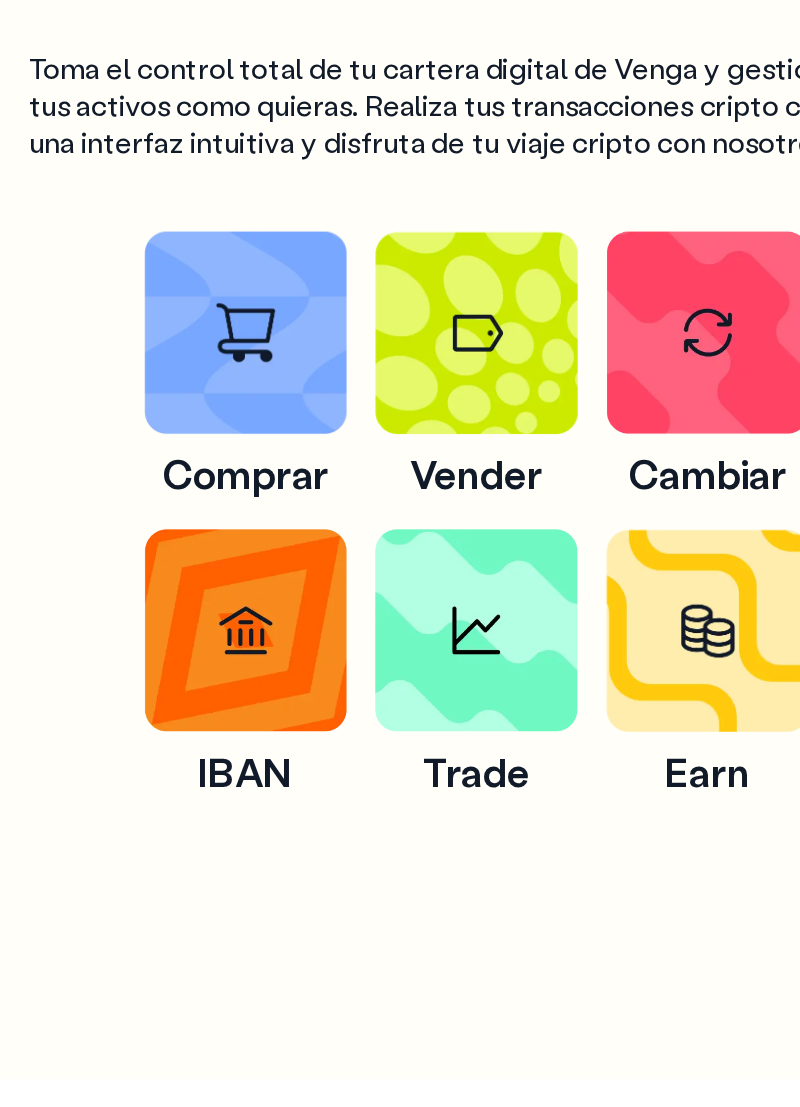 scroll, scrollTop: 818, scrollLeft: 0, axis: vertical 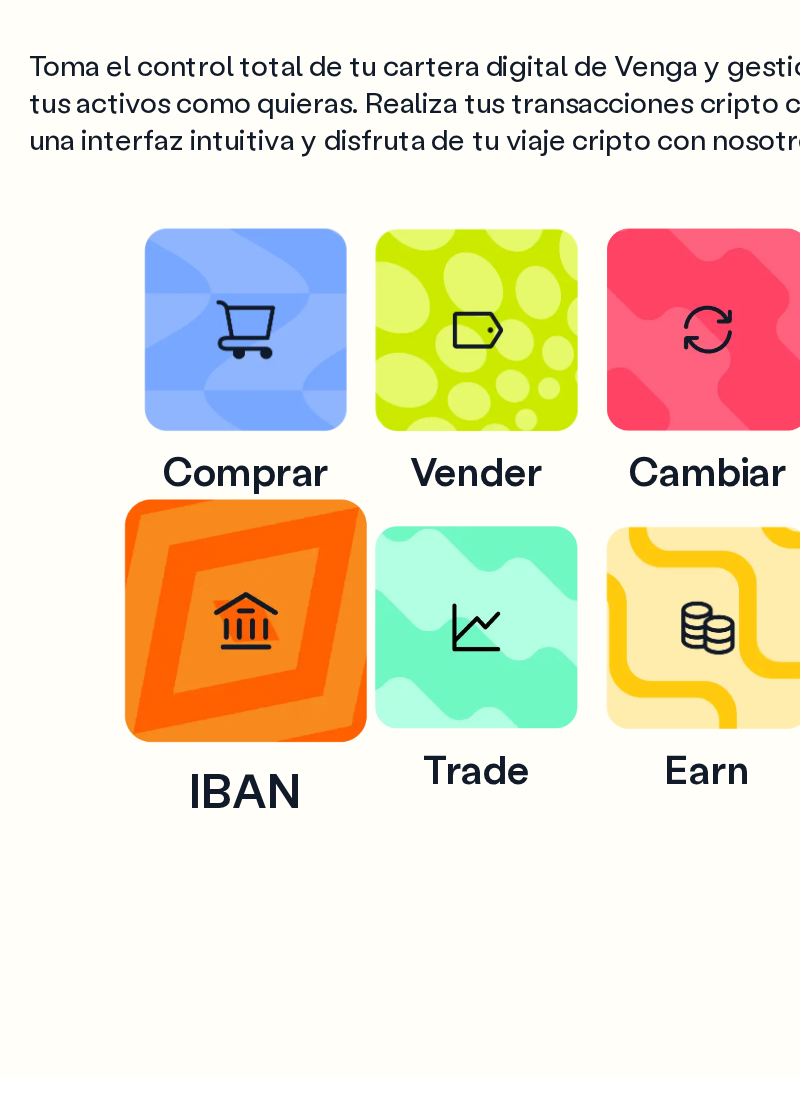 click at bounding box center (206, 723) 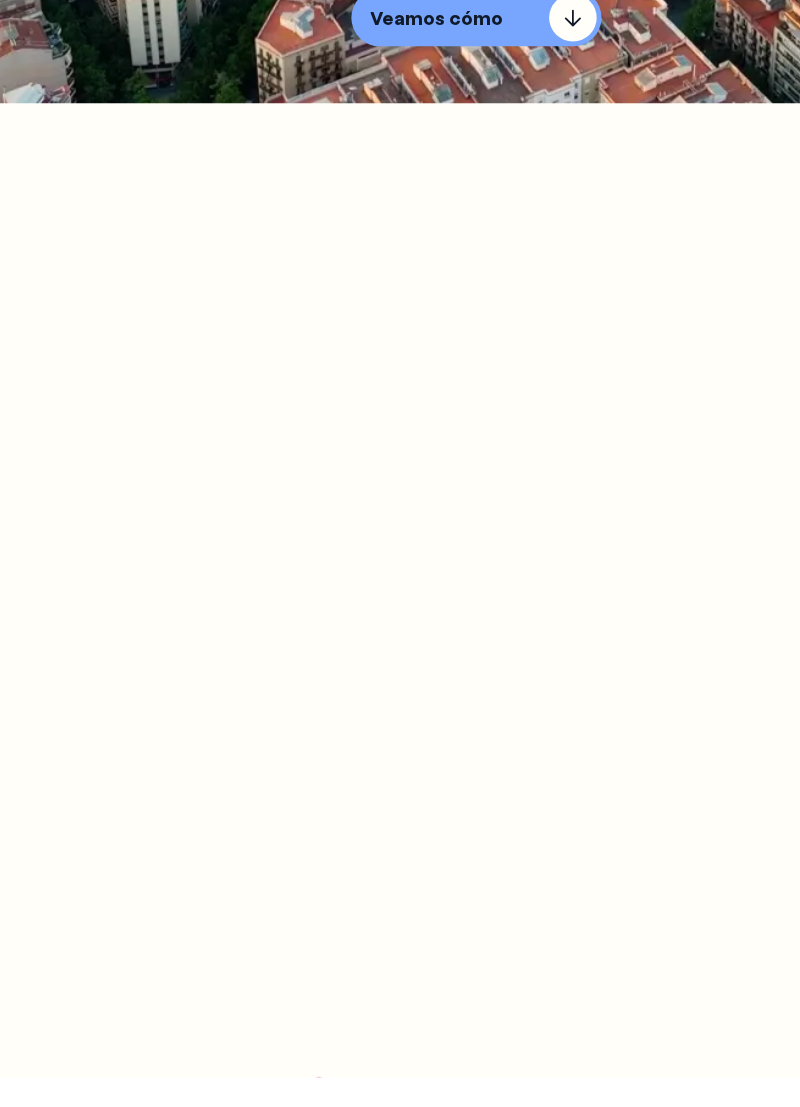 scroll, scrollTop: 0, scrollLeft: 0, axis: both 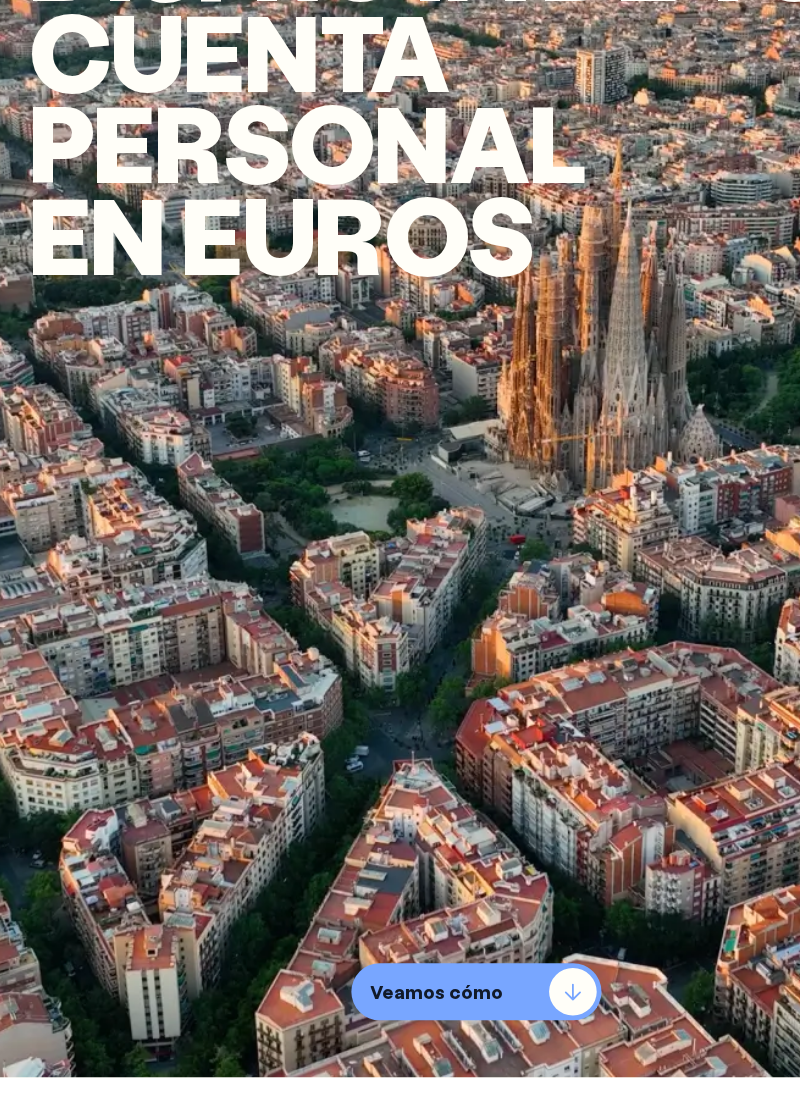 click on "Veamos cómo" at bounding box center (366, 1035) 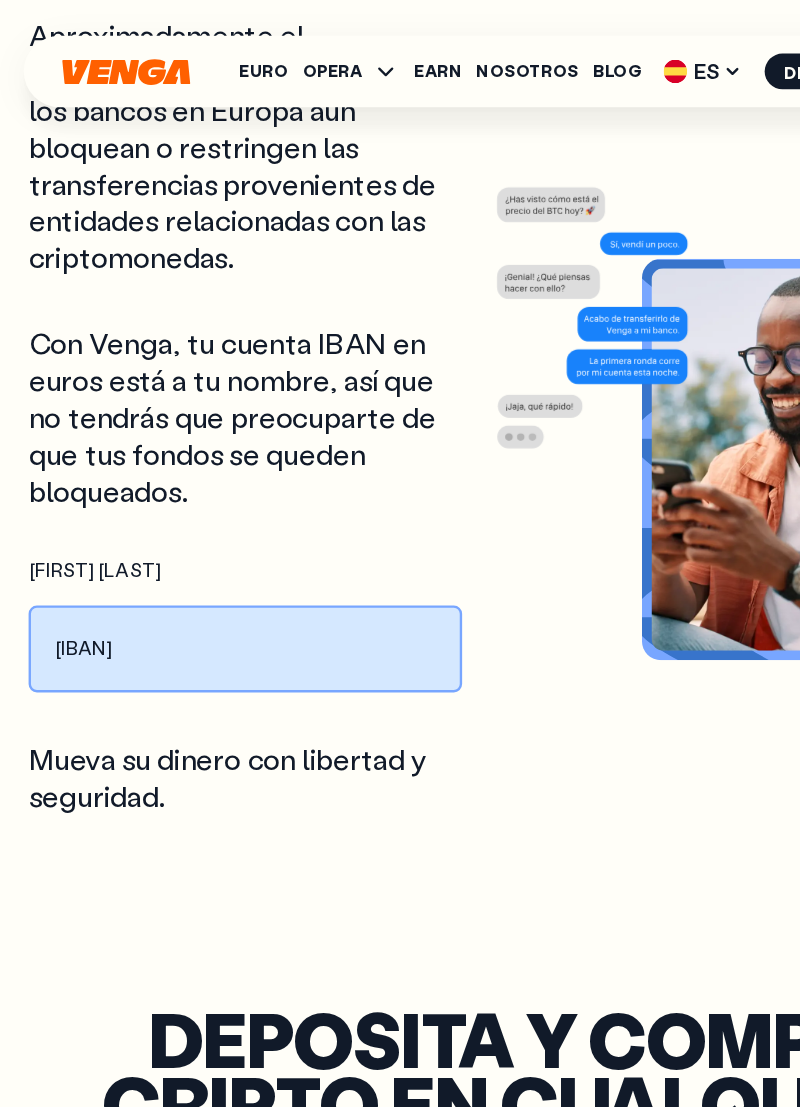 scroll, scrollTop: 2665, scrollLeft: 0, axis: vertical 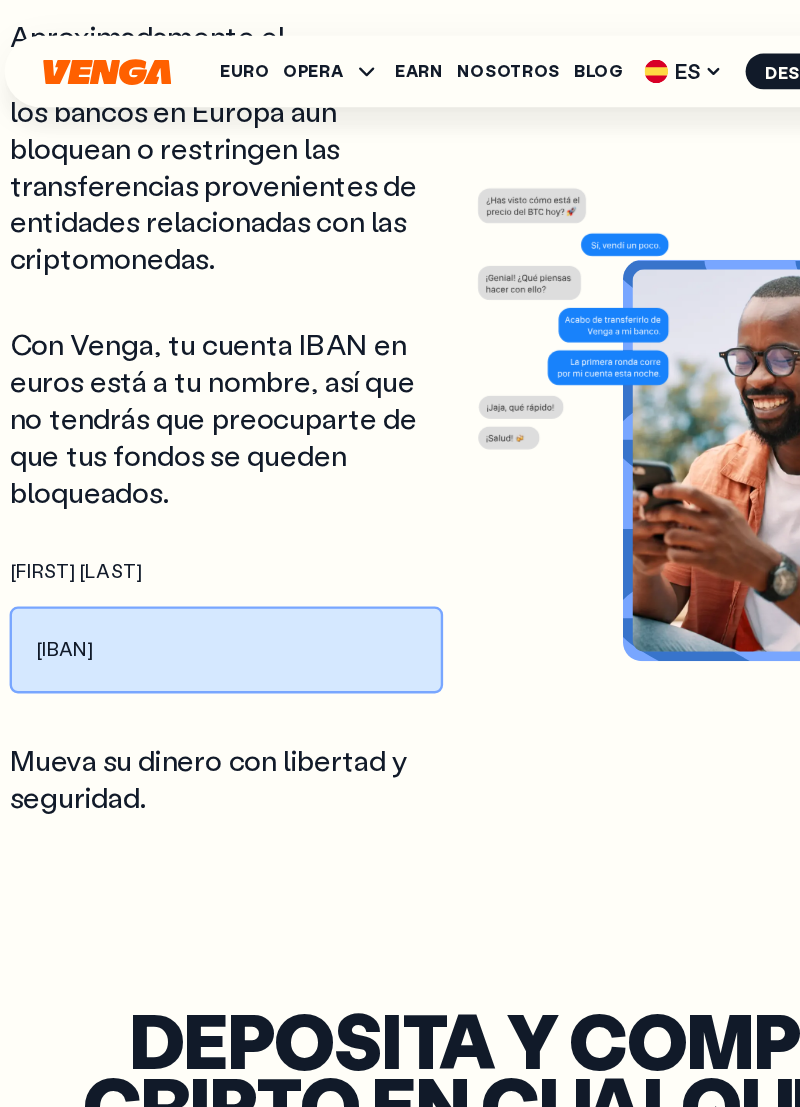 click on "[IBAN]" at bounding box center (206, 545) 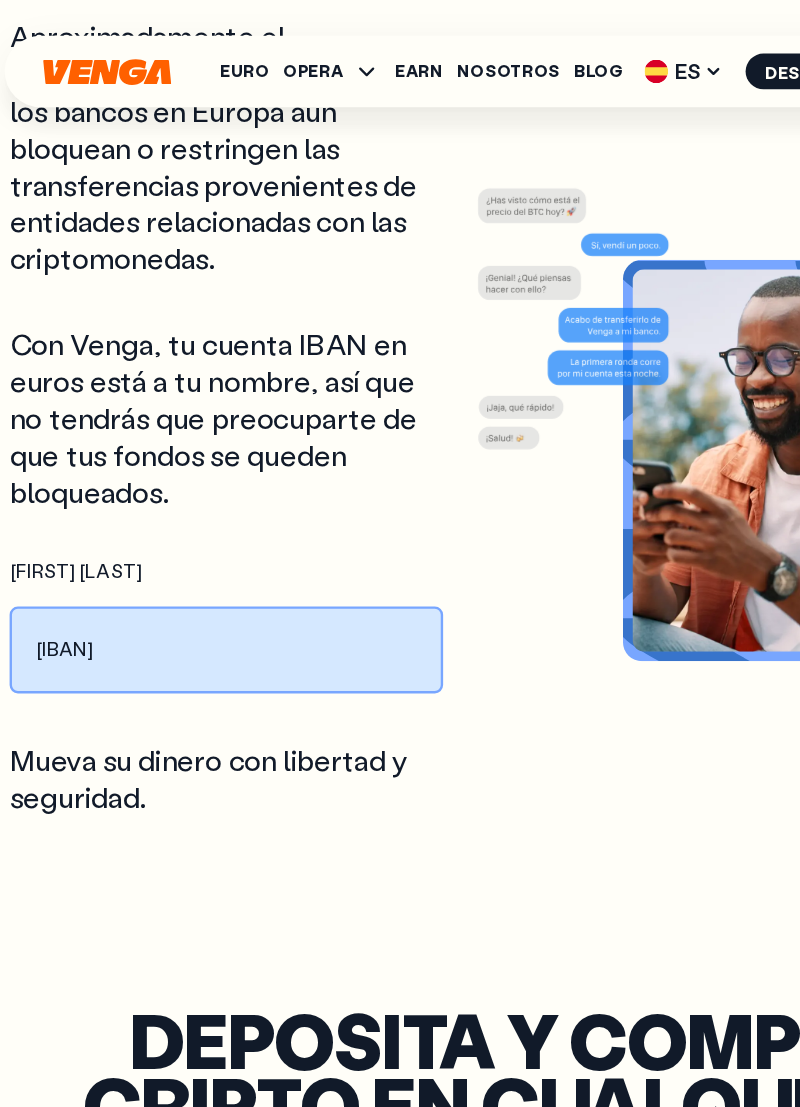 click on "[IBAN]" at bounding box center (206, 545) 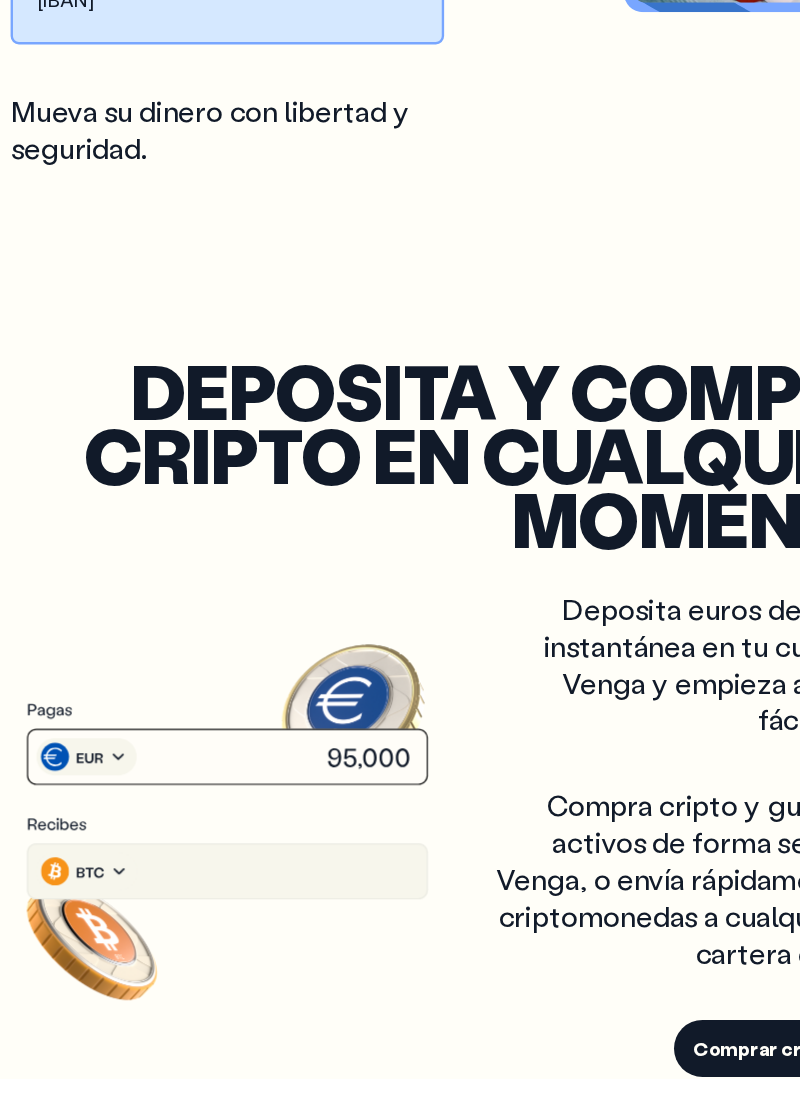scroll, scrollTop: 3011, scrollLeft: 0, axis: vertical 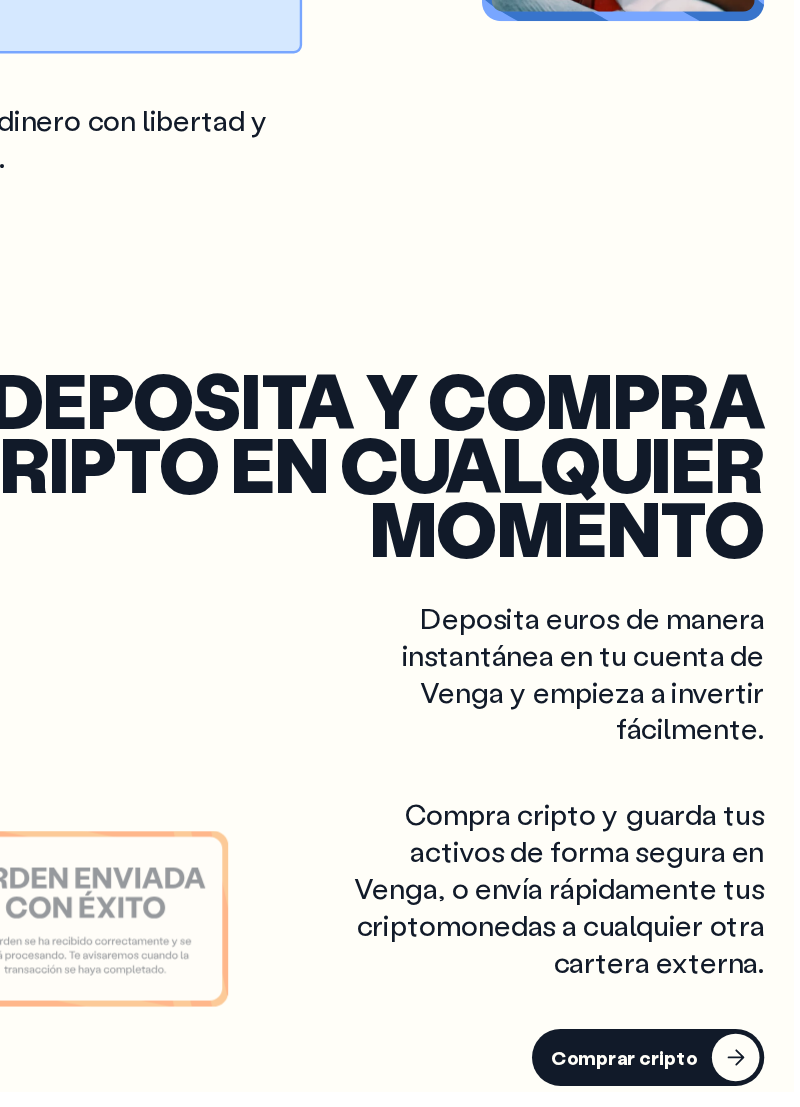 click 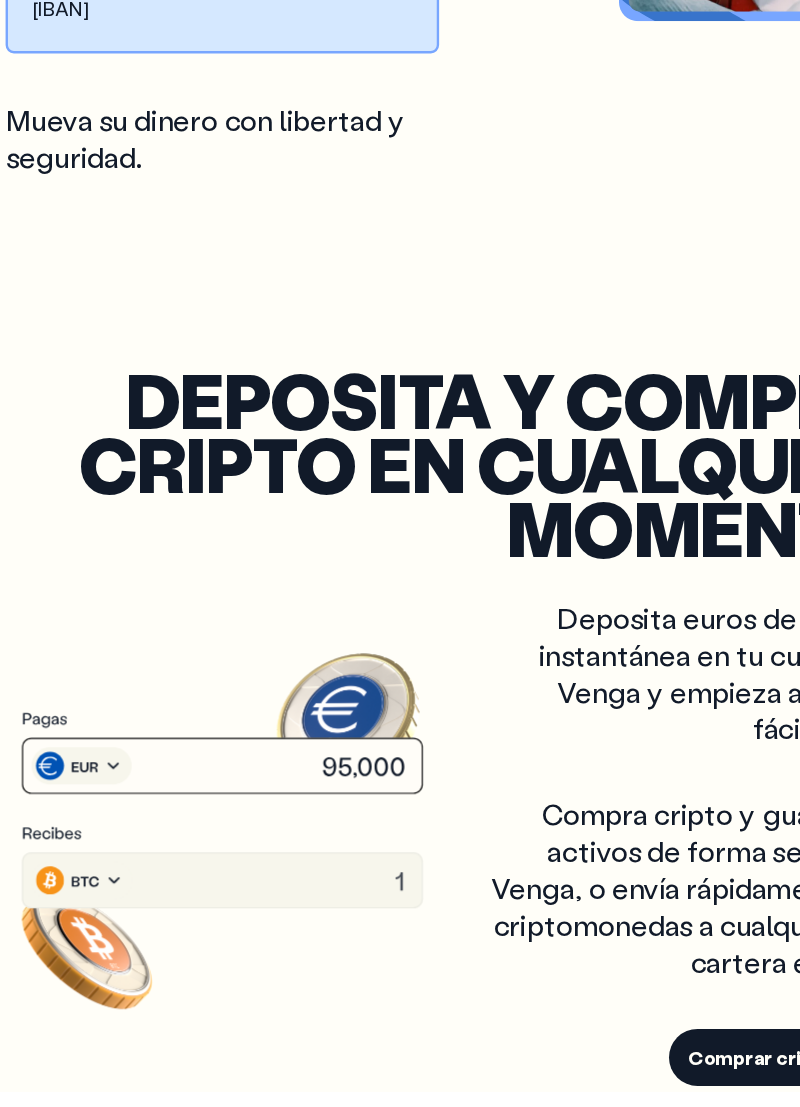 click 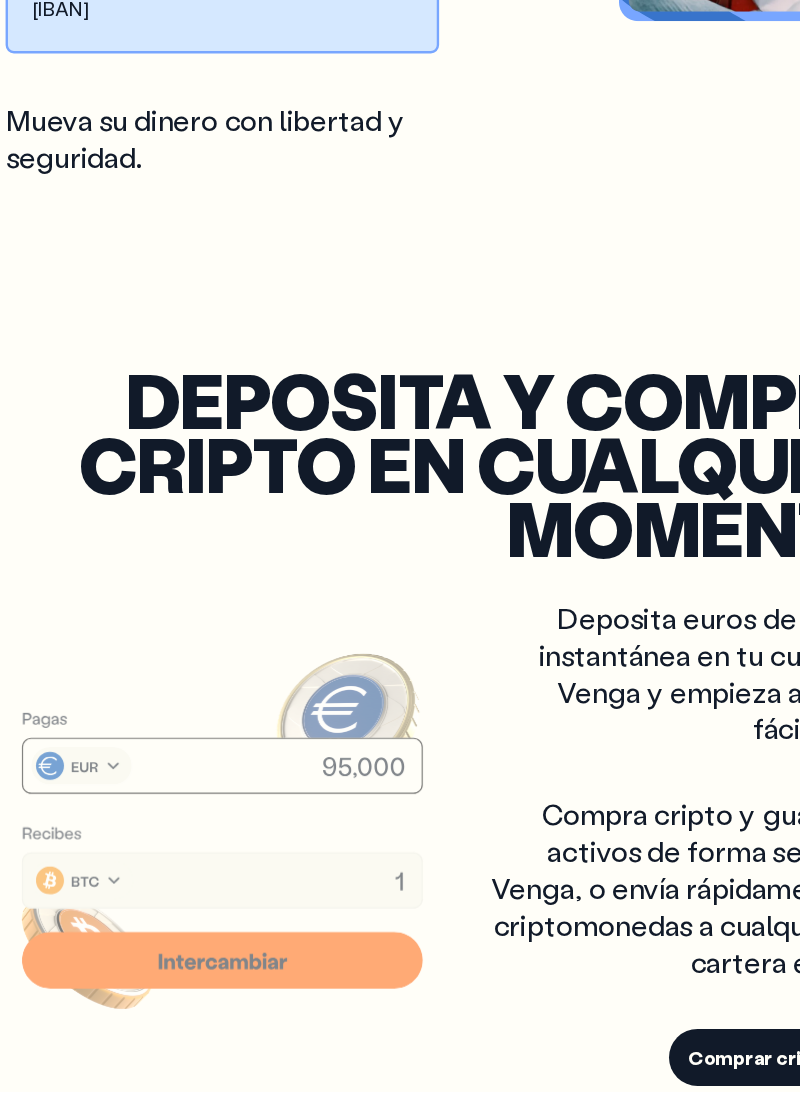 click 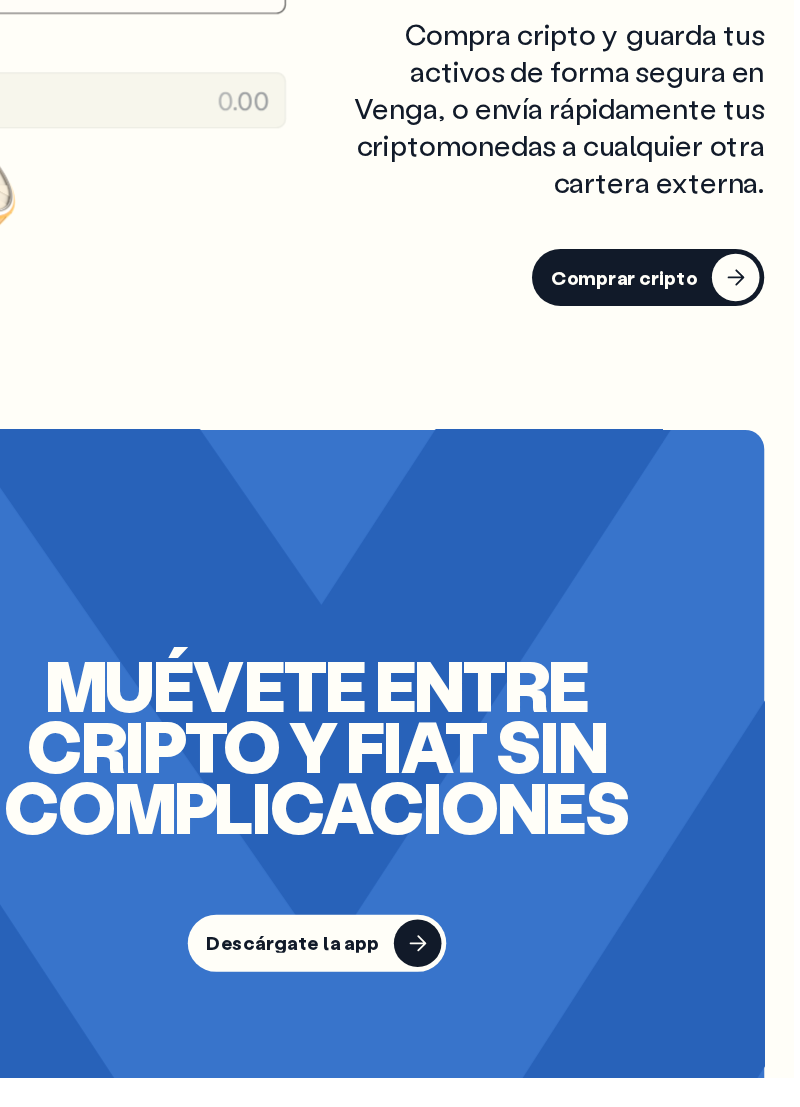 scroll, scrollTop: 3666, scrollLeft: 0, axis: vertical 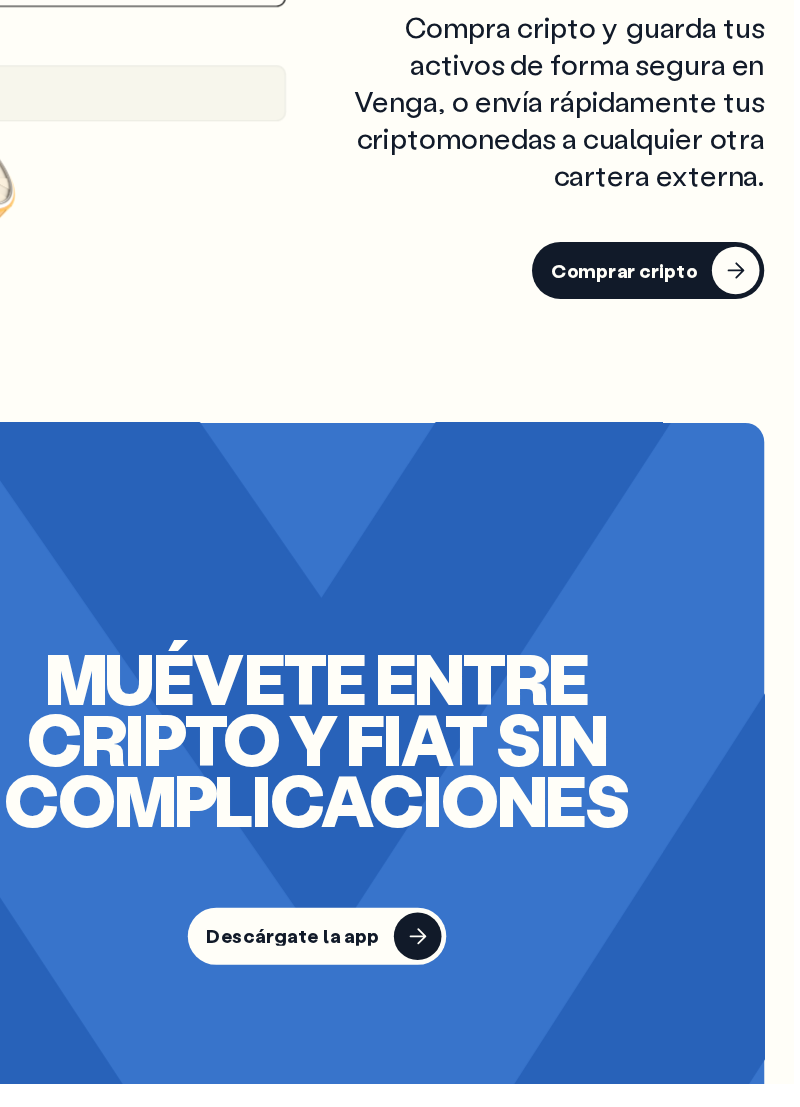 click on "Descárgate la app" at bounding box center [380, 983] 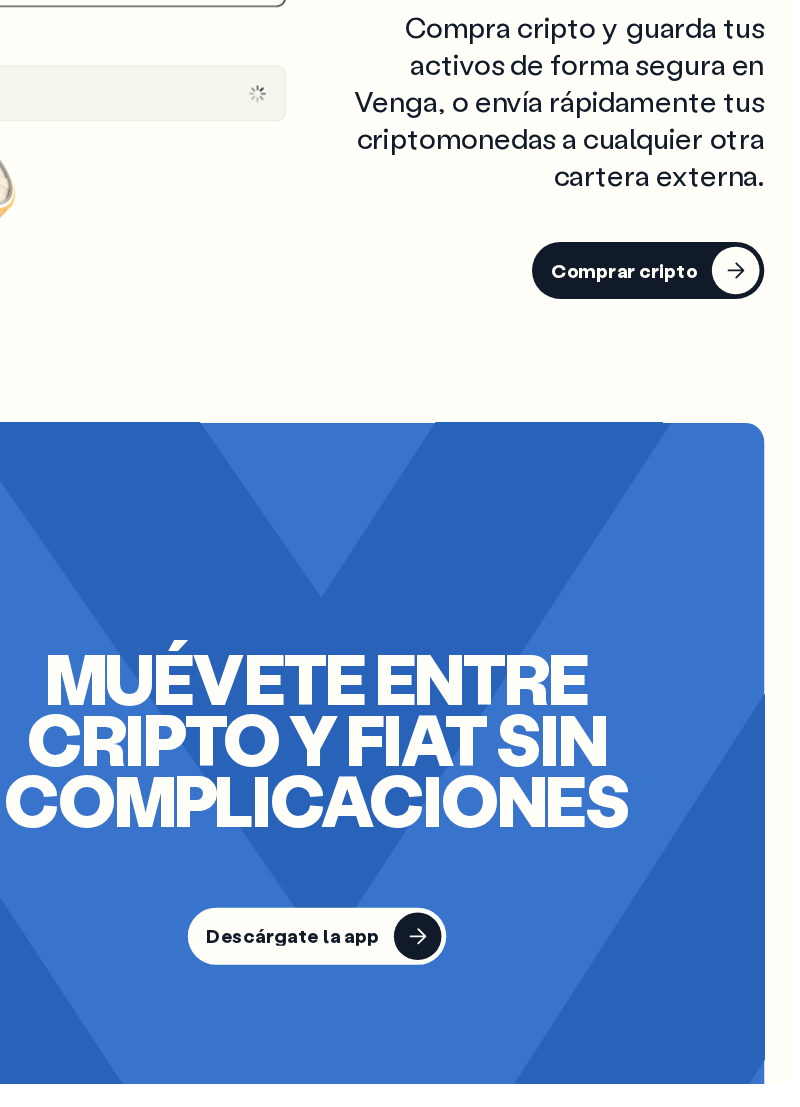 scroll, scrollTop: 0, scrollLeft: 0, axis: both 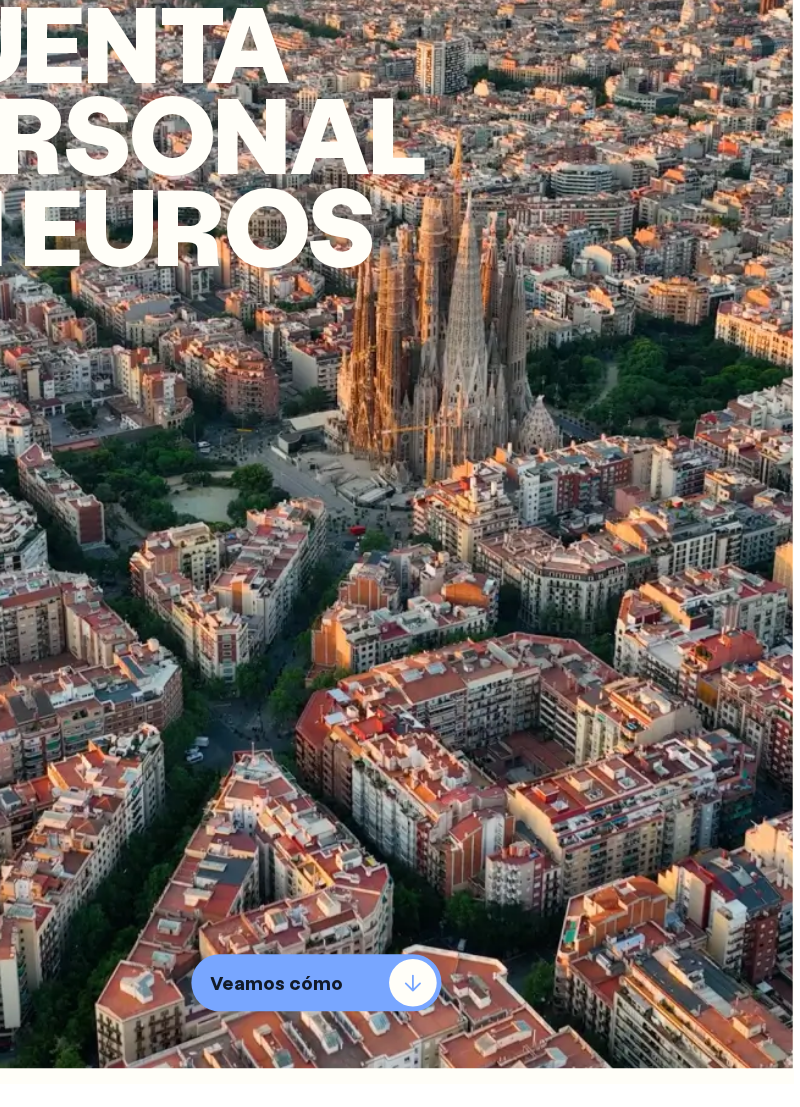 click on "Veamos cómo" at bounding box center (366, 1022) 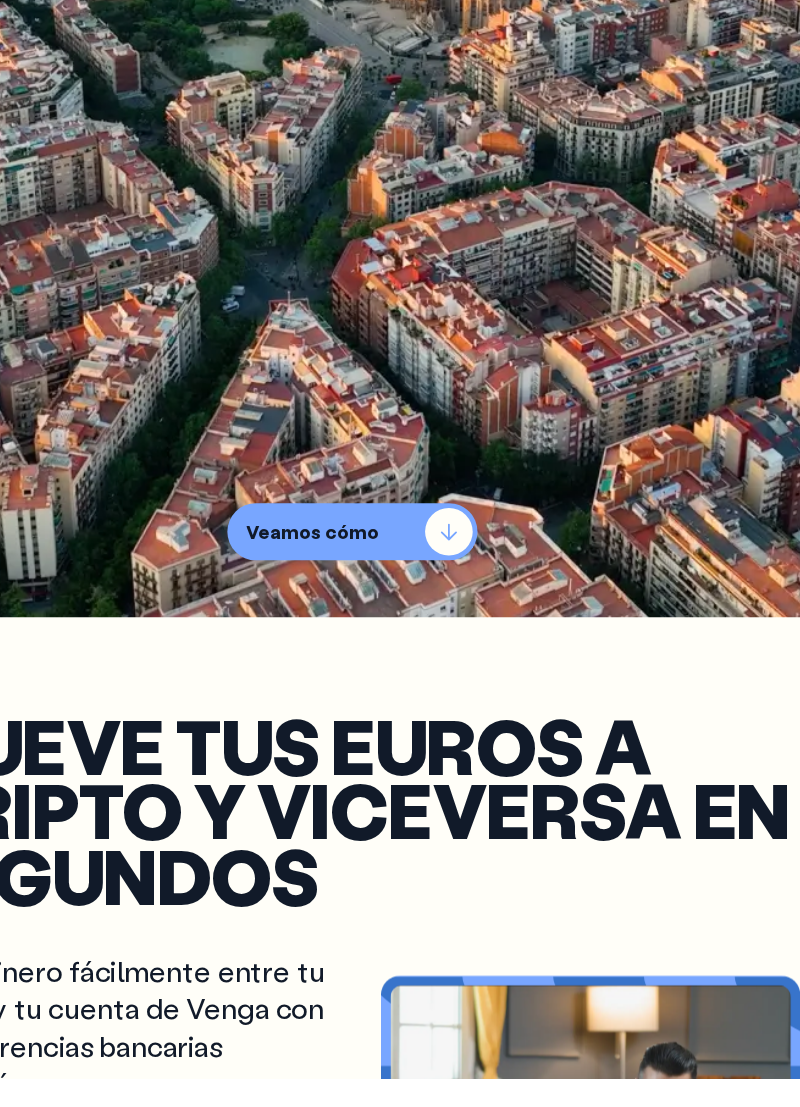 scroll, scrollTop: 950, scrollLeft: 0, axis: vertical 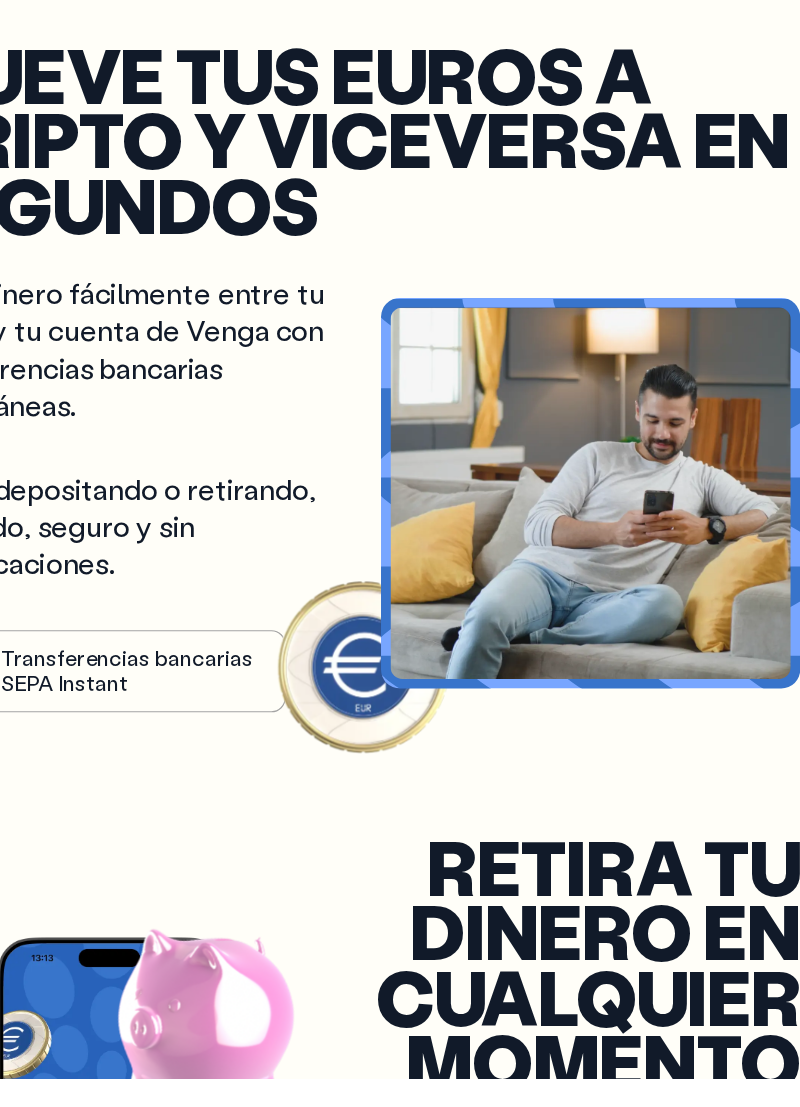 click on "Envía dinero fácilmente entre tu banco y tu cuenta de Venga con transferencias bancarias instantáneas. Ya sea depositando o retirando, es rápido, seguro y sin complicaciones. Transferencias bancarias SEPA Instant" at bounding box center [212, 616] 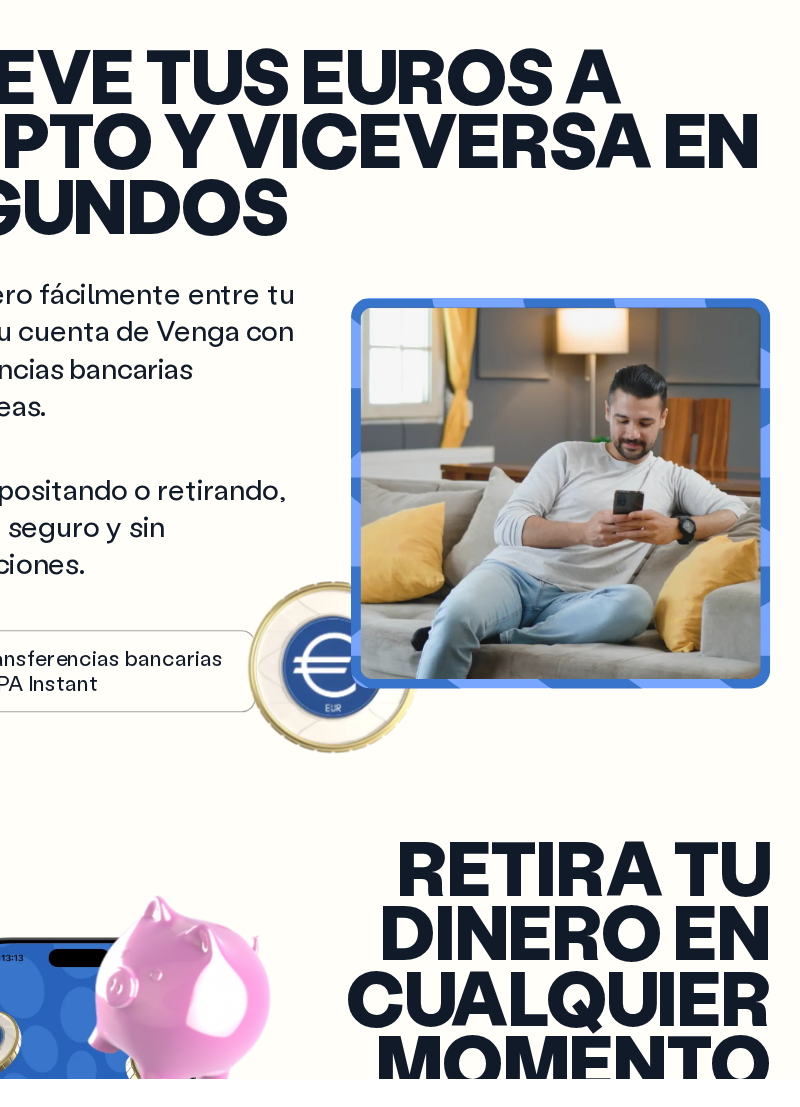 click on "Envía dinero fácilmente entre tu banco y tu cuenta de Venga con transferencias bancarias instantáneas. Ya sea depositando o retirando, es rápido, seguro y sin complicaciones. Transferencias bancarias SEPA Instant Transferencias bancarias SEPA Instant" at bounding box center (400, 616) 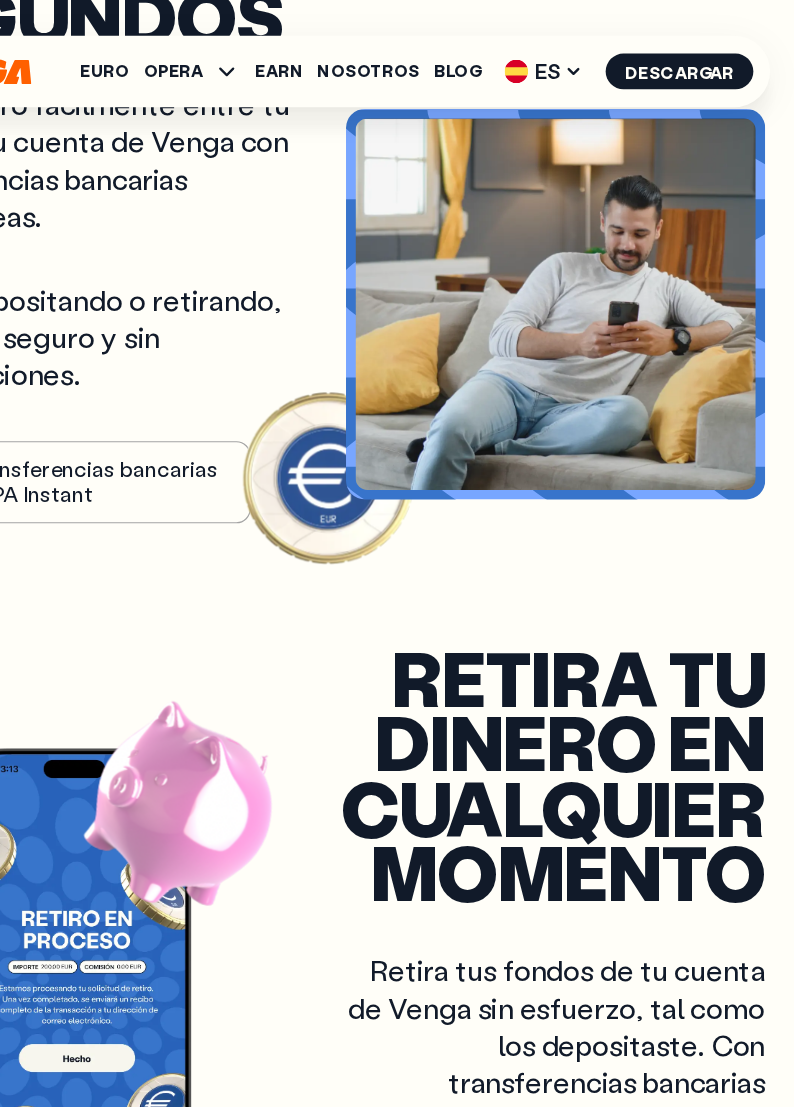 scroll, scrollTop: 1311, scrollLeft: 0, axis: vertical 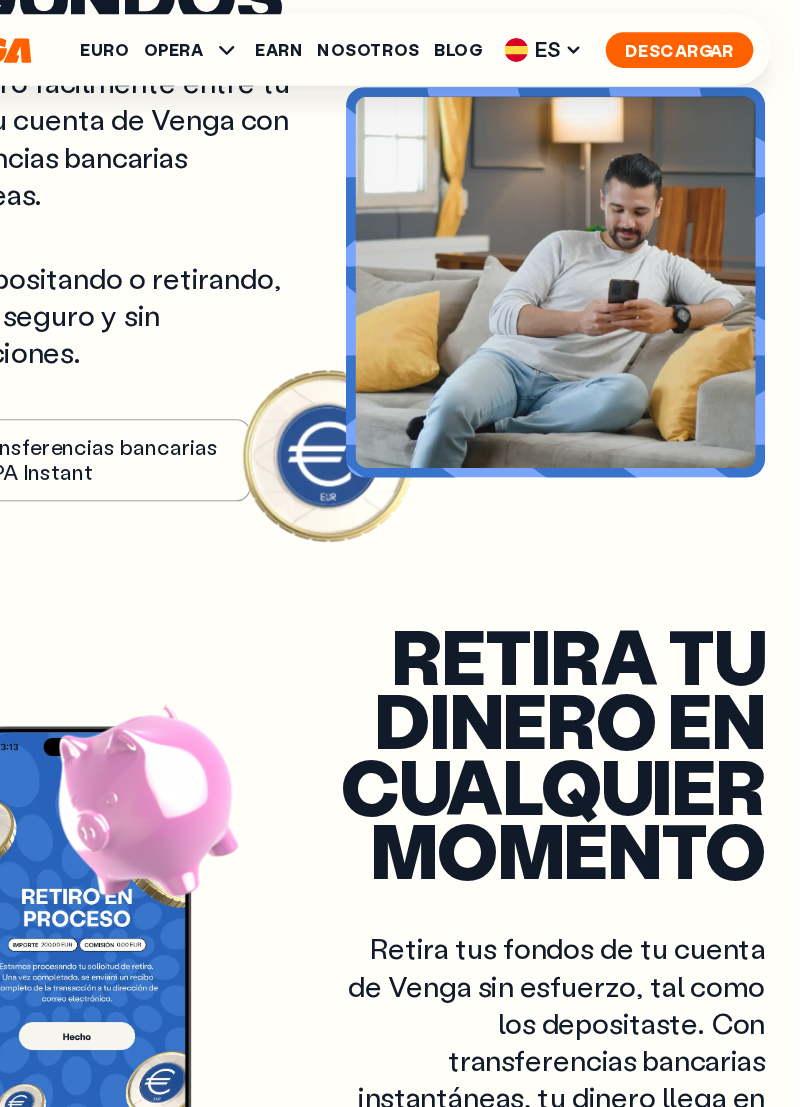 click on "Descargar" at bounding box center (704, 60) 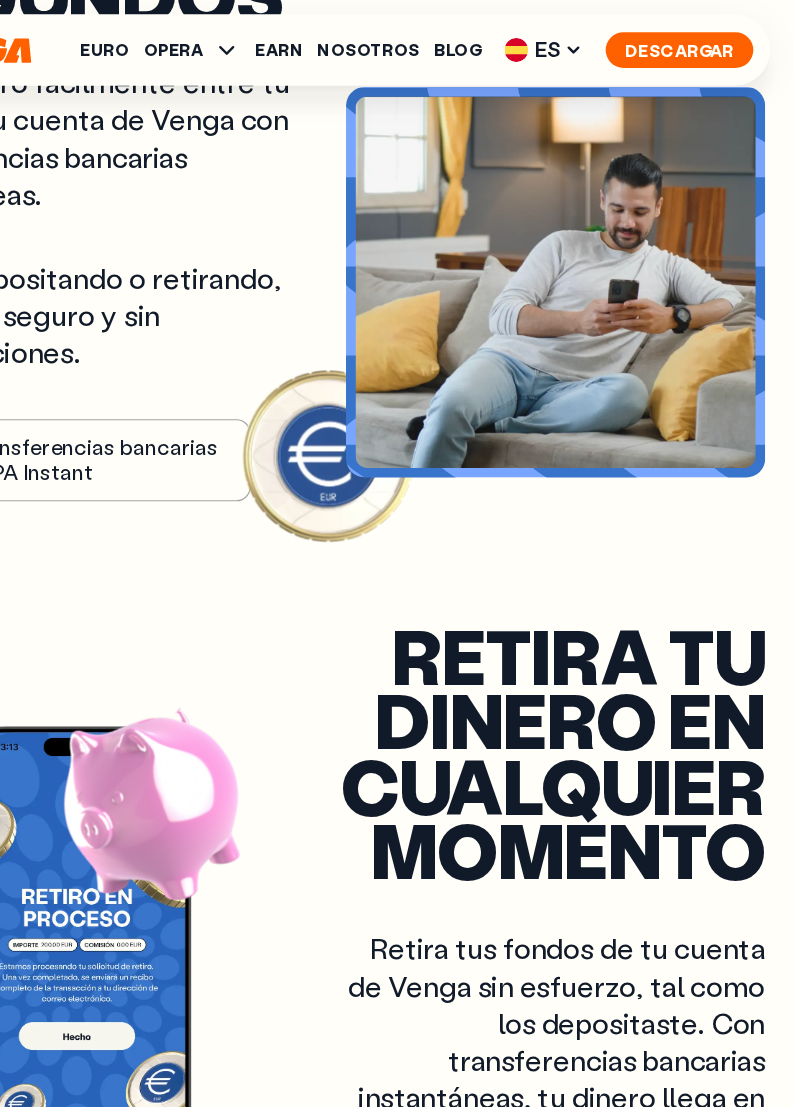 scroll, scrollTop: 0, scrollLeft: 0, axis: both 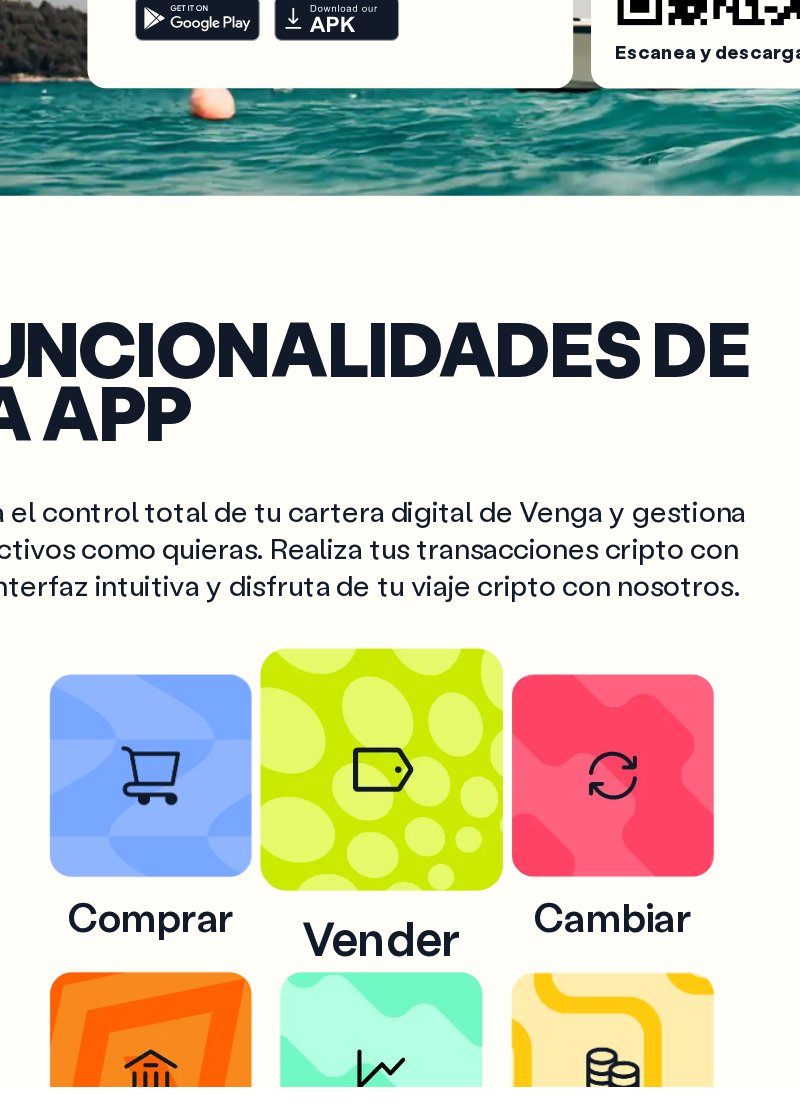 click at bounding box center (400, 841) 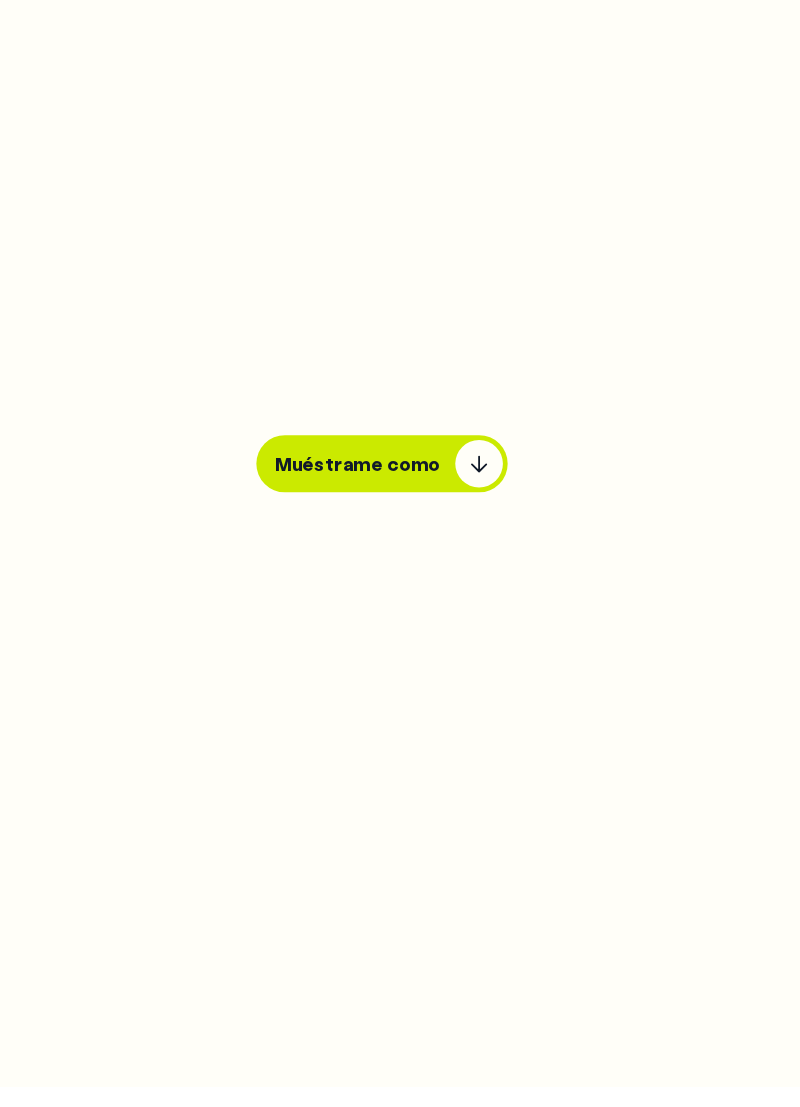 scroll, scrollTop: 0, scrollLeft: 0, axis: both 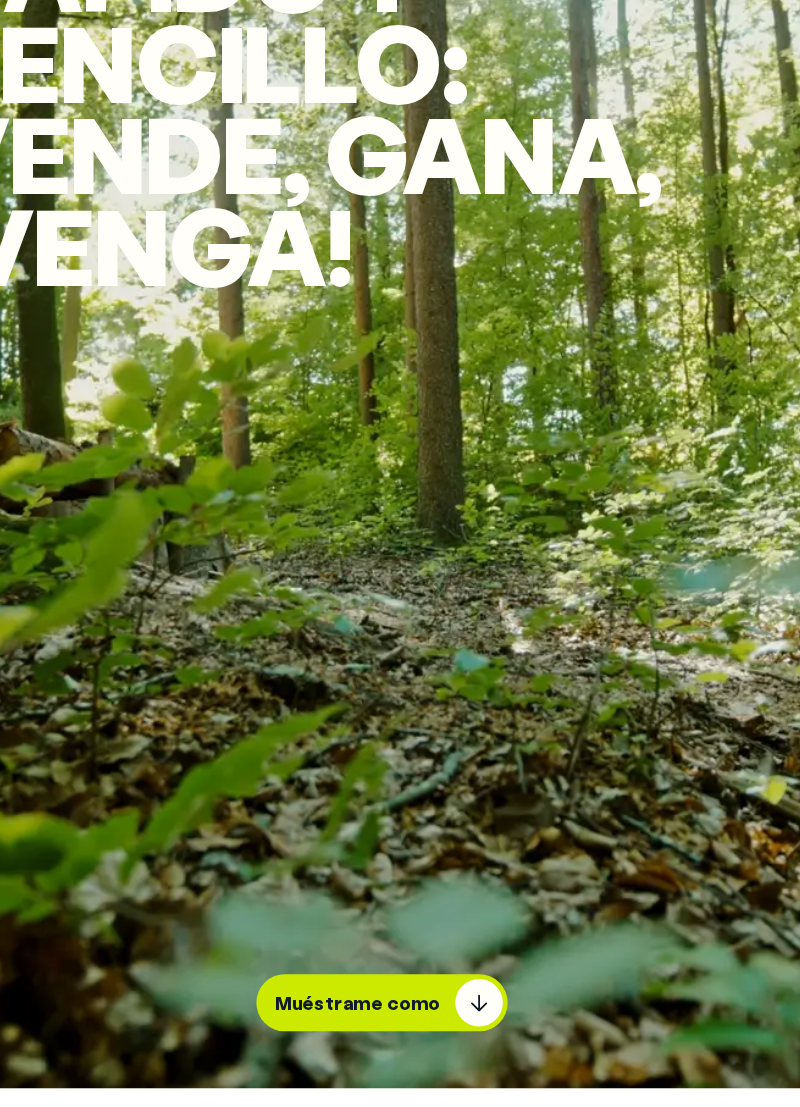 click at bounding box center [400, 553] 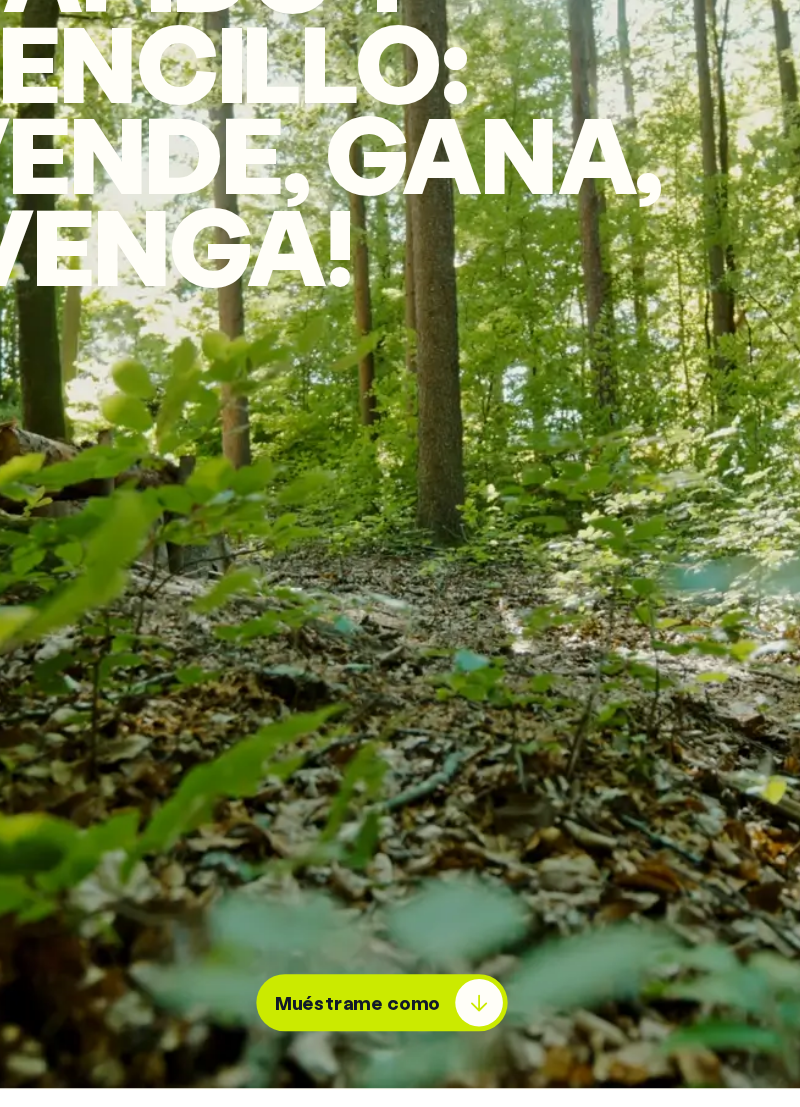 click on "Muéstrame como" at bounding box center (400, 1035) 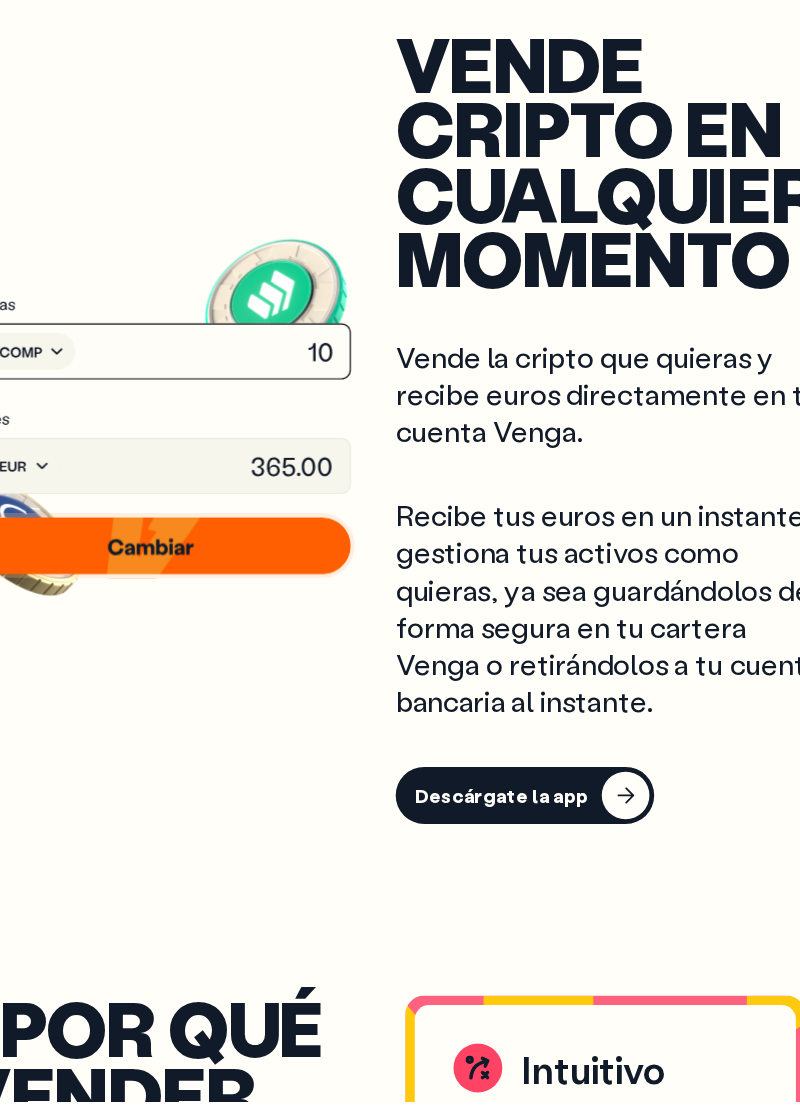 scroll, scrollTop: 984, scrollLeft: 0, axis: vertical 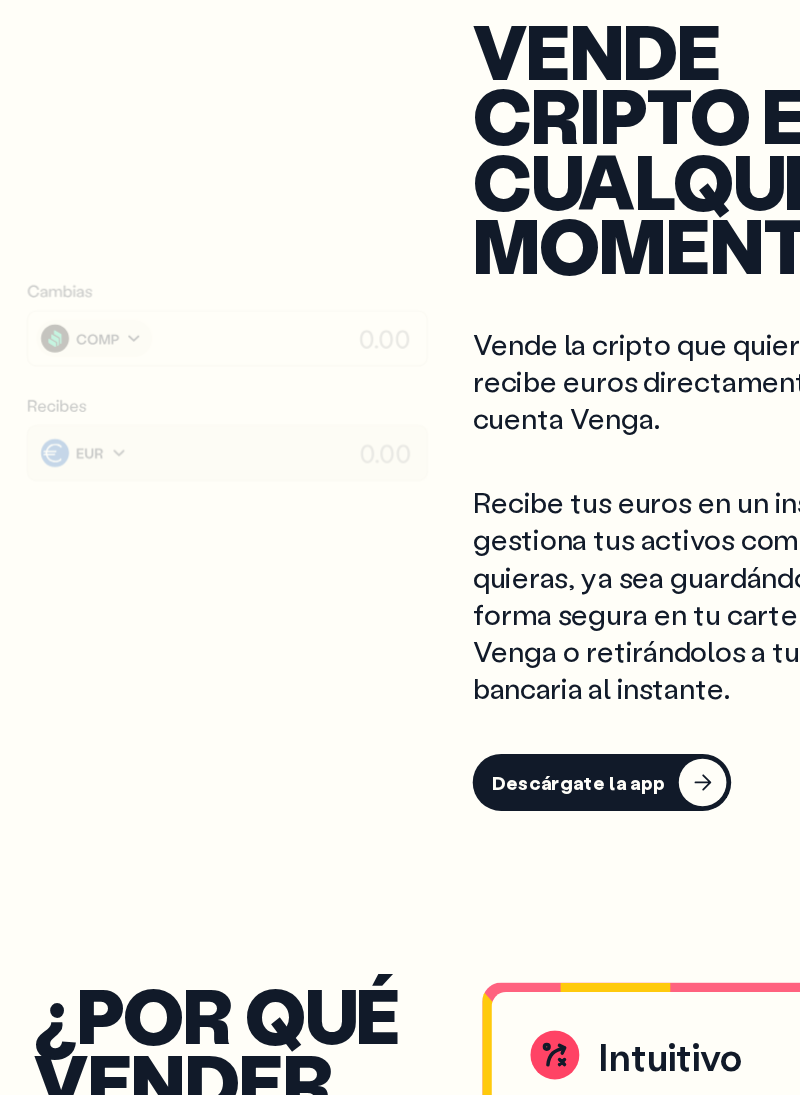 click on "Descárgate la app" at bounding box center (520, 845) 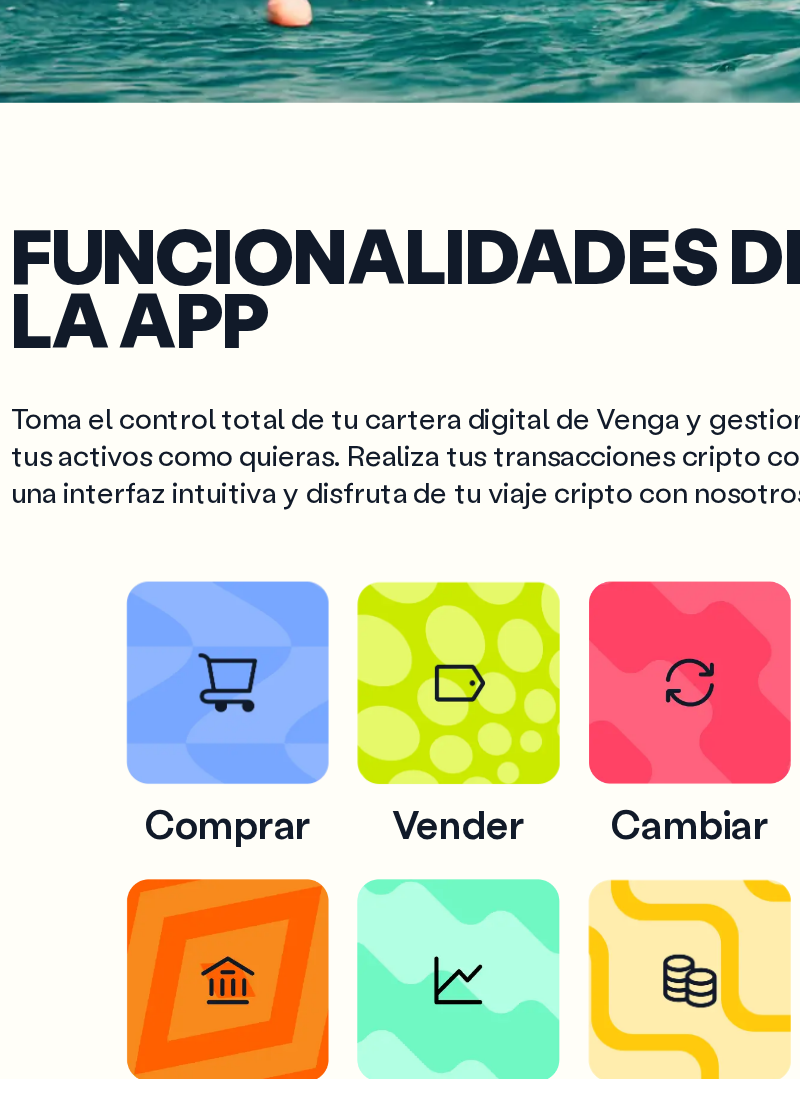 scroll, scrollTop: 549, scrollLeft: 0, axis: vertical 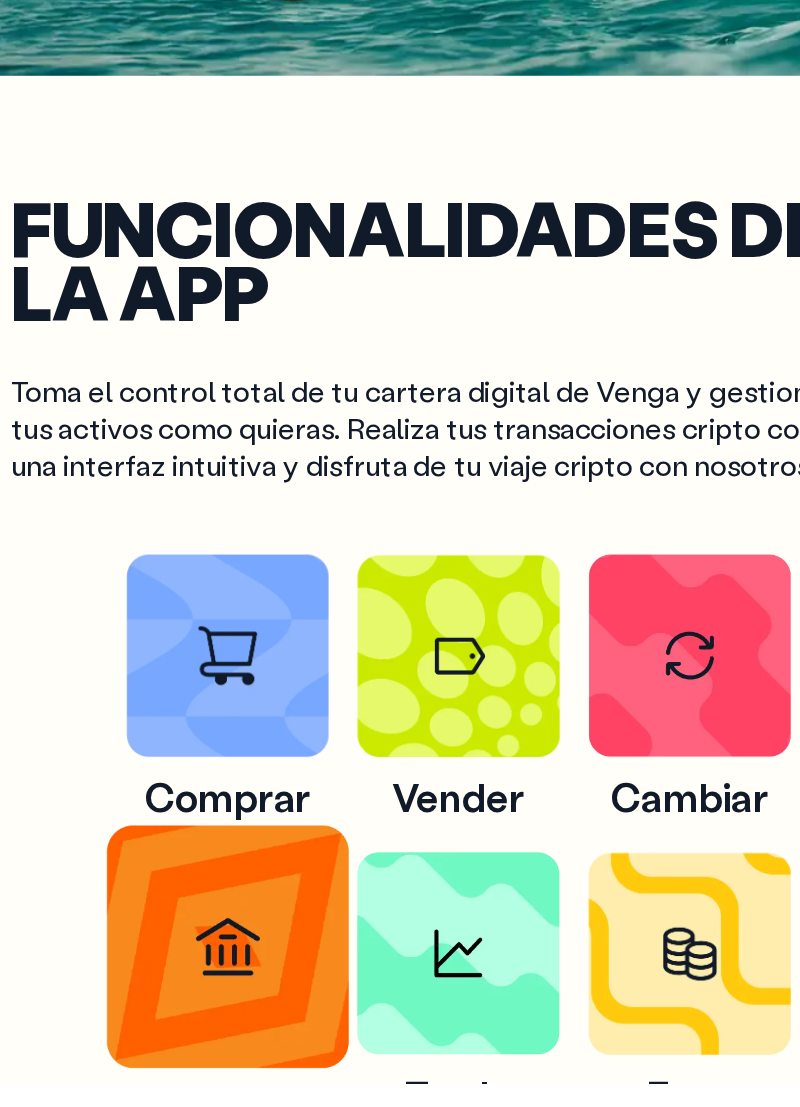 click at bounding box center (206, 992) 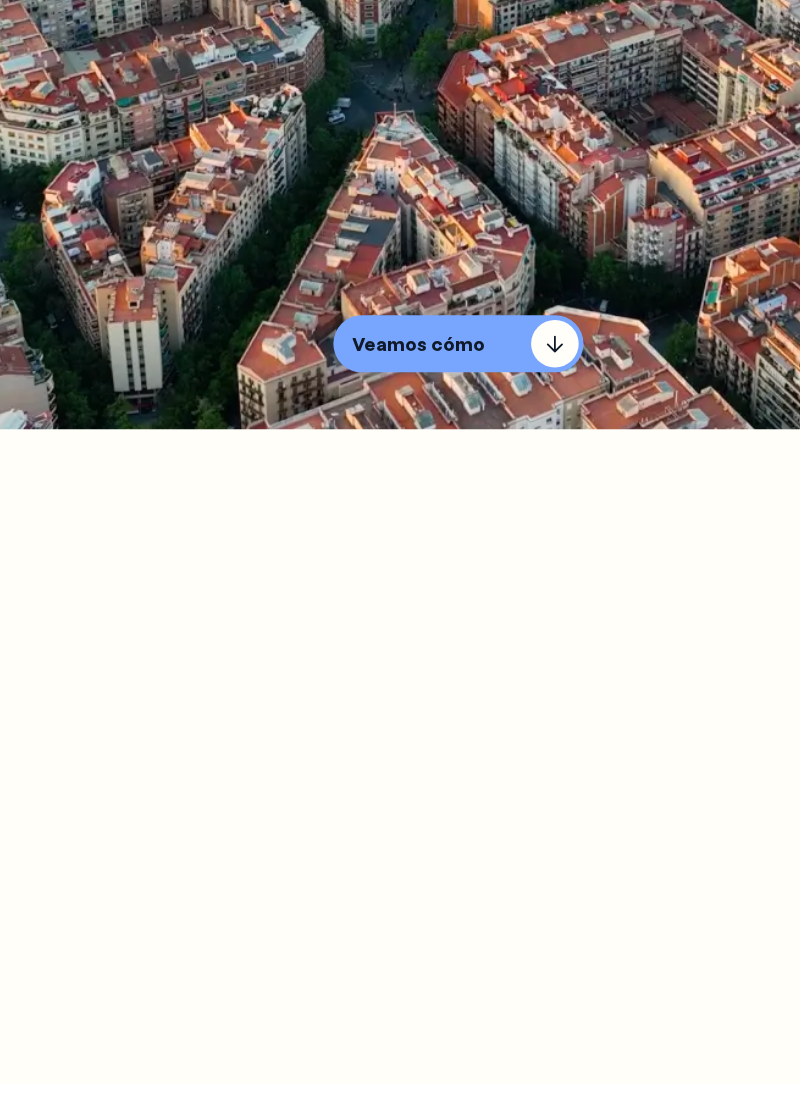scroll, scrollTop: 0, scrollLeft: 0, axis: both 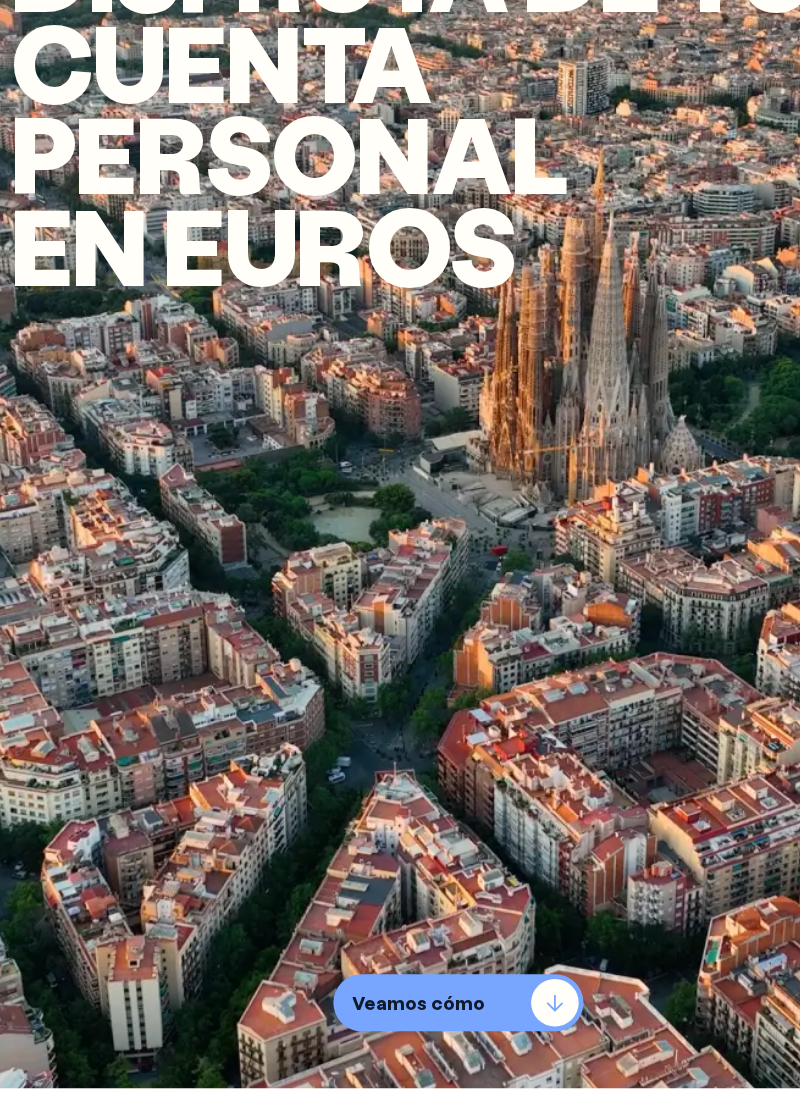 click on "Veamos cómo" at bounding box center [366, 1035] 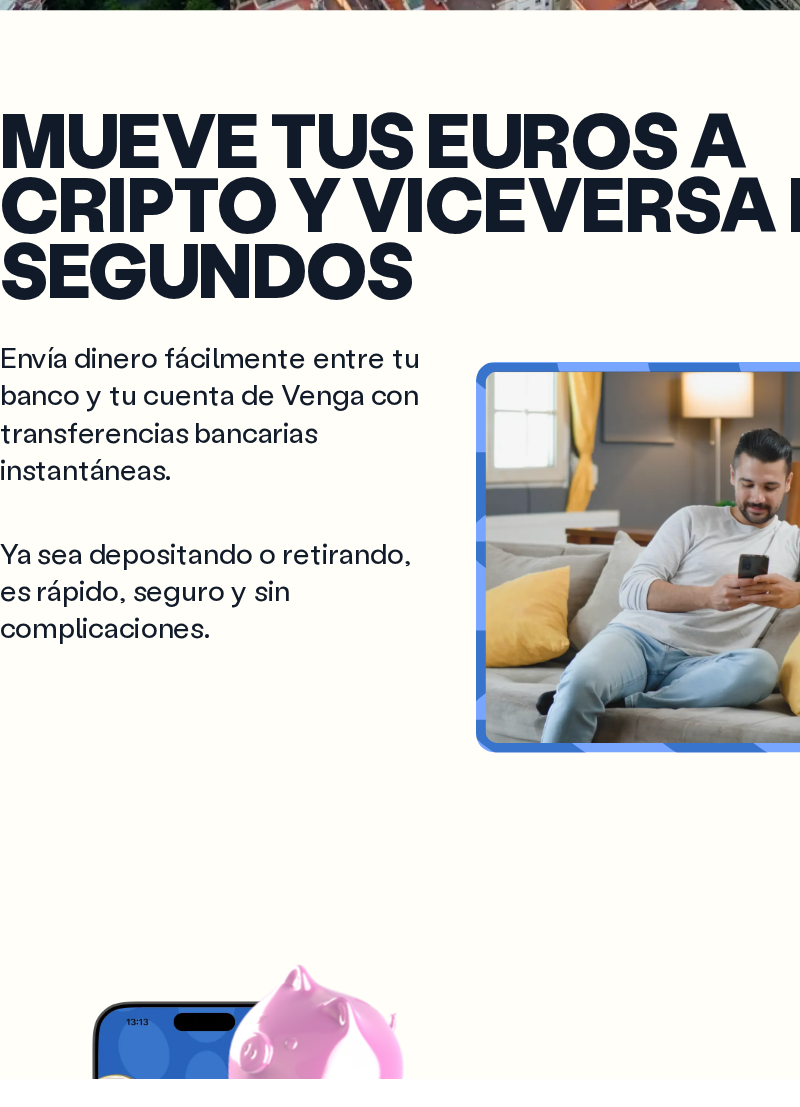scroll, scrollTop: 950, scrollLeft: 0, axis: vertical 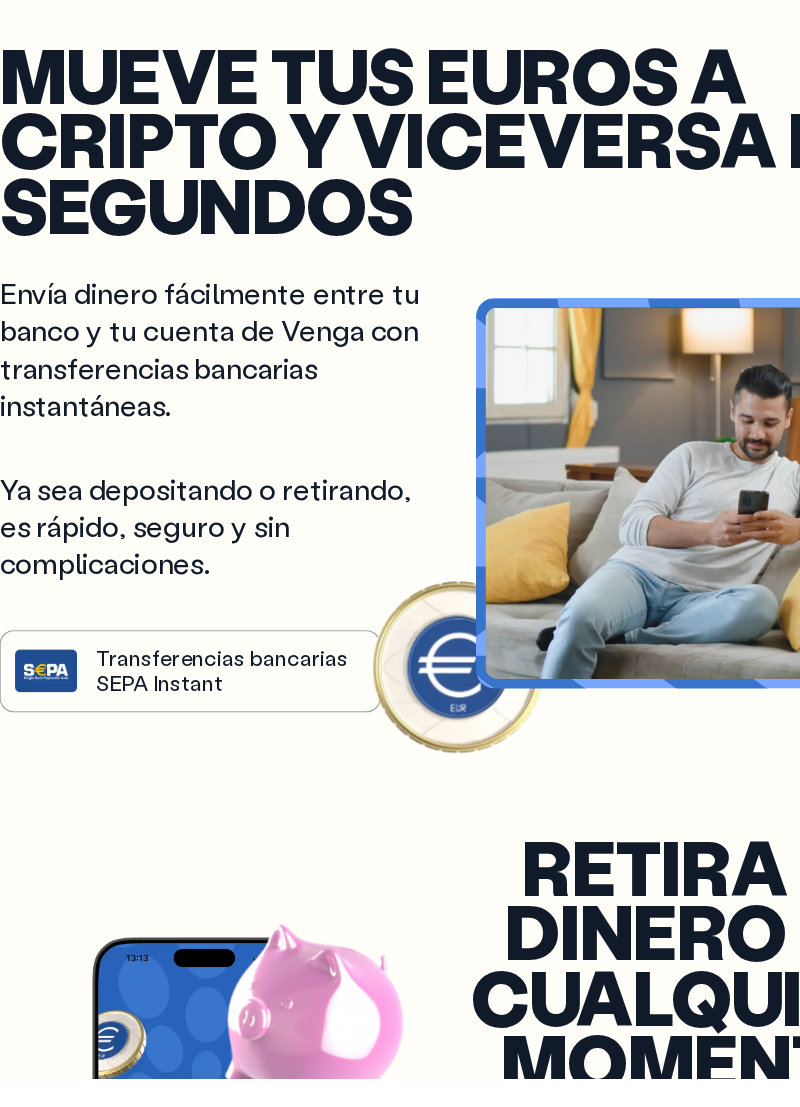click on "Envía dinero fácilmente entre tu banco y tu cuenta de Venga con transferencias bancarias instantáneas. Ya sea depositando o retirando, es rápido, seguro y sin complicaciones. Transferencias bancarias SEPA Instant Transferencias bancarias SEPA Instant" at bounding box center [400, 616] 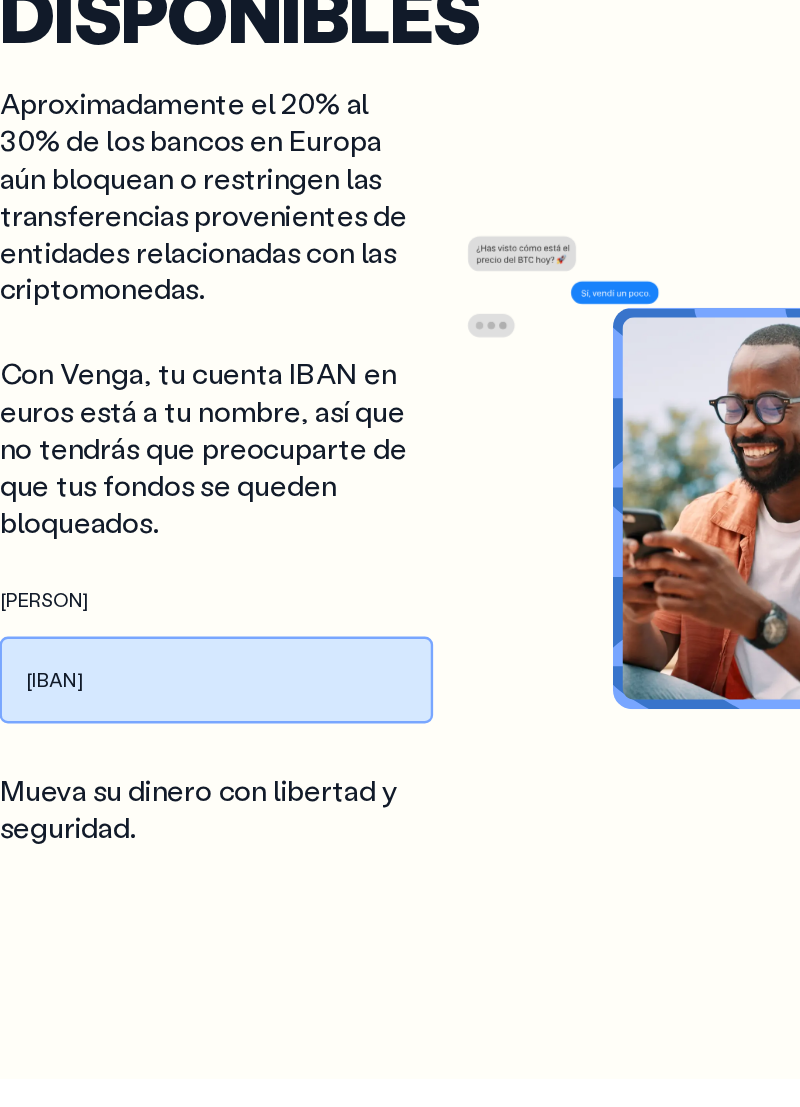 scroll, scrollTop: 2431, scrollLeft: 0, axis: vertical 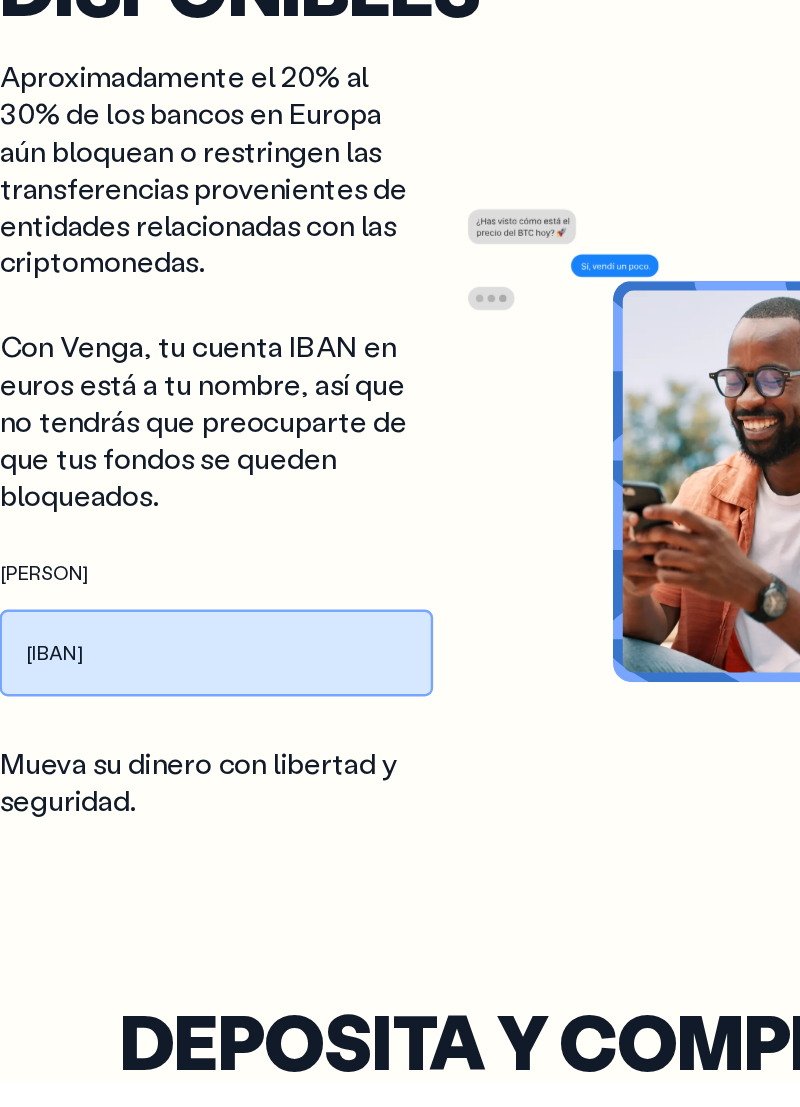 click on "Mueva su dinero con libertad y seguridad." at bounding box center [206, 856] 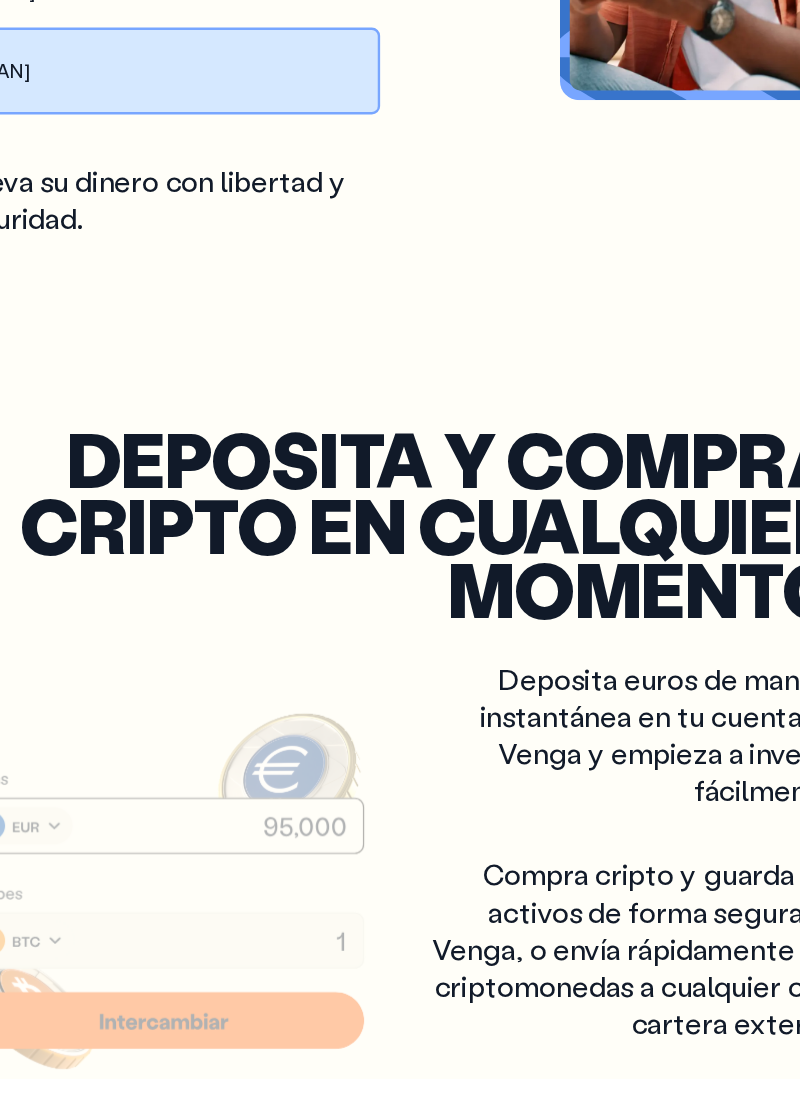scroll, scrollTop: 2918, scrollLeft: 0, axis: vertical 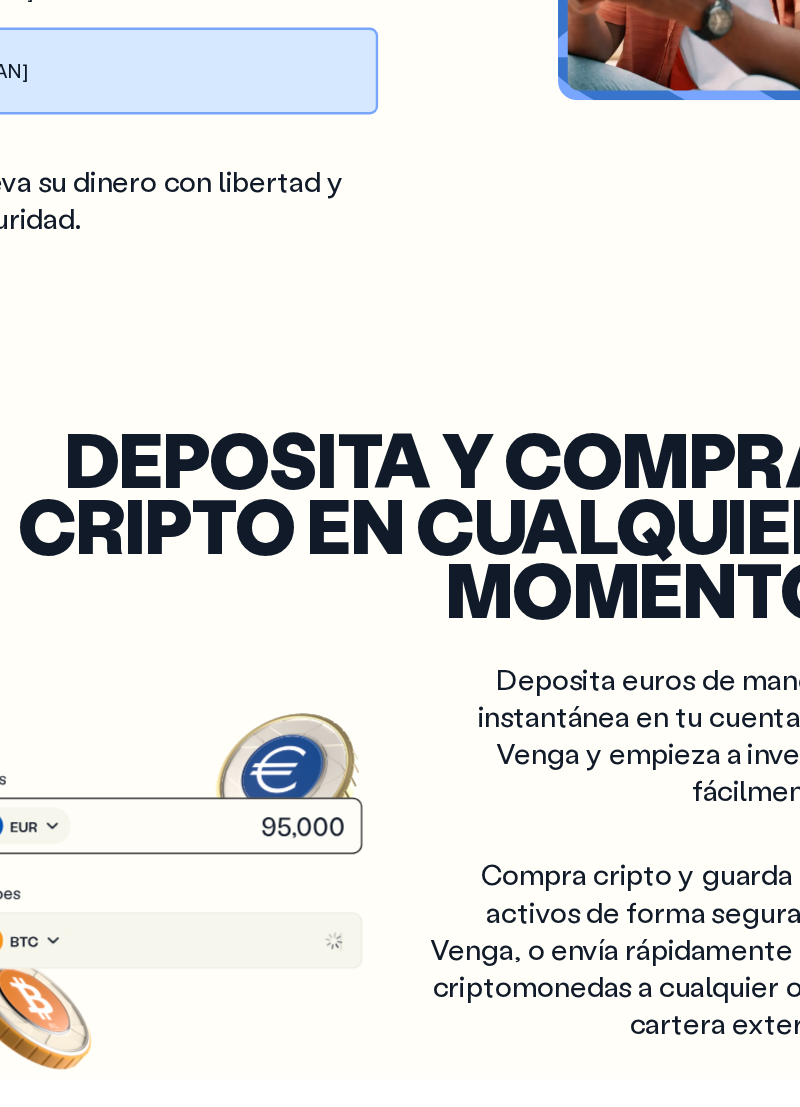 click 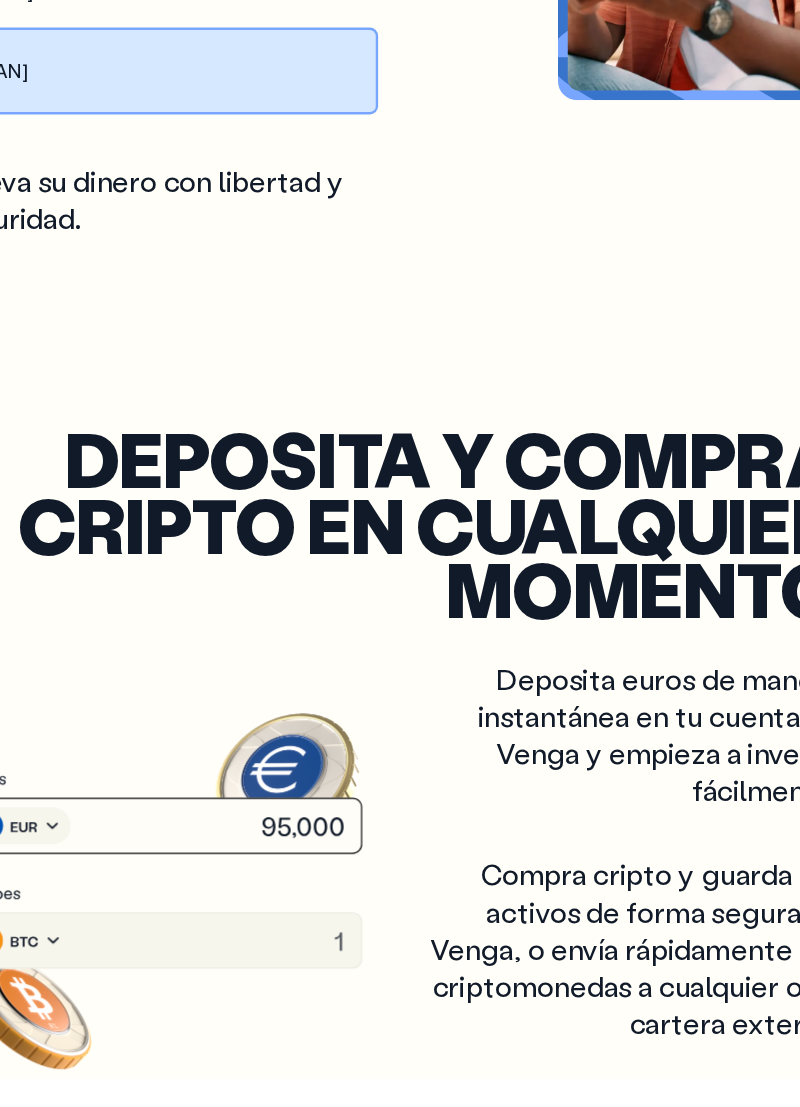 scroll, scrollTop: 2924, scrollLeft: 0, axis: vertical 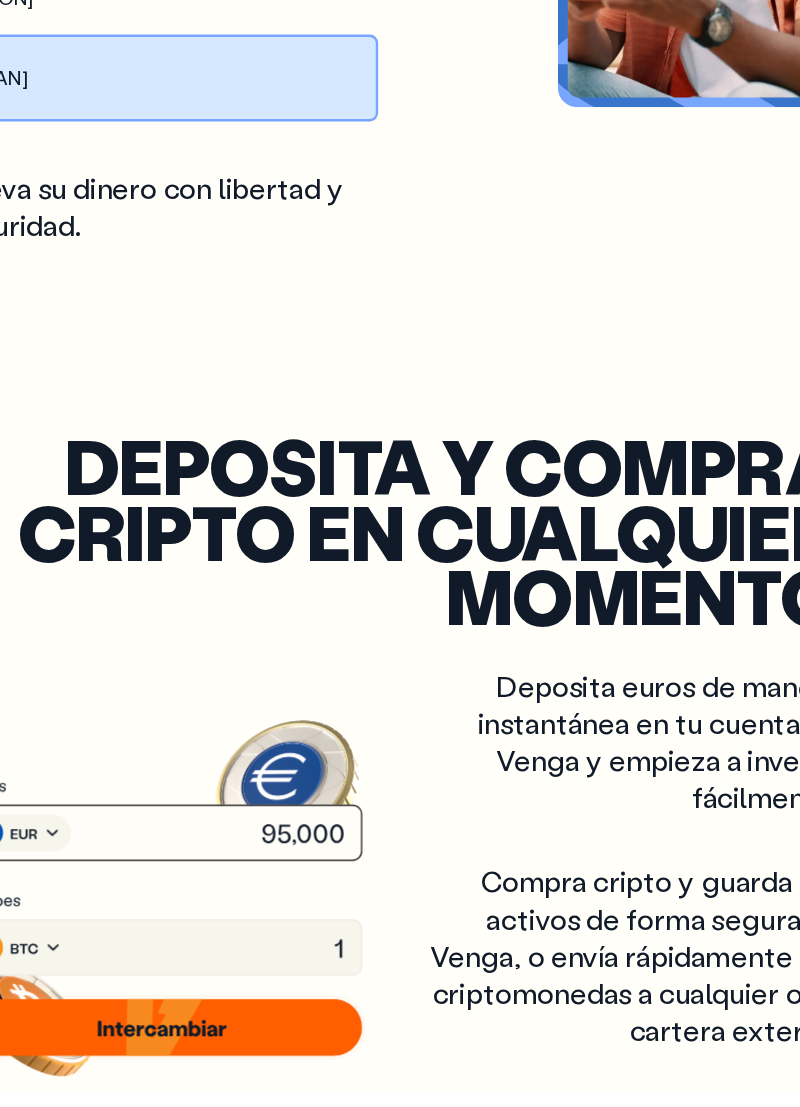 click 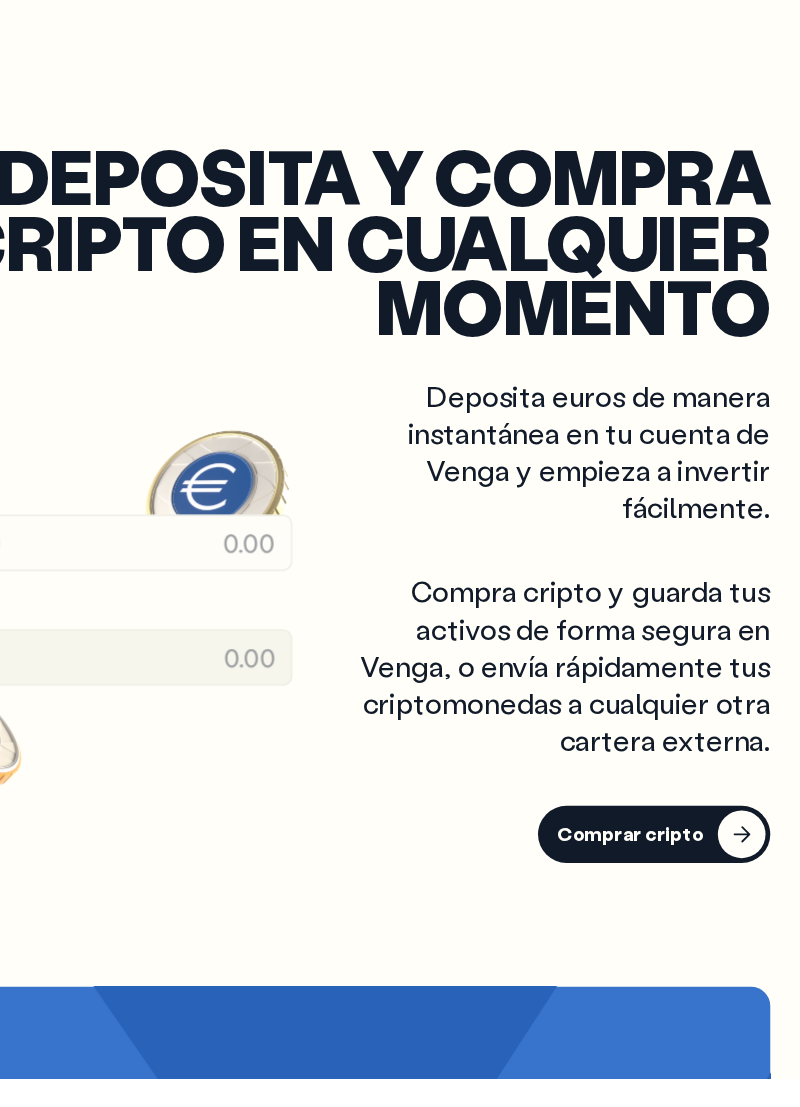 scroll, scrollTop: 3159, scrollLeft: 0, axis: vertical 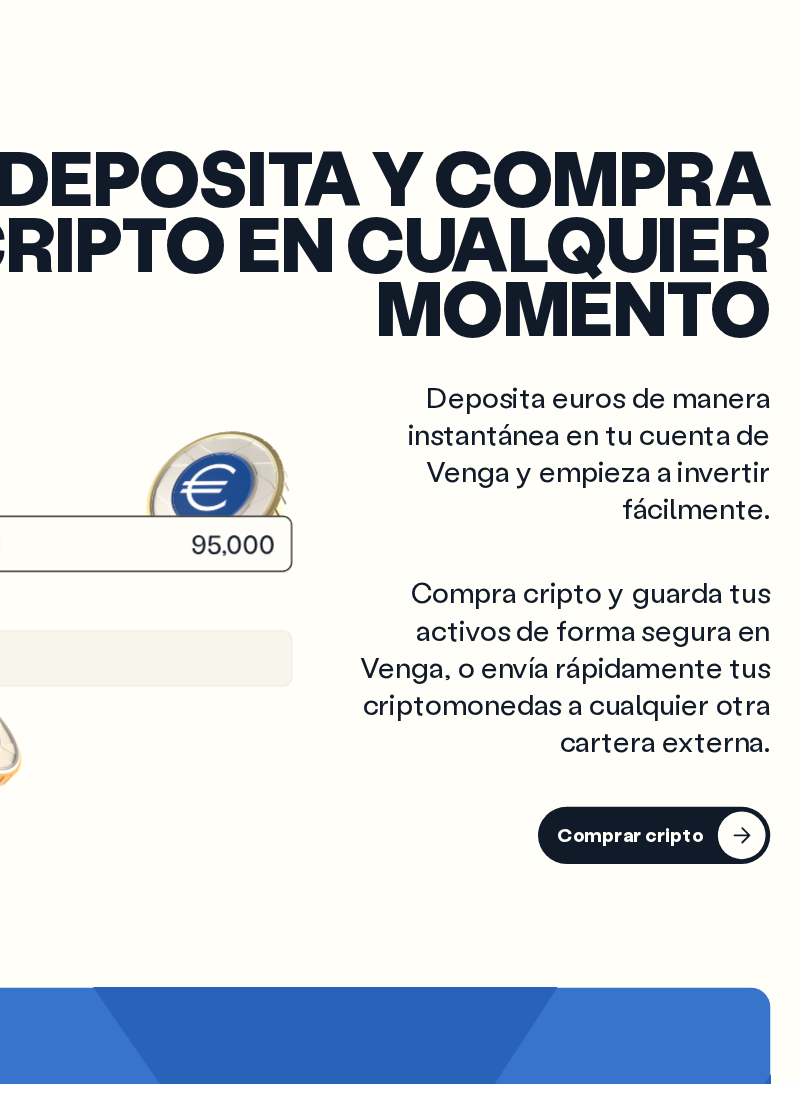 click on "Comprar cripto" at bounding box center [658, 899] 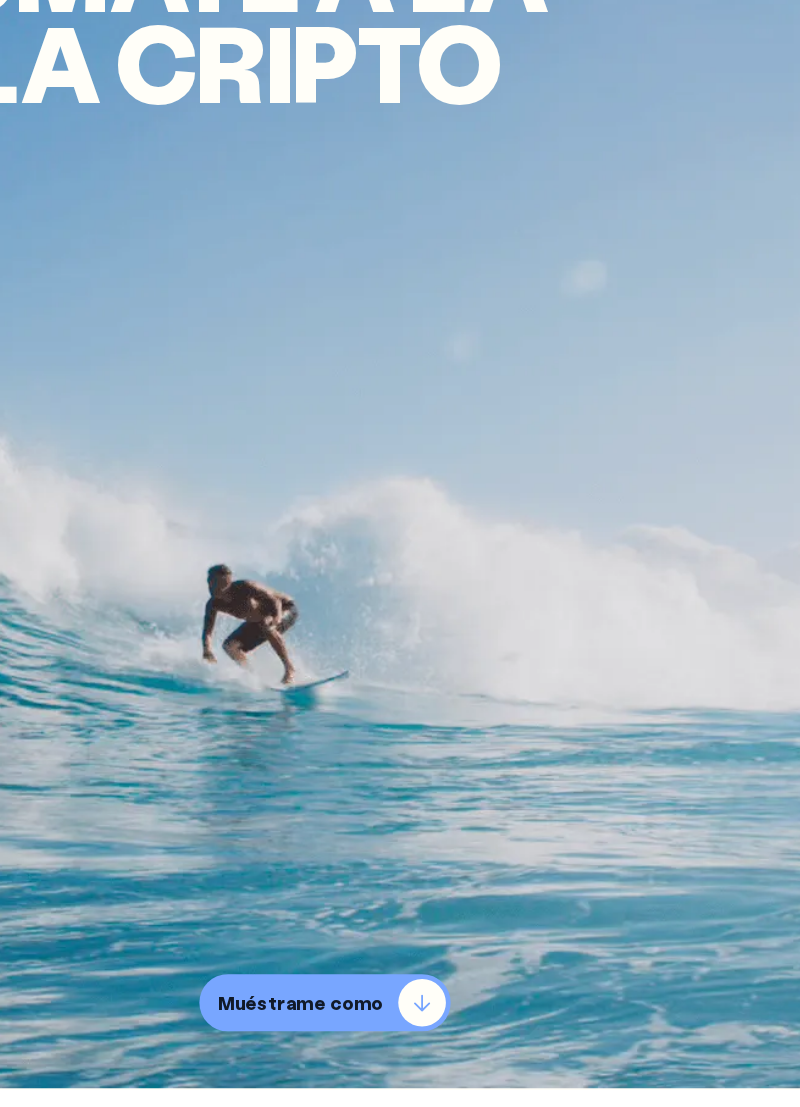 click on "Muéstrame como" at bounding box center (380, 1035) 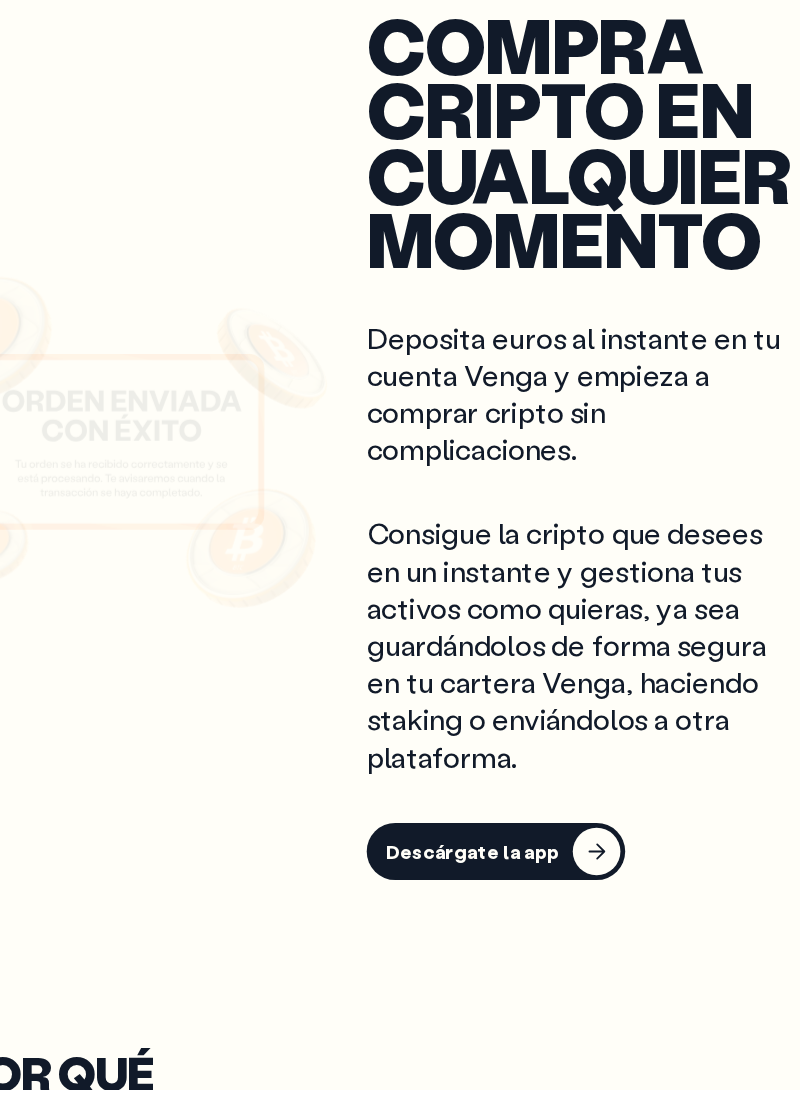 scroll, scrollTop: 1019, scrollLeft: 0, axis: vertical 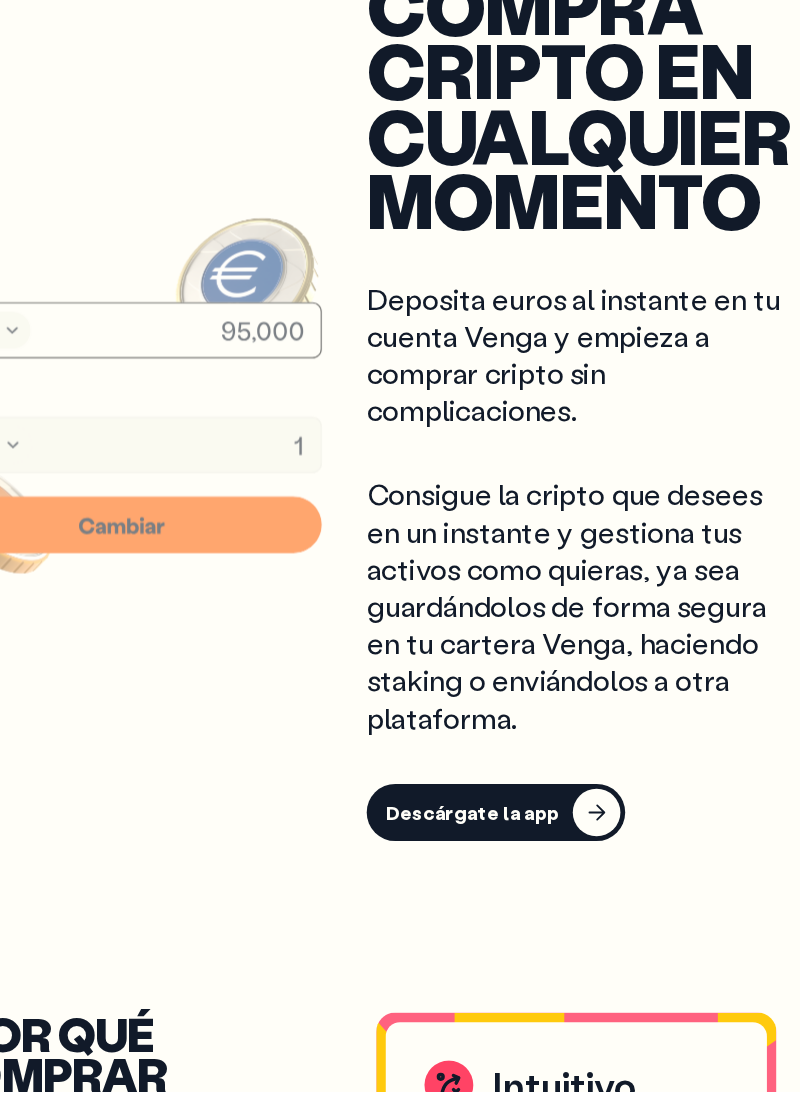 click on "Intuitivo Compra los activos digitales que desees de manera sencilla y rápida a través de la interfaz fácil de usar de la app. Las criptomonedas nunca habían sido tan fáciles de comprar. Seguro Elige una plataforma regulada y segura para adquirir y mantener tus activos digitales. Mantén la calma y haz crecer tu portafolio. Comisiones bajas Nuestro equipo se esfuerza por ofrecerte las mejores soluciones del espacio cripto, permitiéndote aprovechar algunas de las tarifas más bajas del mercado. ¡Las criptomonedas no deberían ser complicadas de conseguir! ¿Por qué comprar criptos con Venga? Aprovecha la intuición, la asequibilidad y la seguridad de Venga para comprar activos digitales." at bounding box center [400, 1462] 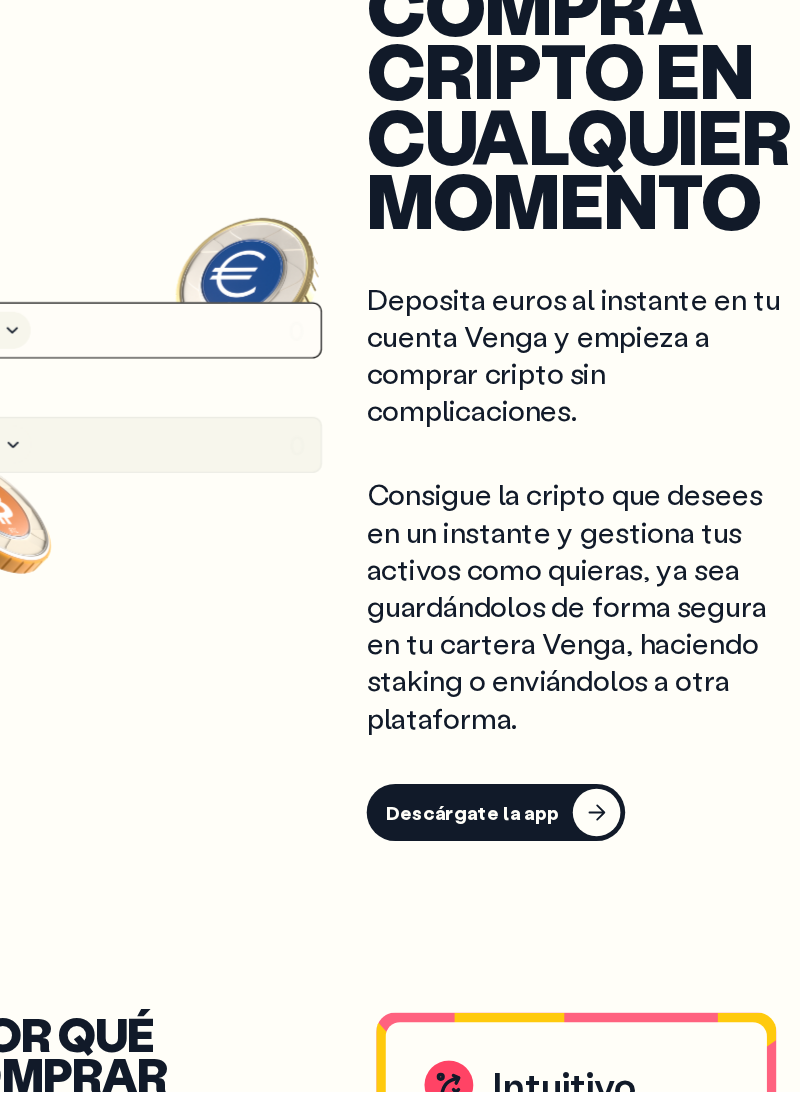 click on "Compra cripto en cualquier momento Deposita euros al instante en tu cuenta Venga y empieza a comprar cripto sin complicaciones. Consigue la cripto que desees en un instante y gestiona tus activos como quieras, ya sea guardándolos de forma segura en tu cartera Venga, haciendo staking o enviándolos a otra plataforma. Descárgate la app" at bounding box center [594, 532] 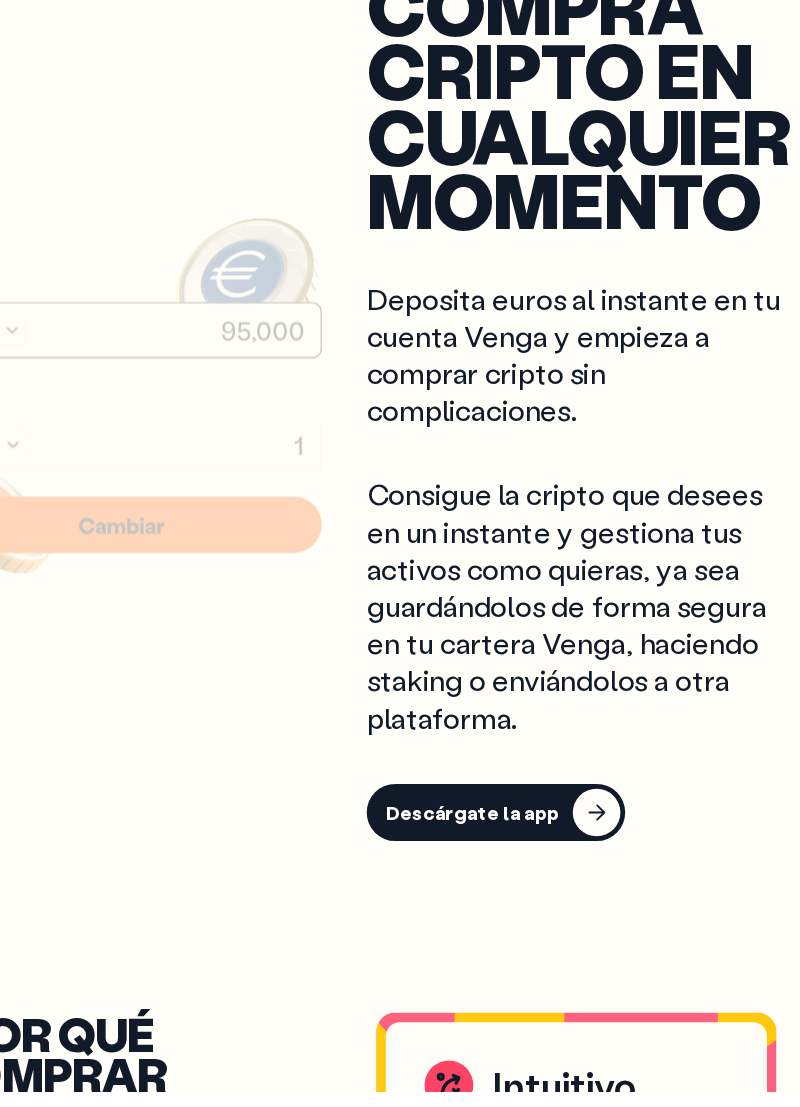 click on "Intuitivo Compra los activos digitales que desees de manera sencilla y rápida a través de la interfaz fácil de usar de la app. Las criptomonedas nunca habían sido tan fáciles de comprar. Seguro Elige una plataforma regulada y segura para adquirir y mantener tus activos digitales. Mantén la calma y haz crecer tu portafolio. Comisiones bajas Nuestro equipo se esfuerza por ofrecerte las mejores soluciones del espacio cripto, permitiéndote aprovechar algunas de las tarifas más bajas del mercado. ¡Las criptomonedas no deberían ser complicadas de conseguir! ¿Por qué comprar criptos con Venga? Aprovecha la intuición, la asequibilidad y la seguridad de Venga para comprar activos digitales." at bounding box center (400, 1462) 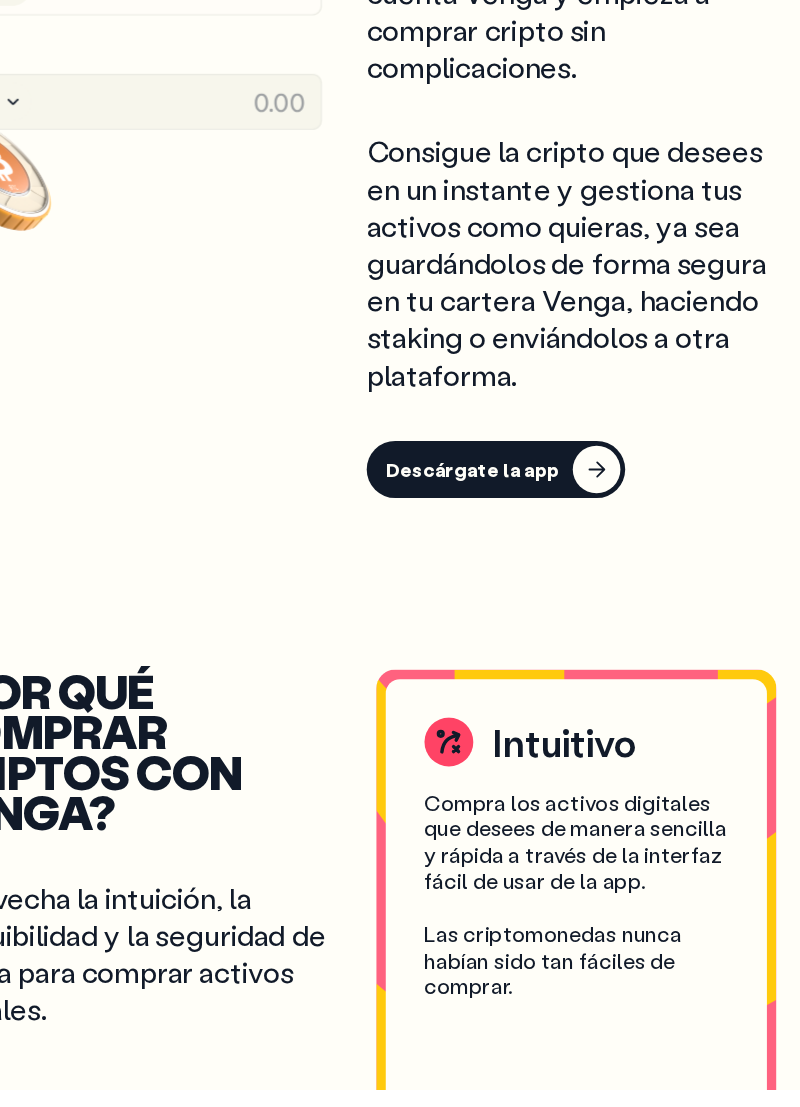 scroll, scrollTop: 1315, scrollLeft: 0, axis: vertical 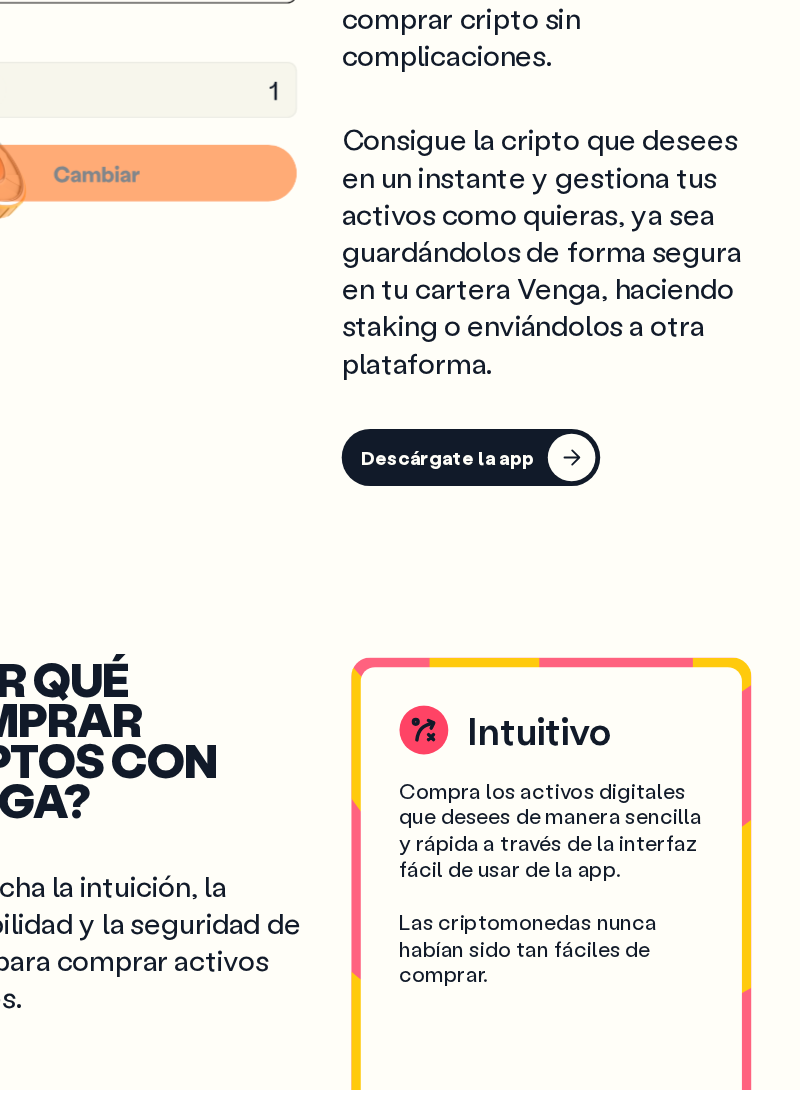 click on "Descárgate la app" at bounding box center (500, 577) 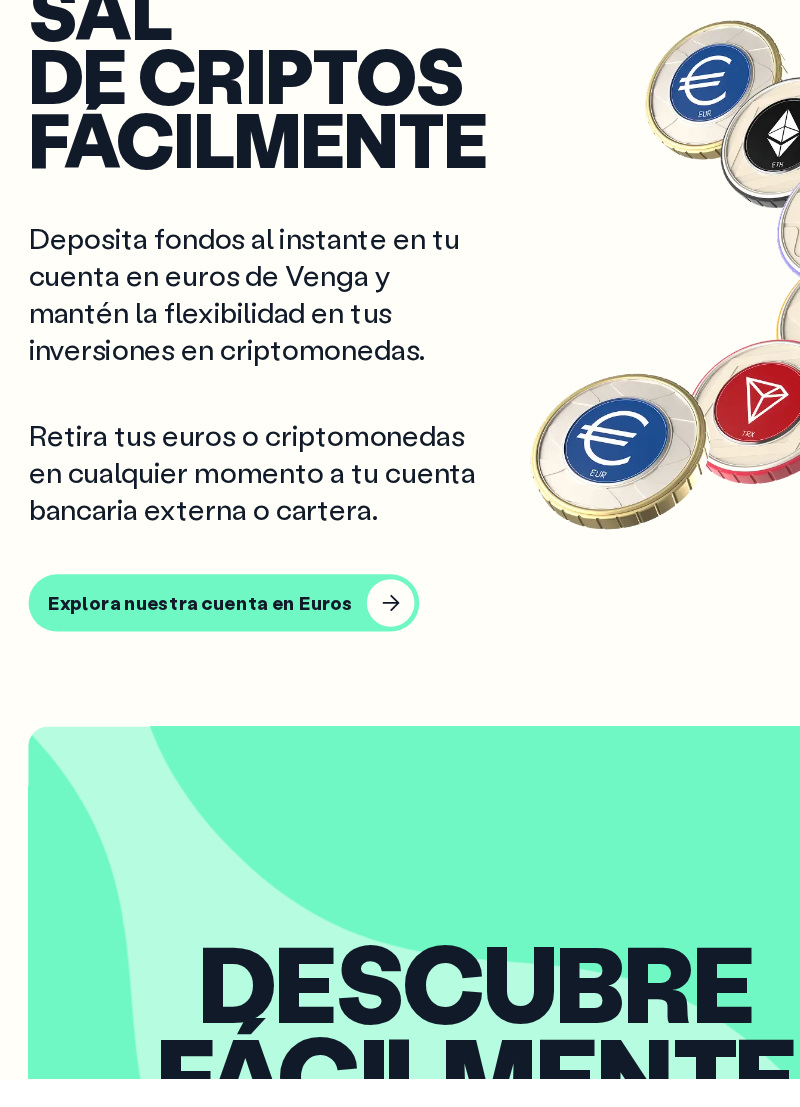 scroll, scrollTop: 1716, scrollLeft: 0, axis: vertical 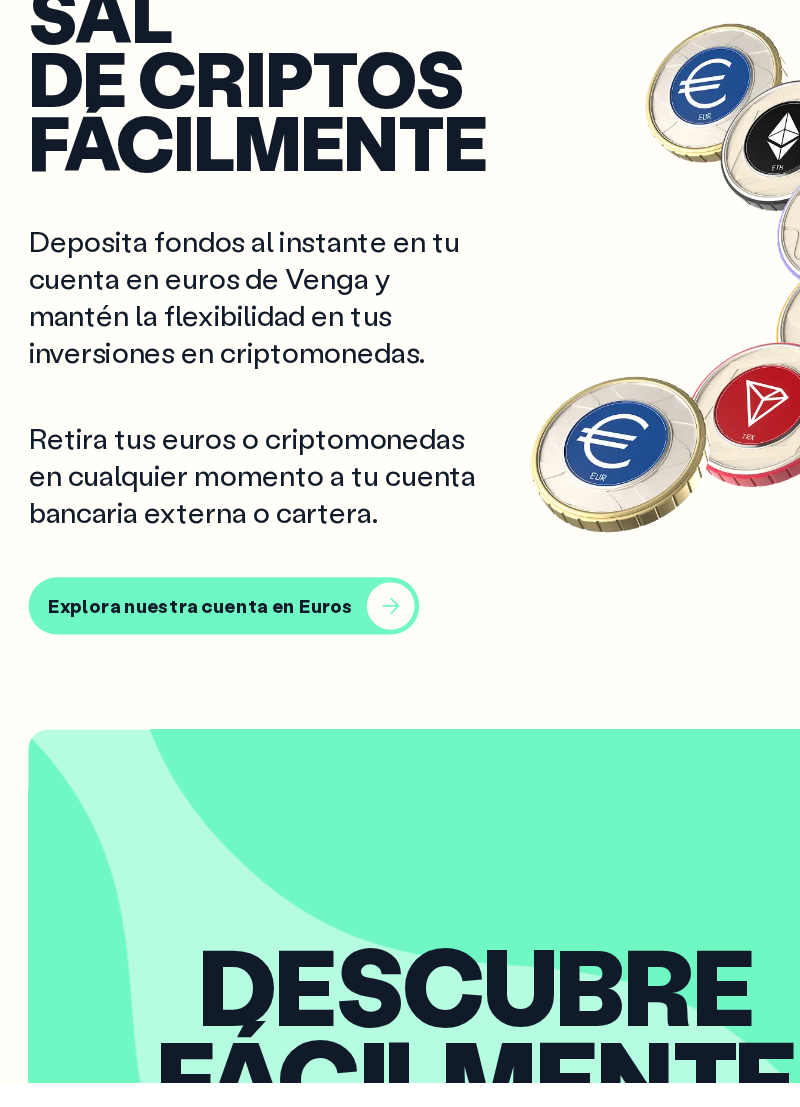 click at bounding box center [328, 707] 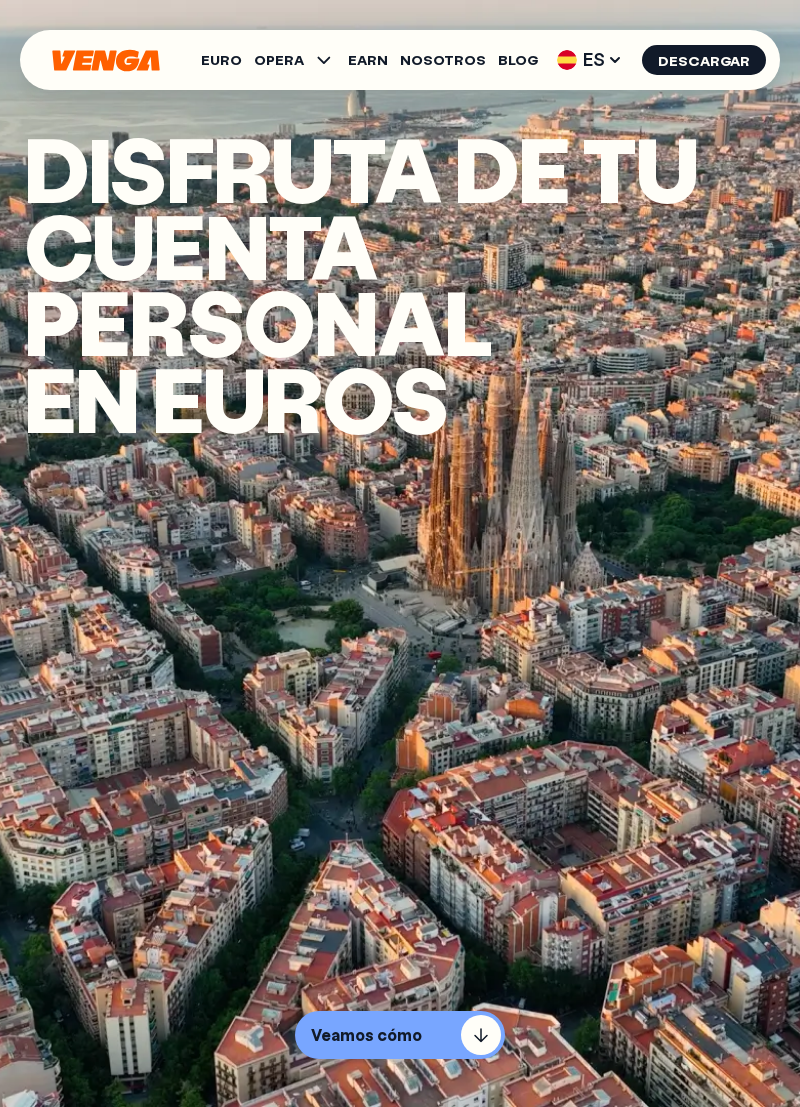 scroll, scrollTop: 0, scrollLeft: 0, axis: both 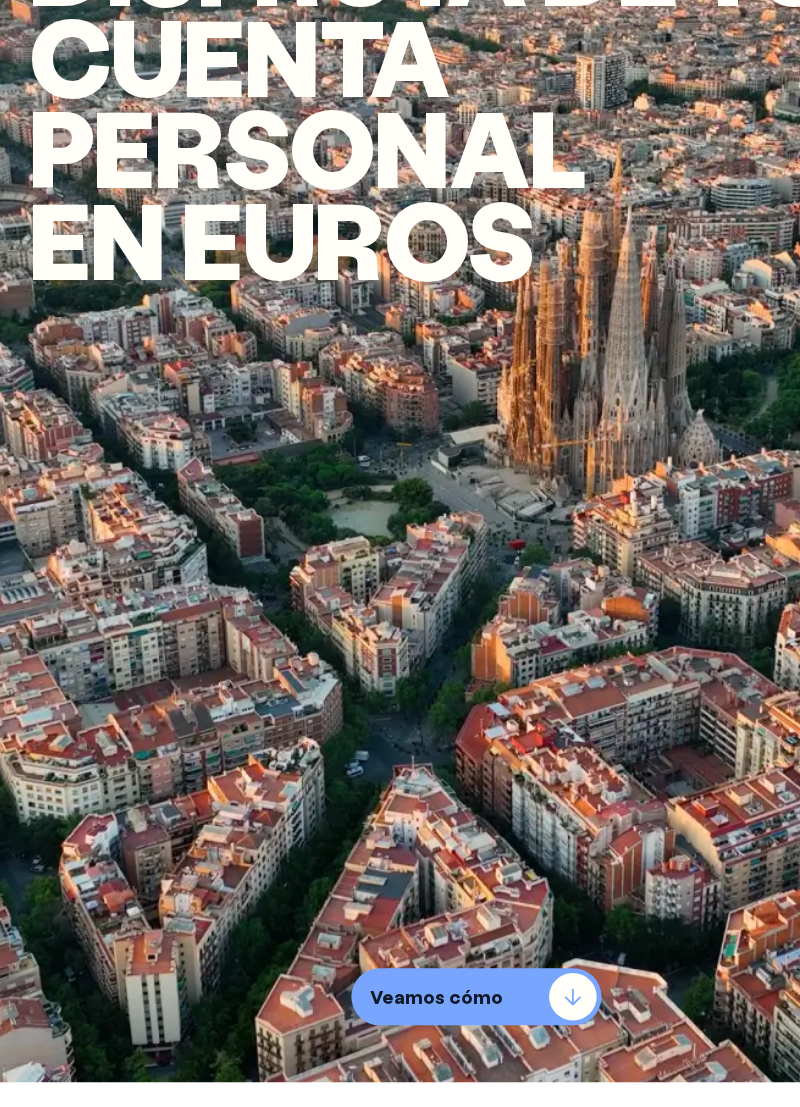 click on "Veamos cómo" at bounding box center [400, 1035] 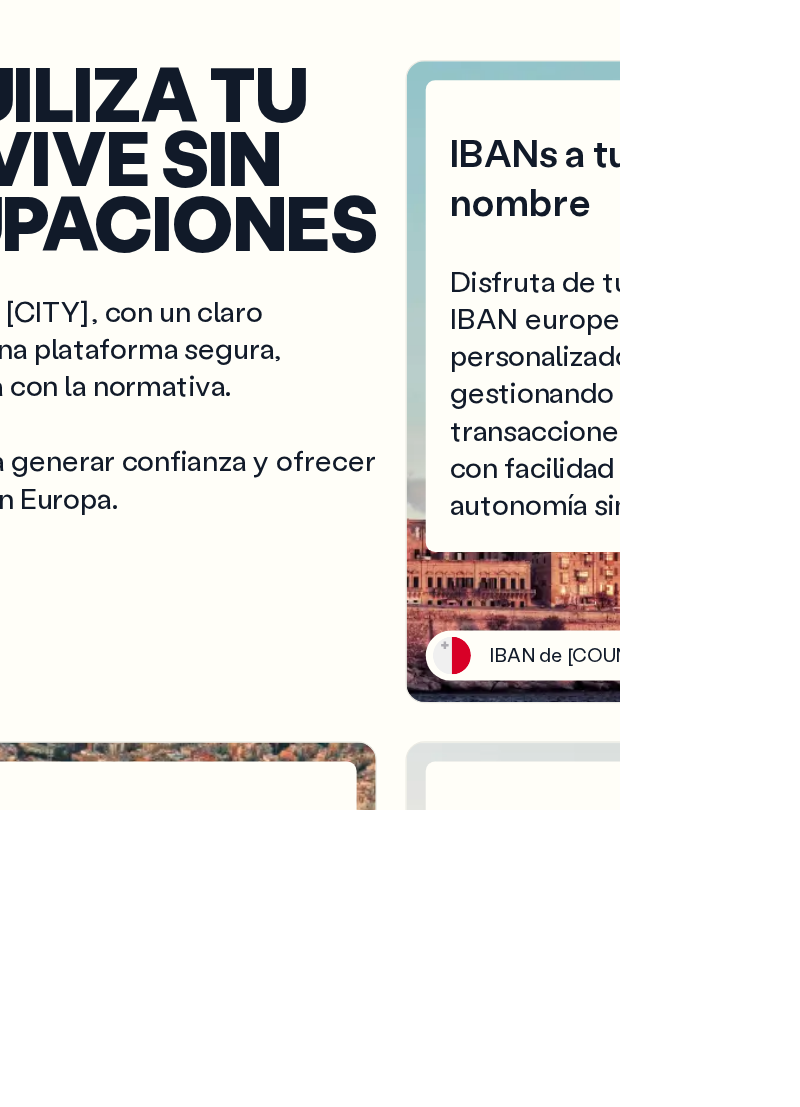 scroll, scrollTop: 4490, scrollLeft: 0, axis: vertical 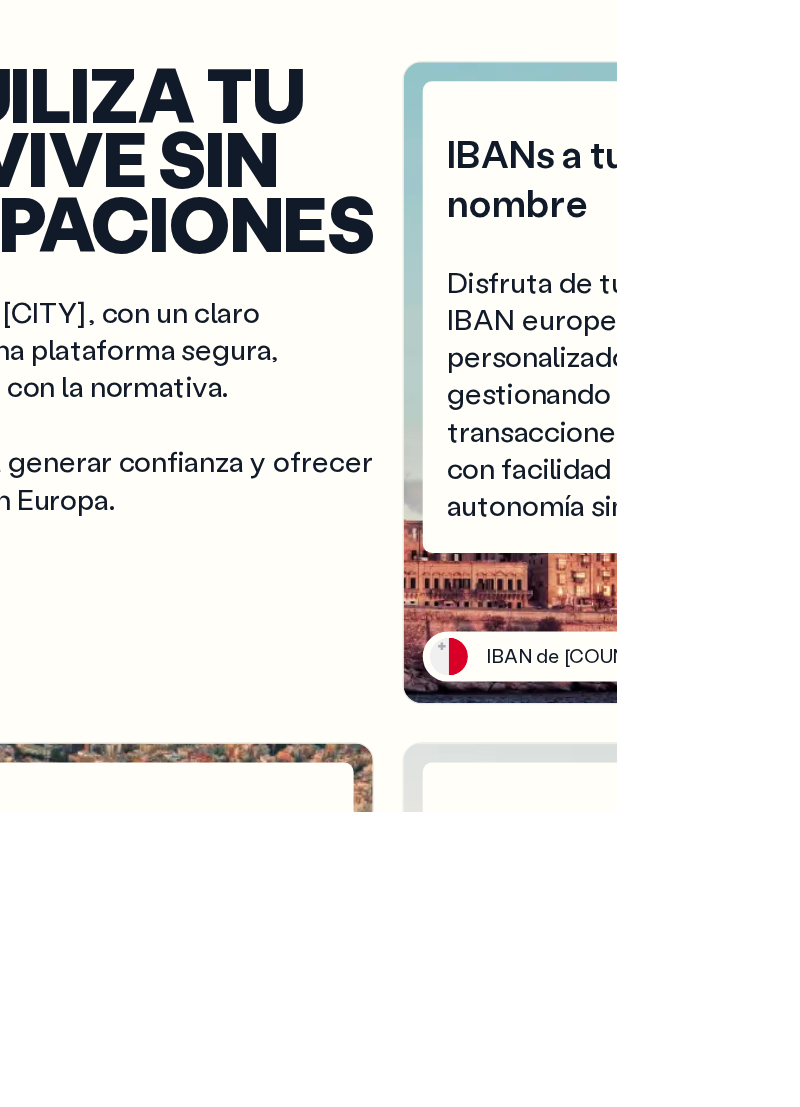 click on "IBAN de Malta" at bounding box center (768, 976) 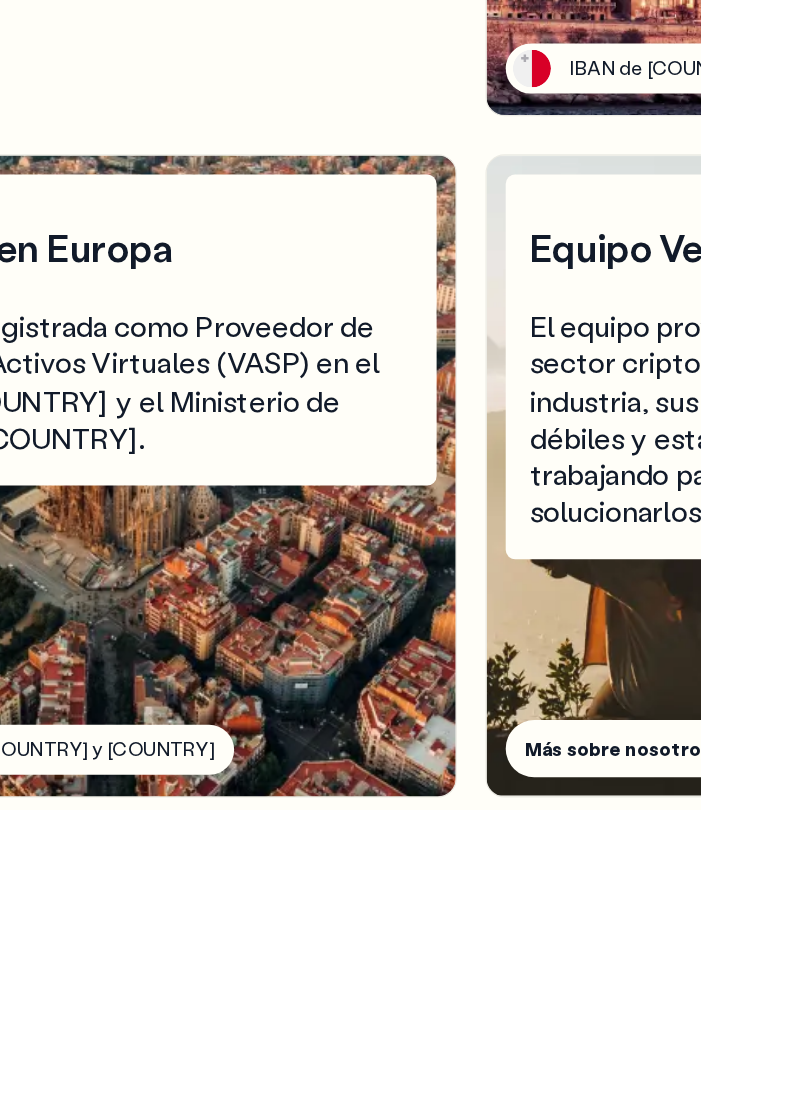 scroll, scrollTop: 4984, scrollLeft: 0, axis: vertical 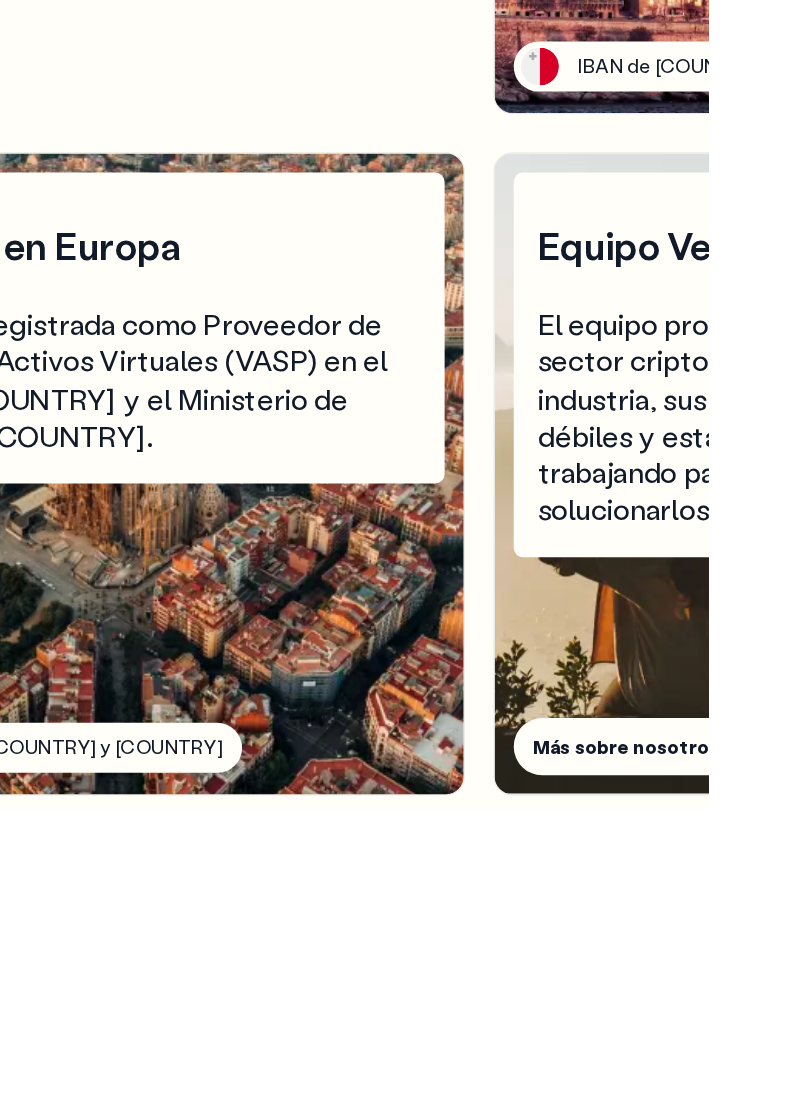 click on "Más sobre nosotros" at bounding box center (731, 1054) 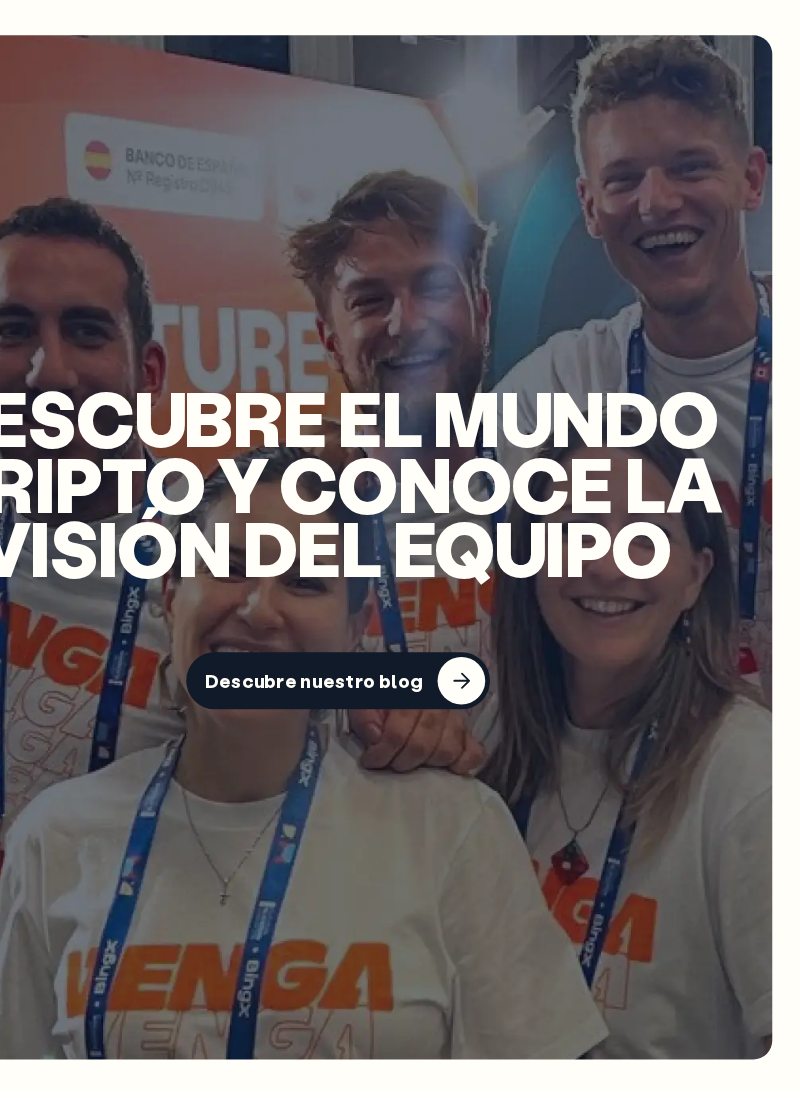 scroll, scrollTop: 5757, scrollLeft: 0, axis: vertical 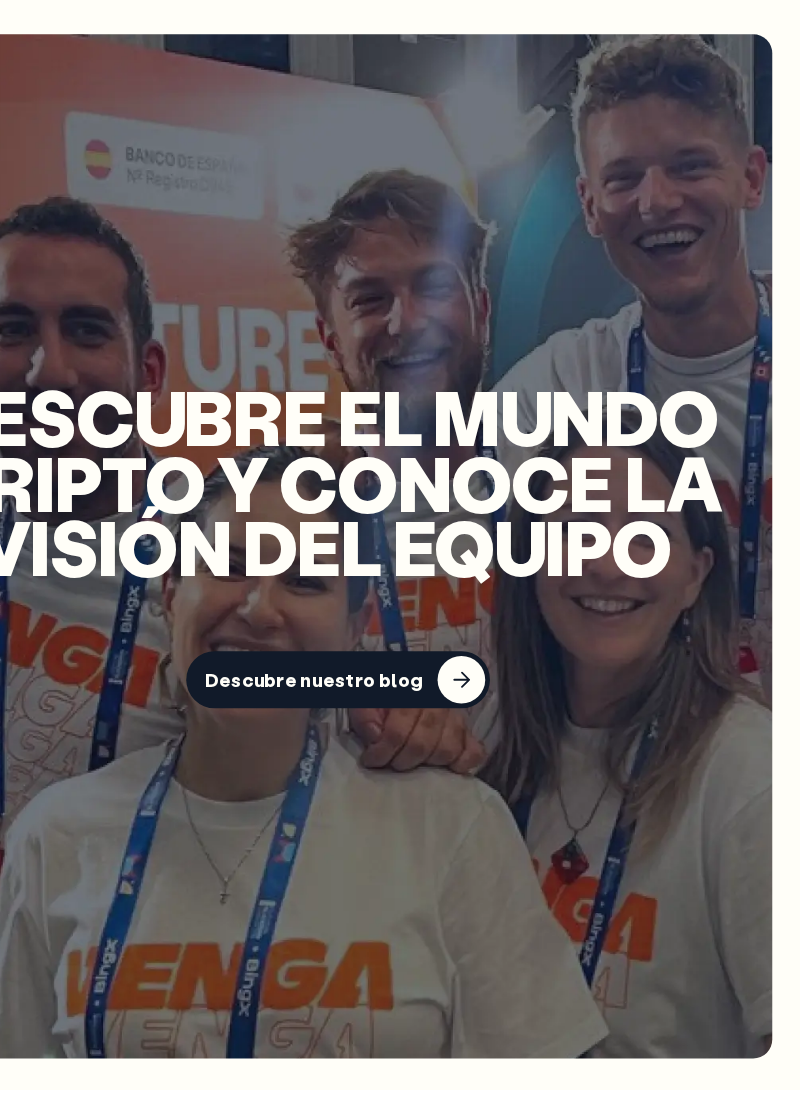 click at bounding box center [515, 763] 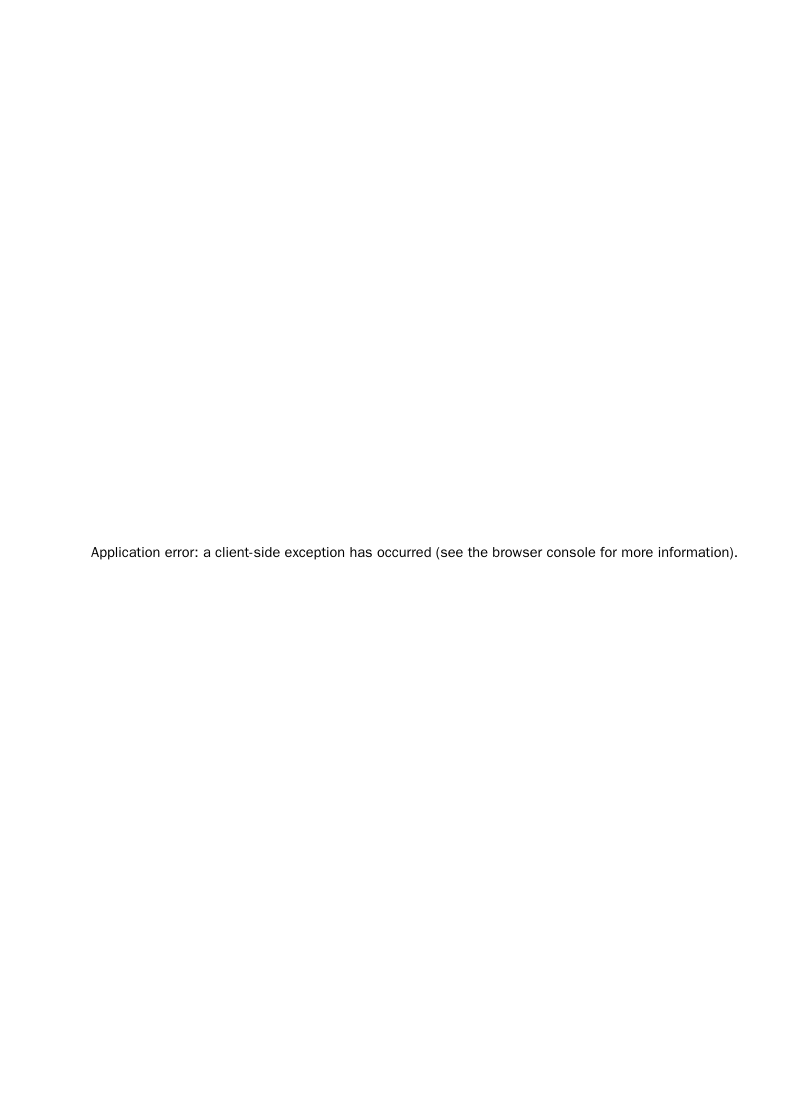 click on "Application error: a client-side exception has occurred (see the browser console for more information) ." at bounding box center [400, 556] 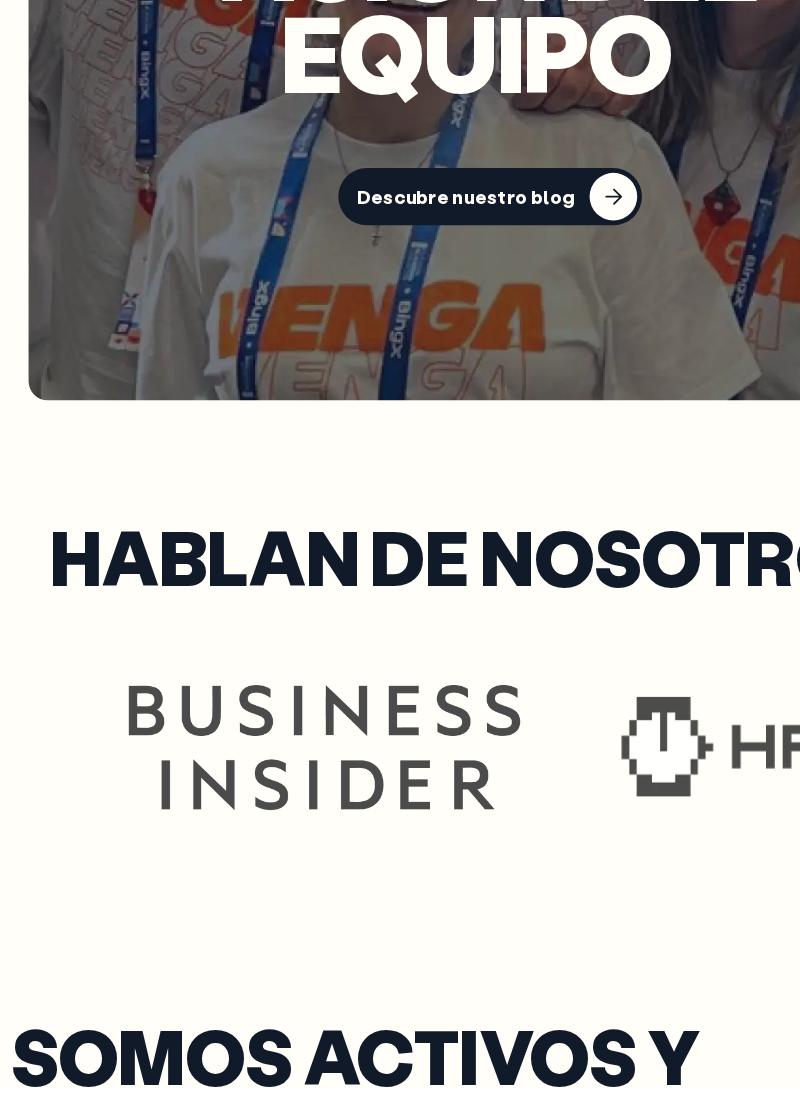 scroll, scrollTop: 6267, scrollLeft: 0, axis: vertical 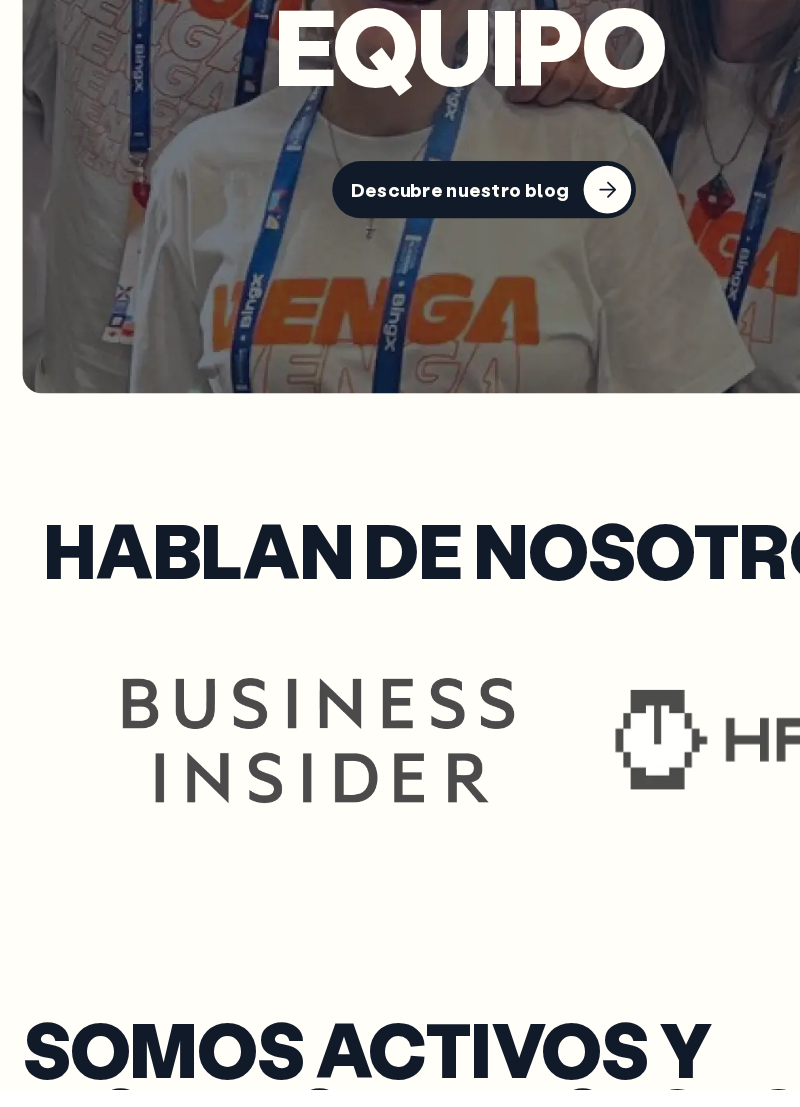 click at bounding box center (515, 352) 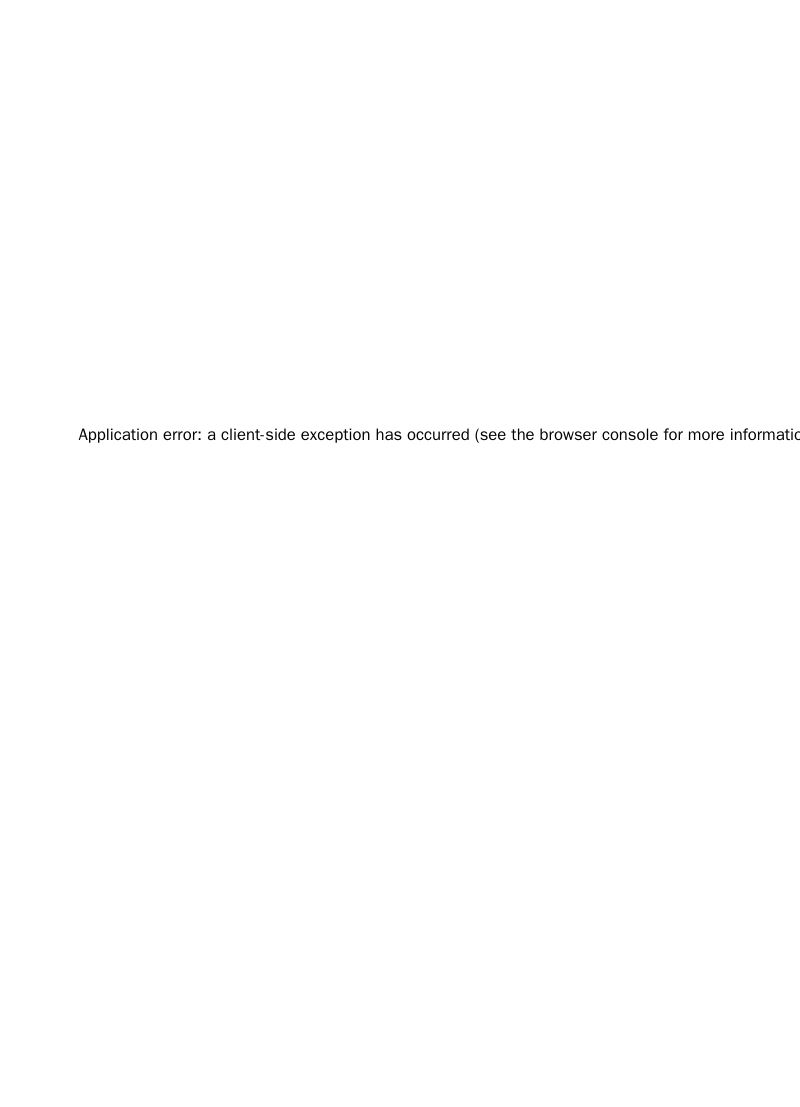scroll, scrollTop: 0, scrollLeft: 0, axis: both 